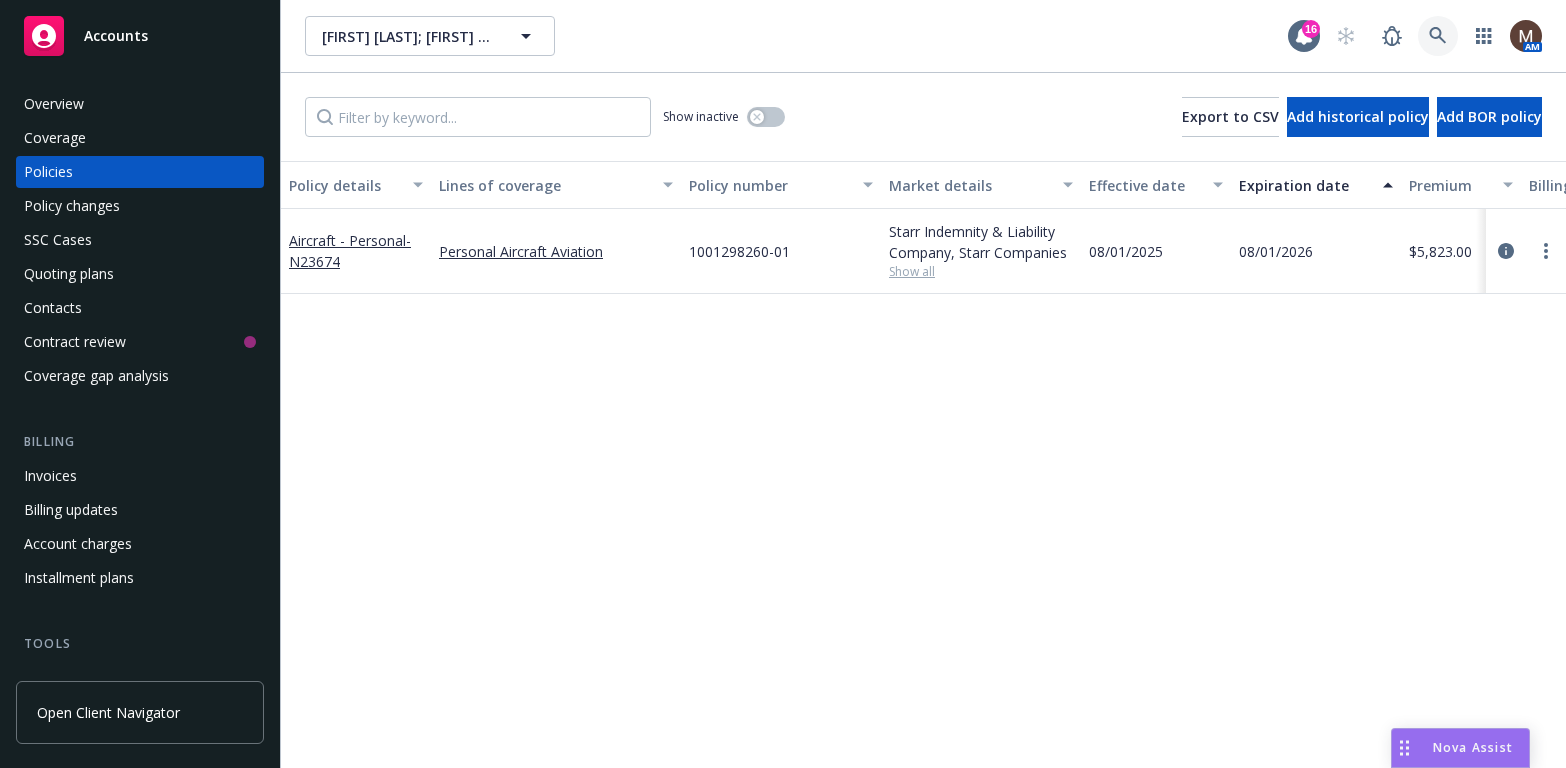scroll, scrollTop: 0, scrollLeft: 0, axis: both 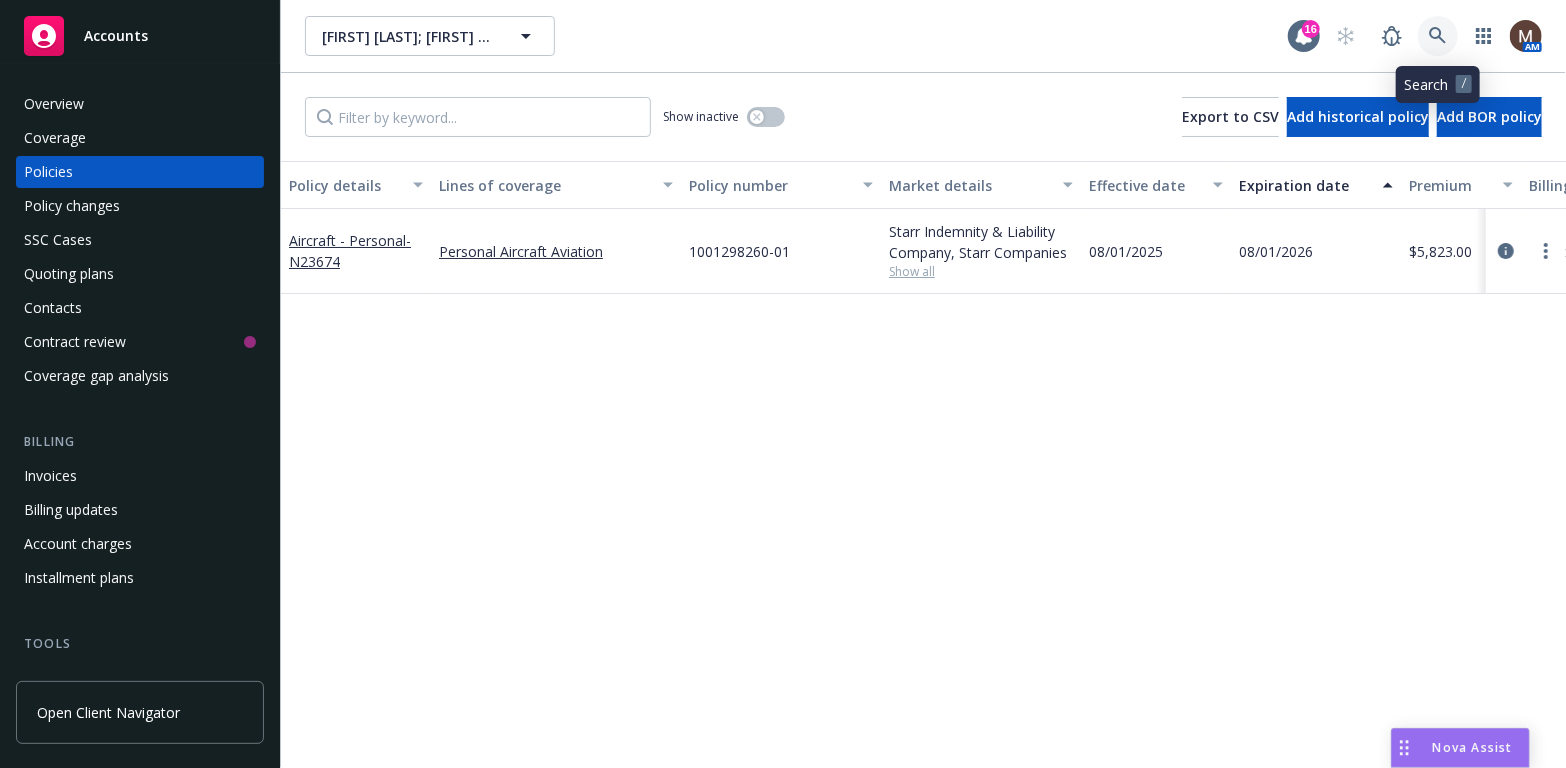 click 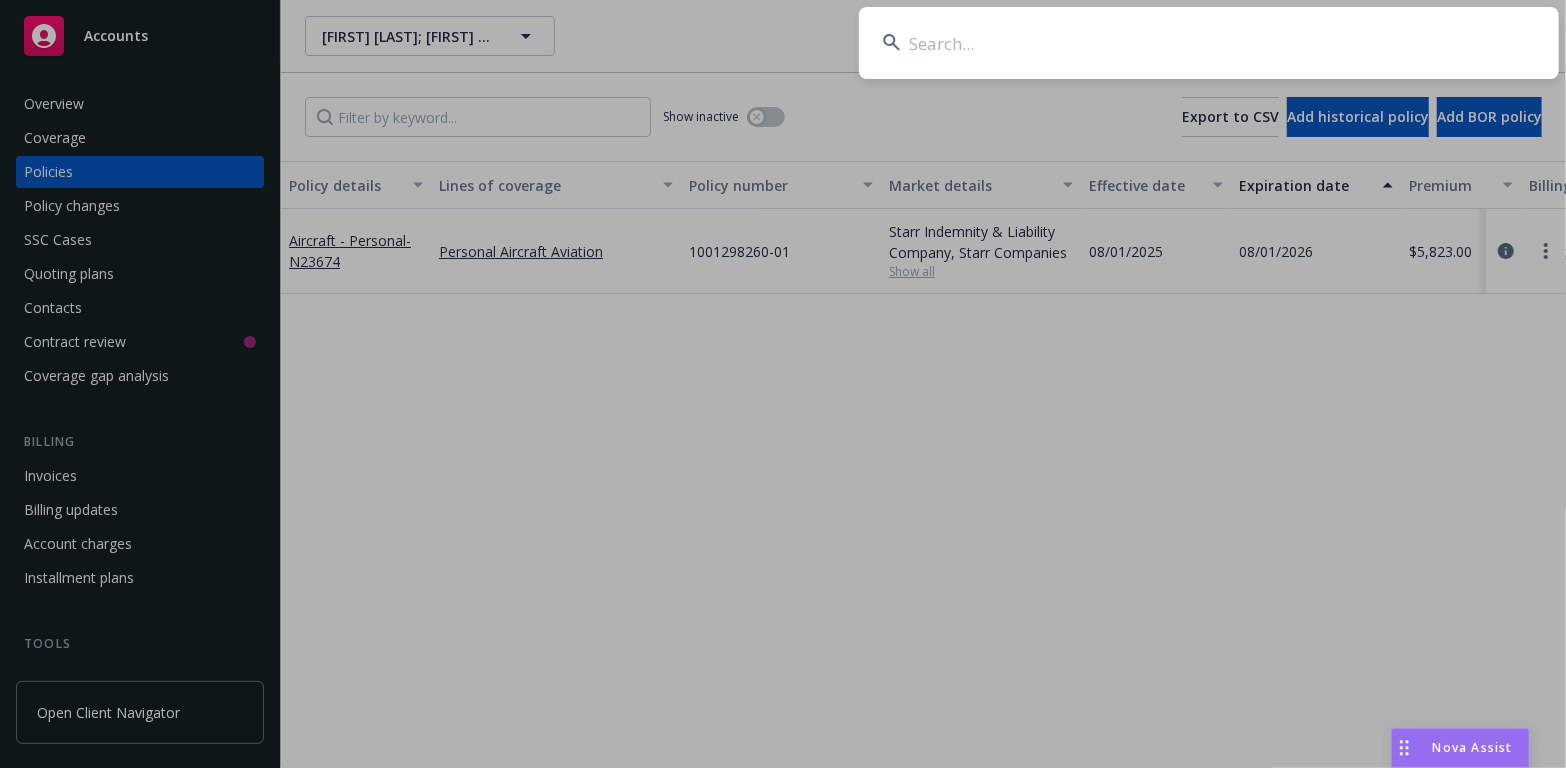 click at bounding box center (1209, 43) 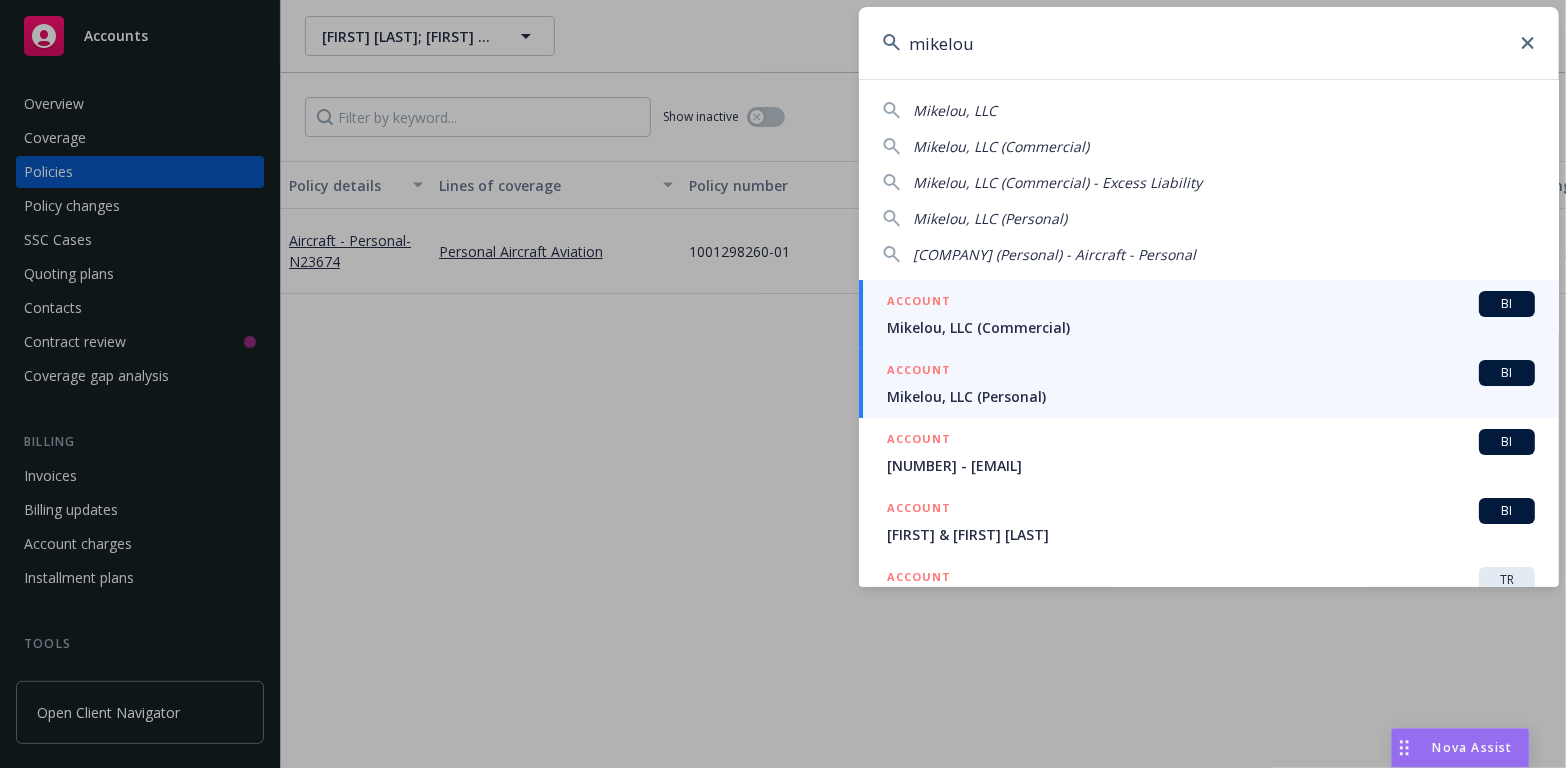 type on "mikelou" 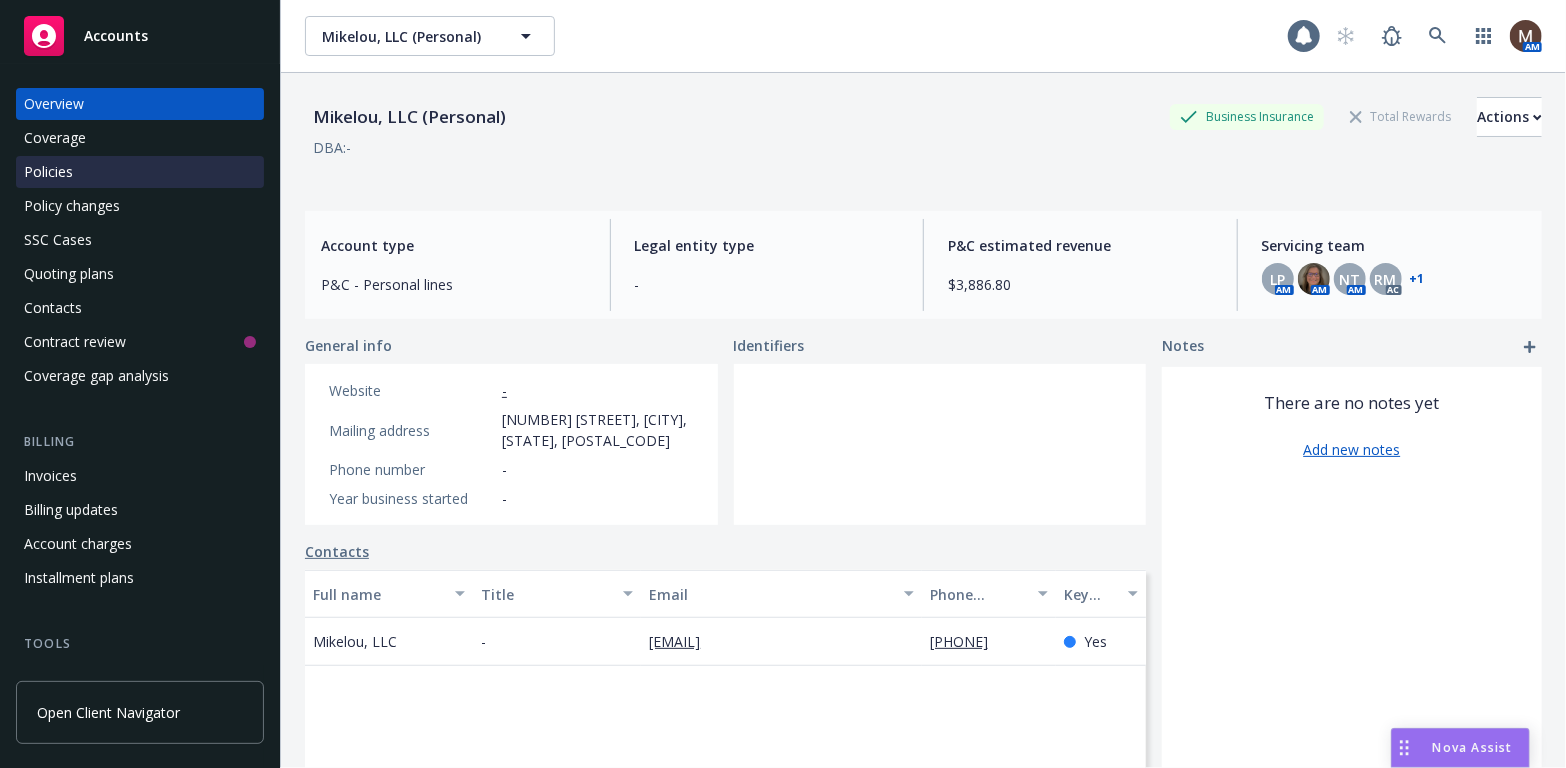 click on "Policies" at bounding box center [48, 172] 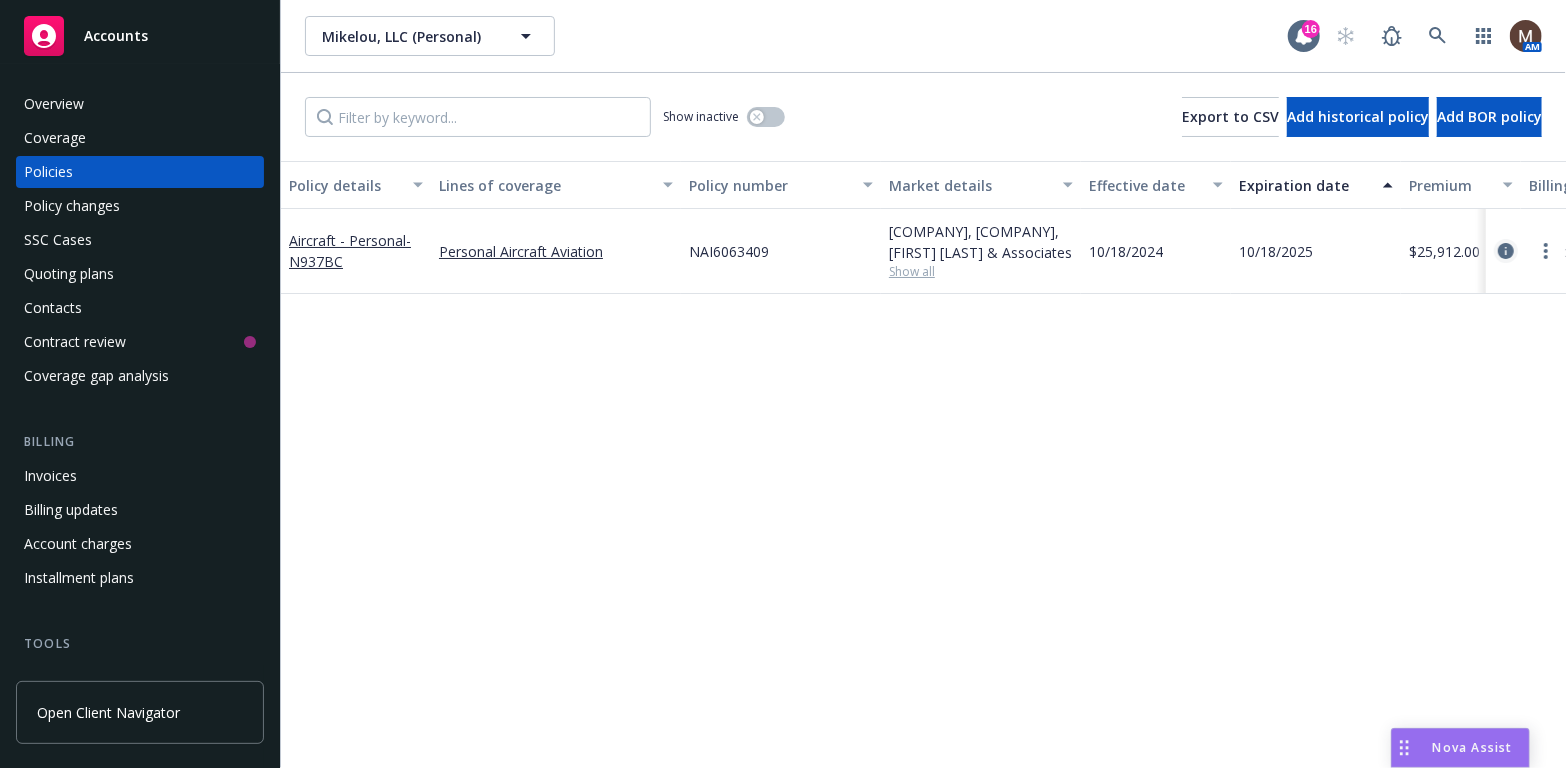 click 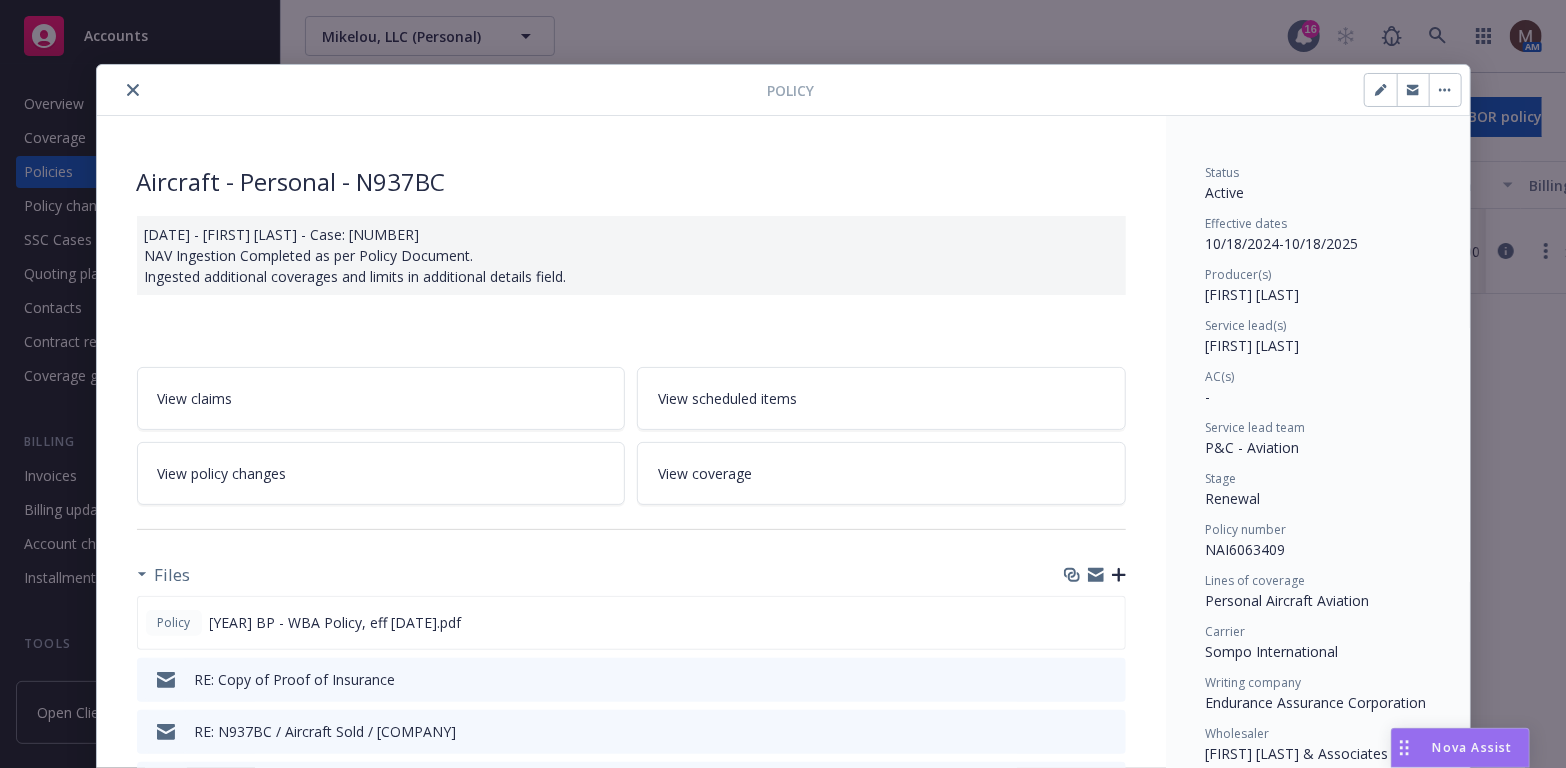 click 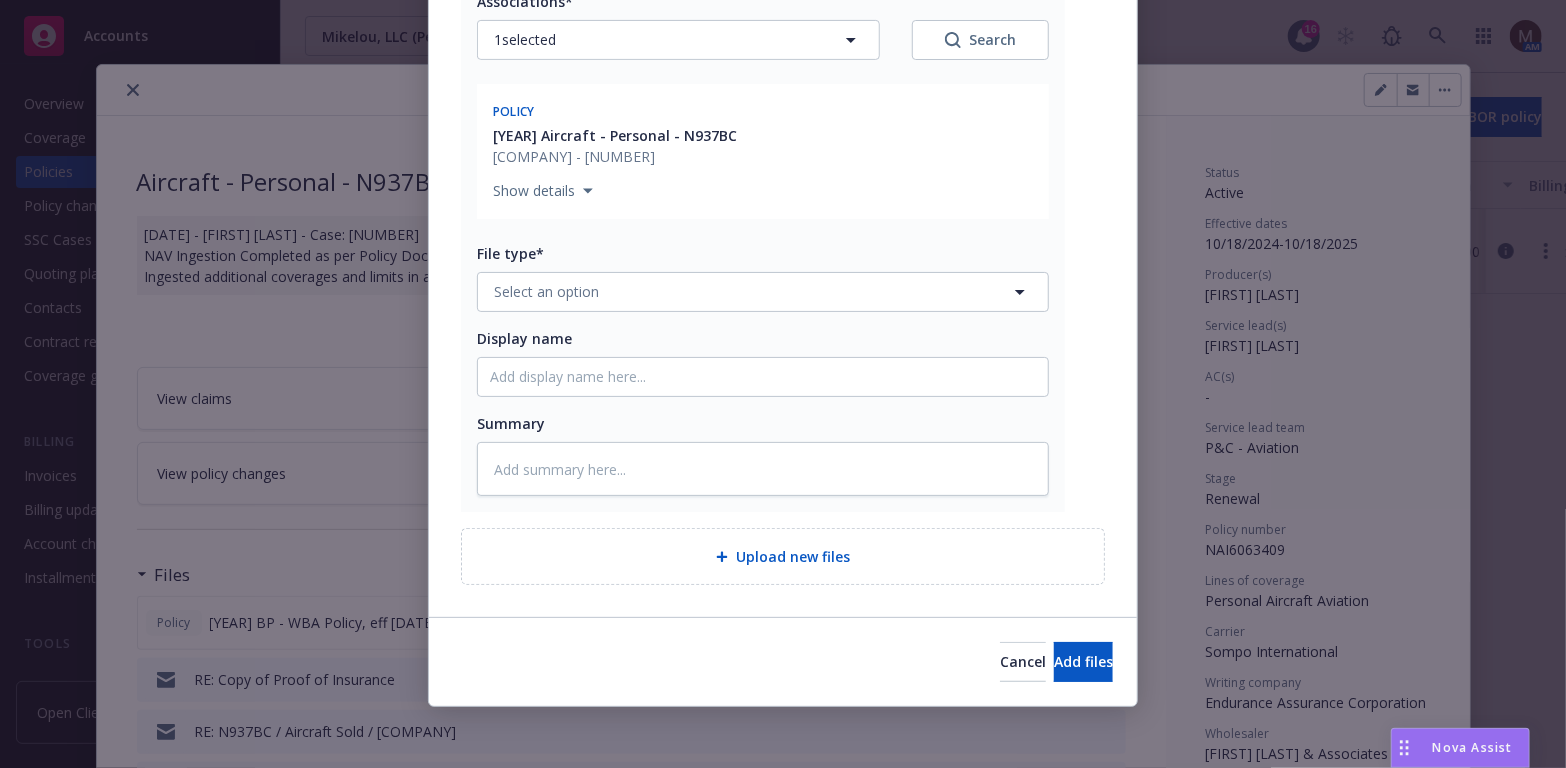 scroll, scrollTop: 314, scrollLeft: 0, axis: vertical 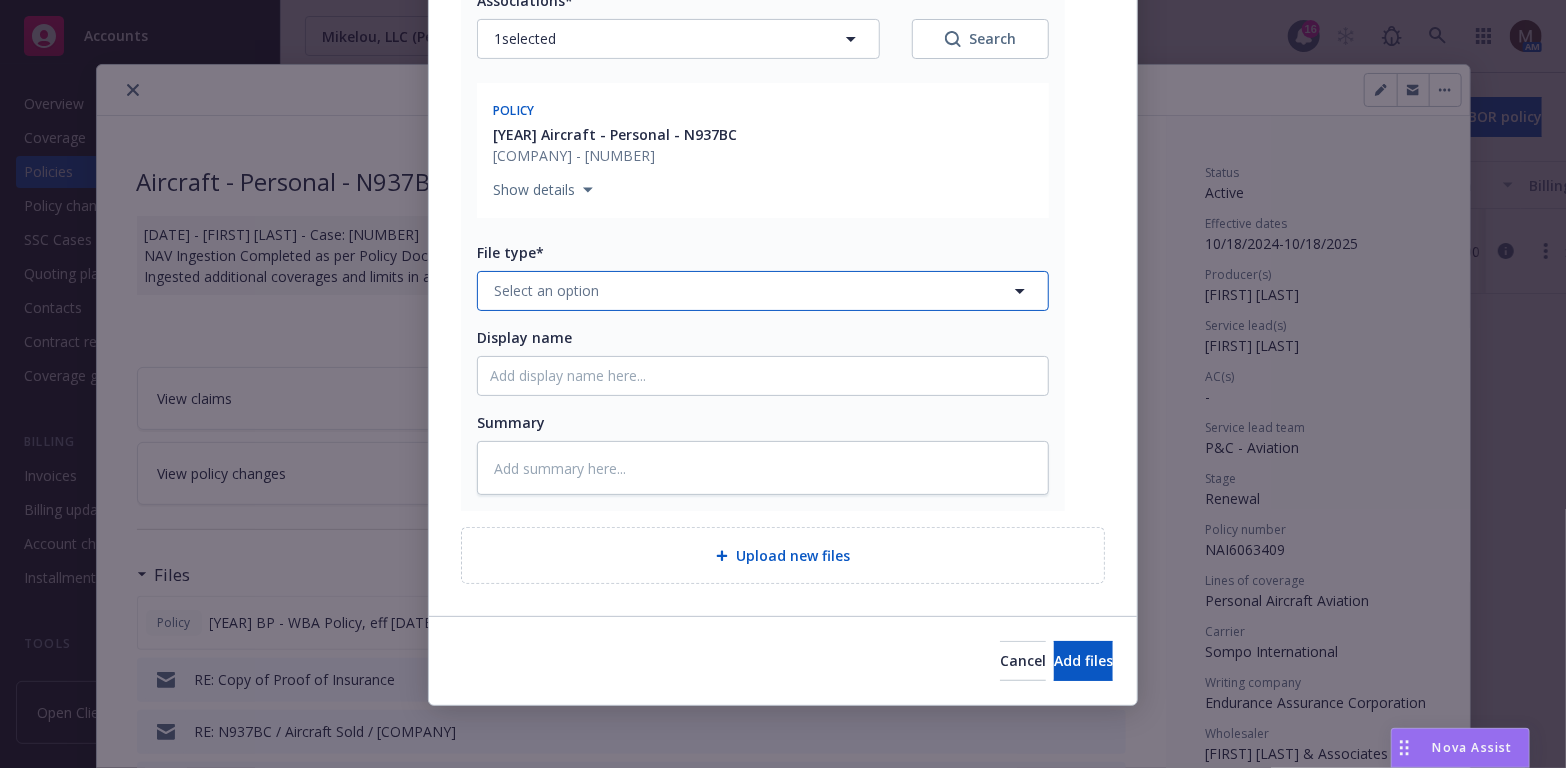click 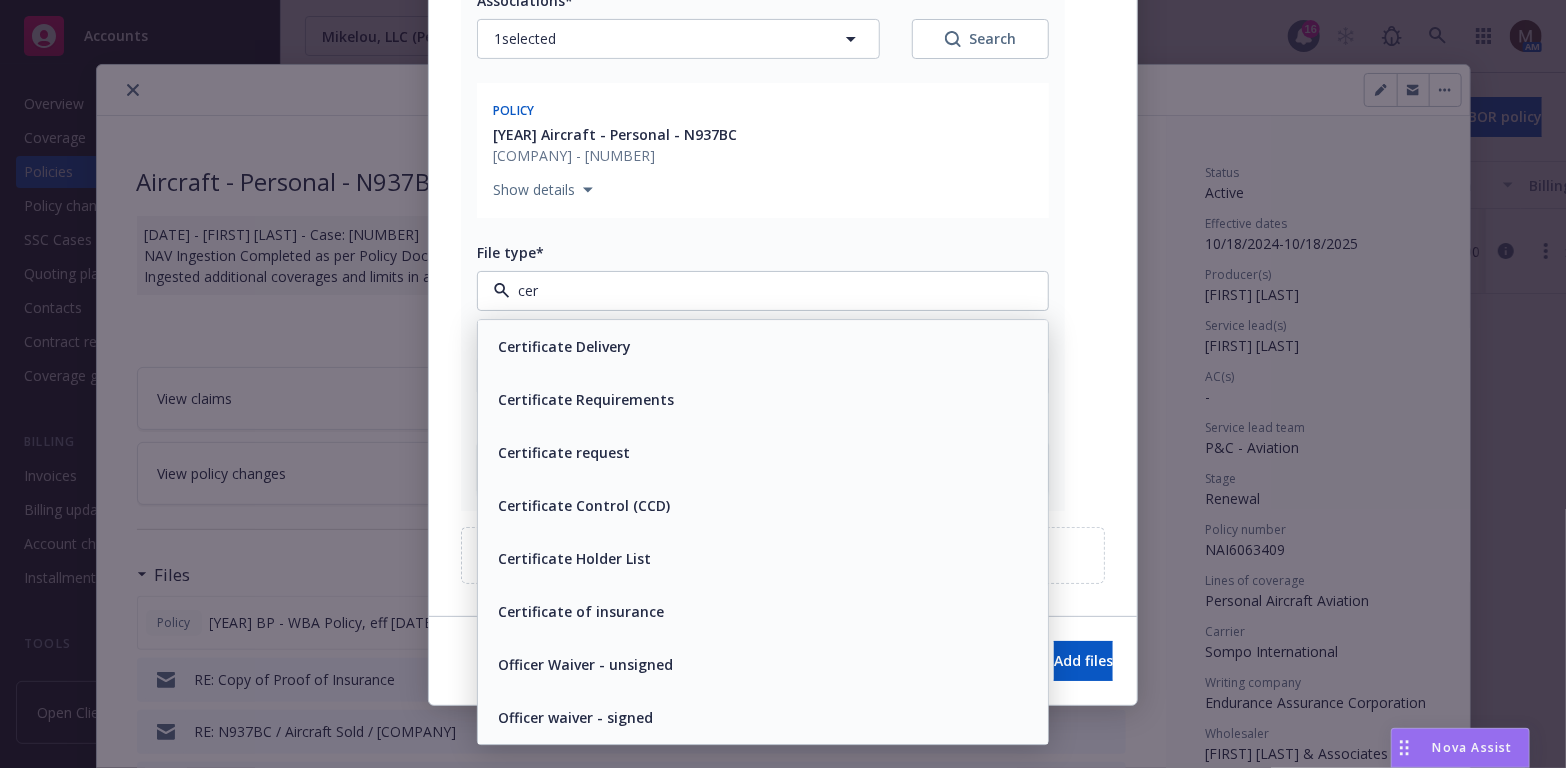 type on "cert" 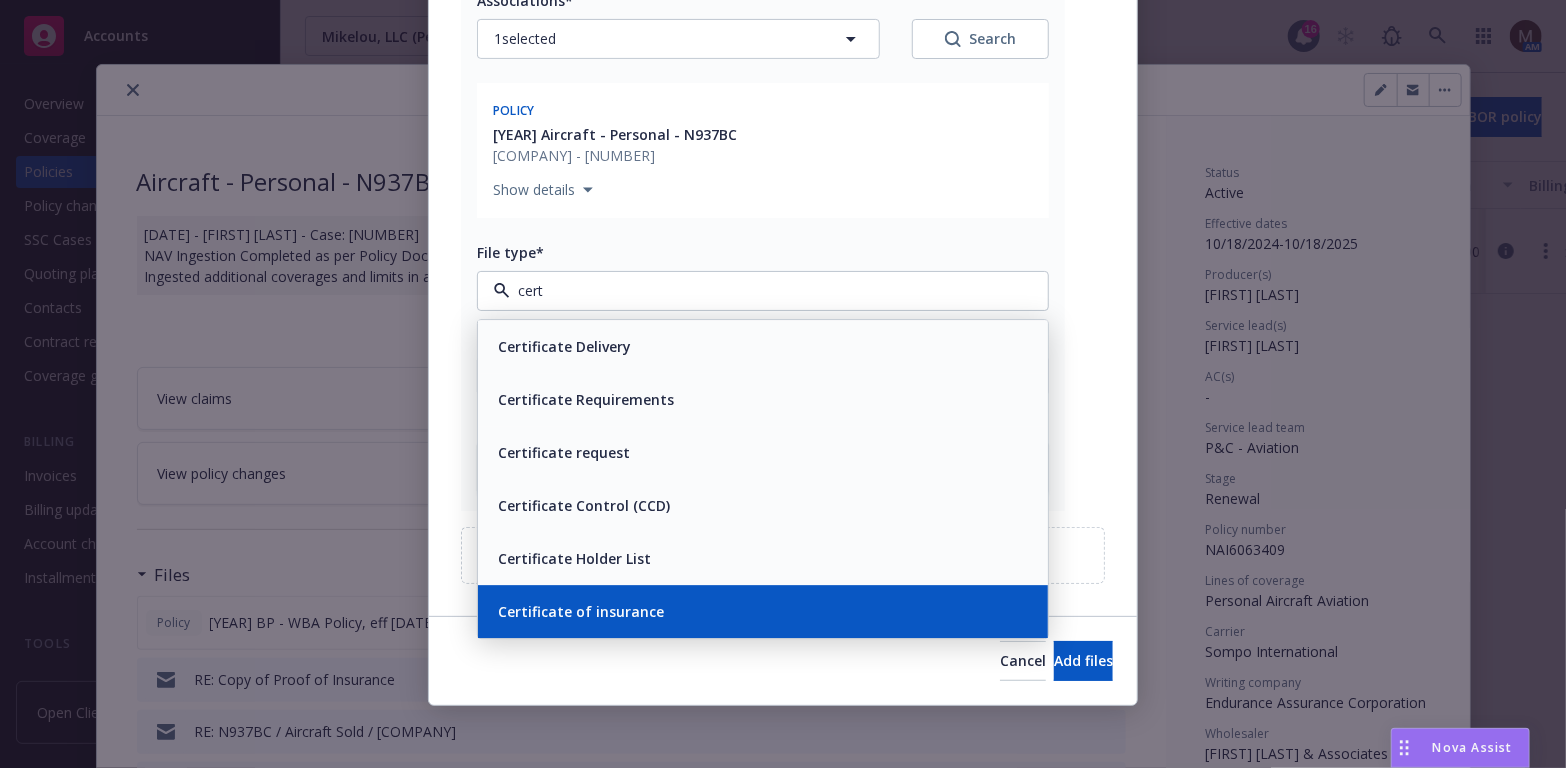 click on "Certificate of insurance" at bounding box center (763, 611) 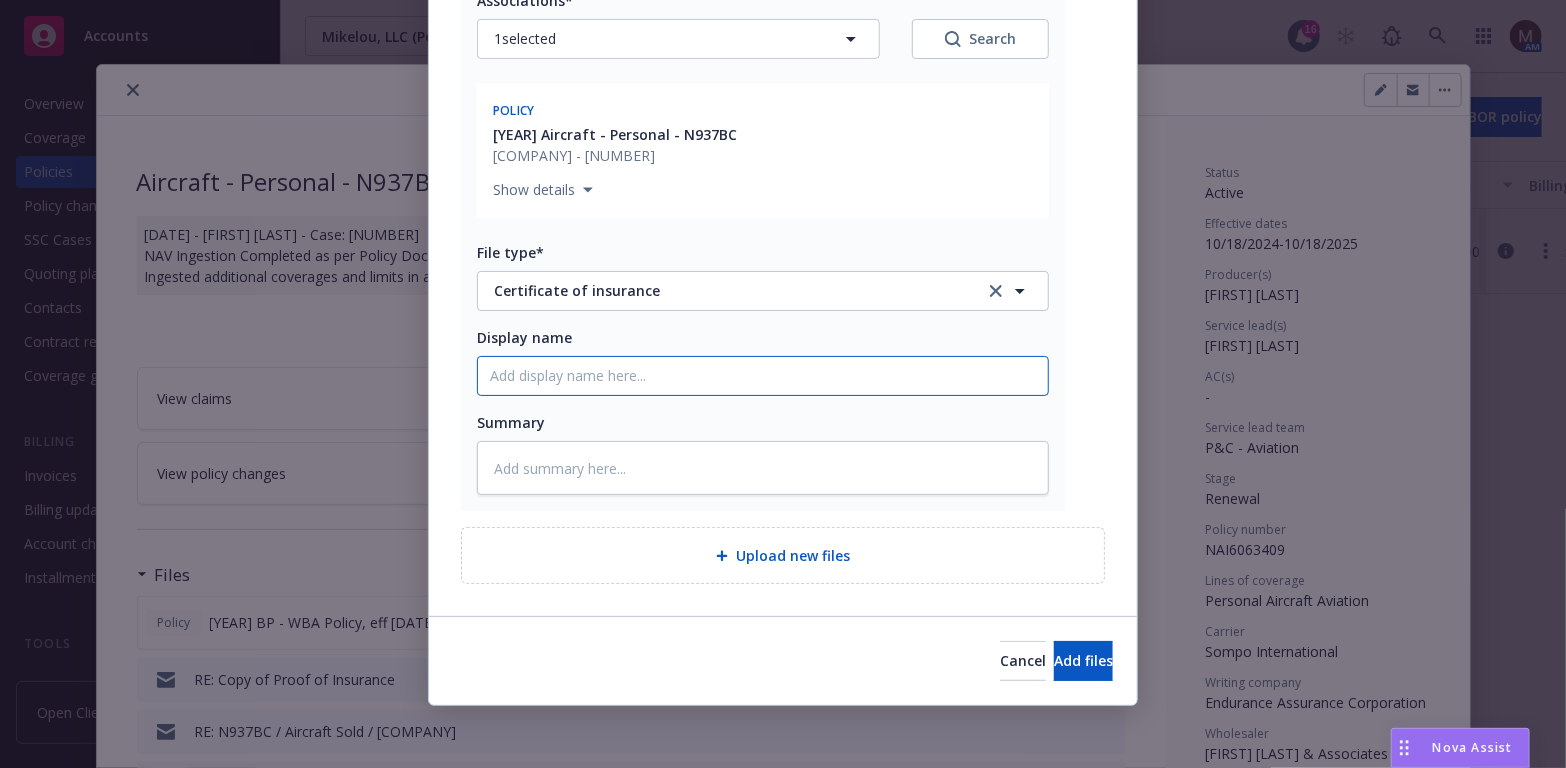 click on "Display name" at bounding box center [763, 376] 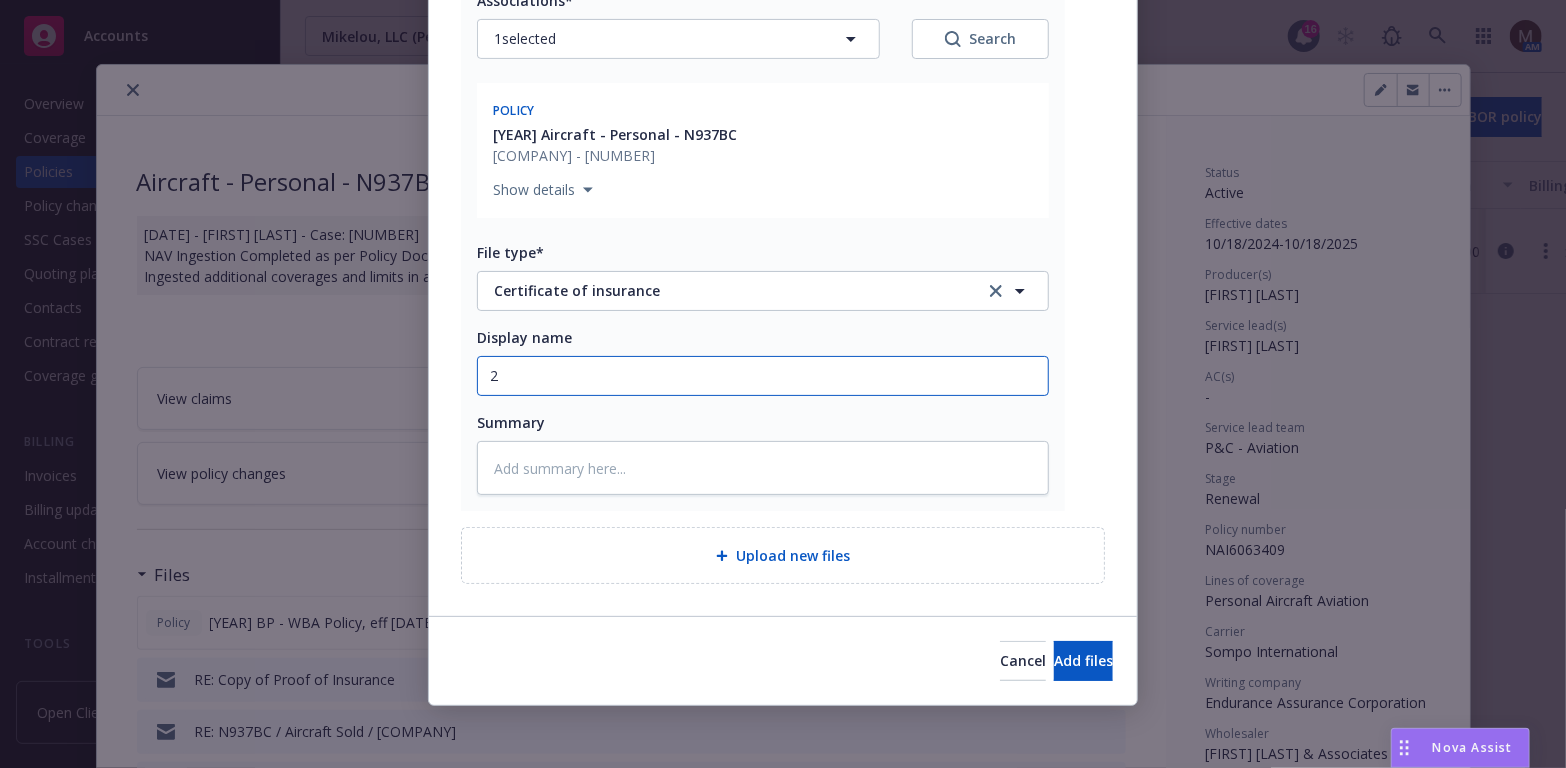 type on "x" 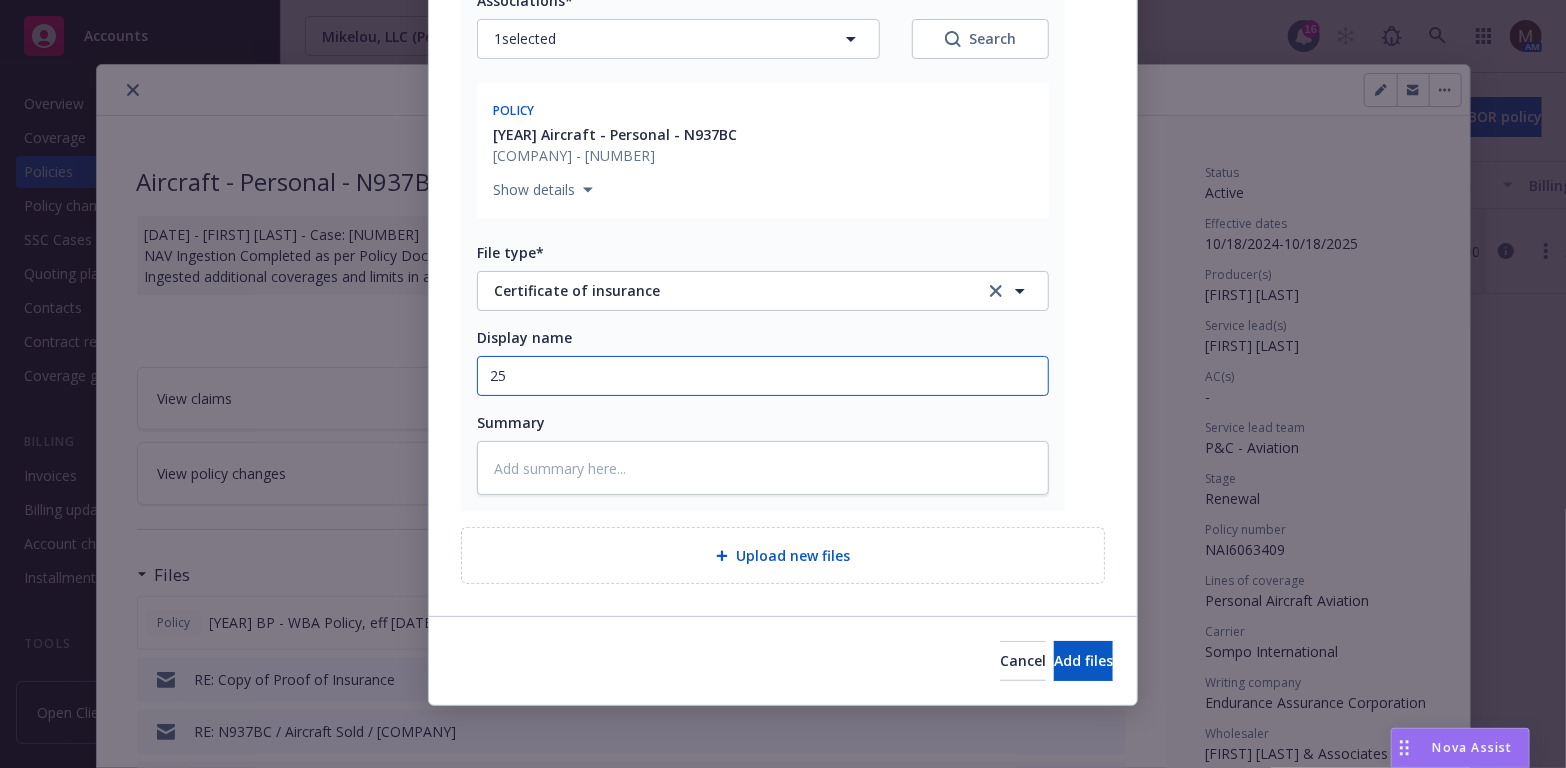 type on "x" 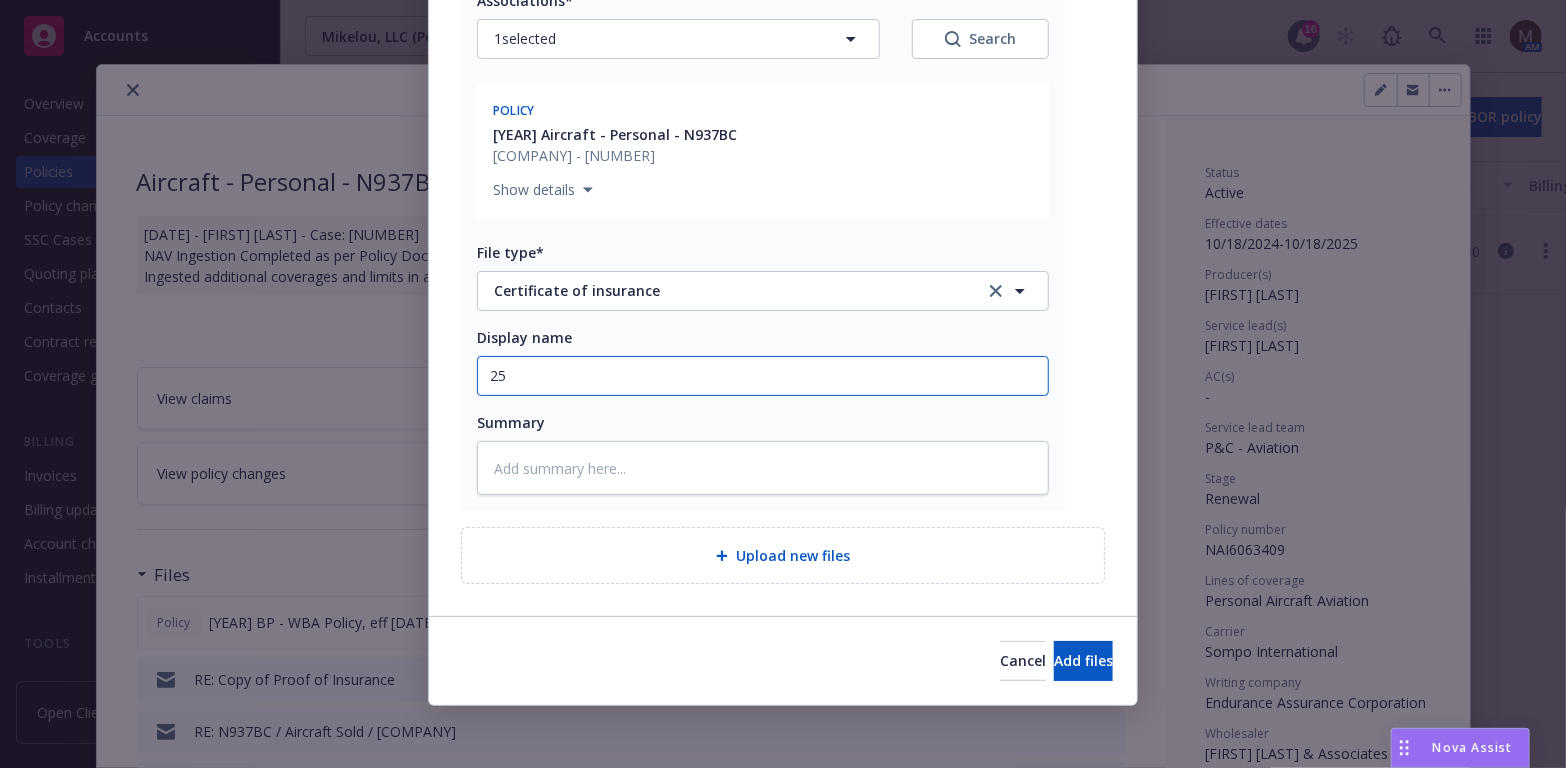 type on "25" 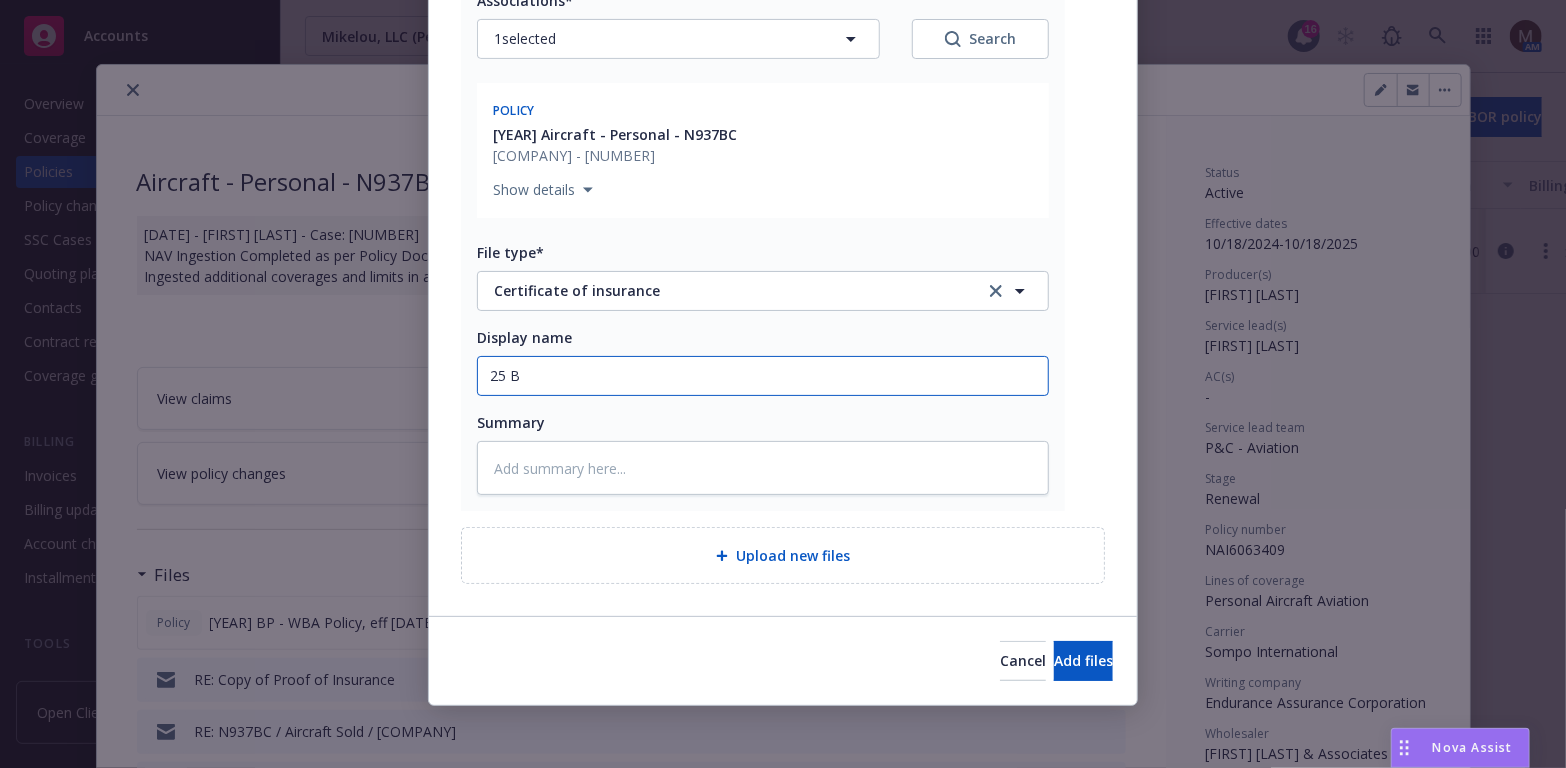 type on "x" 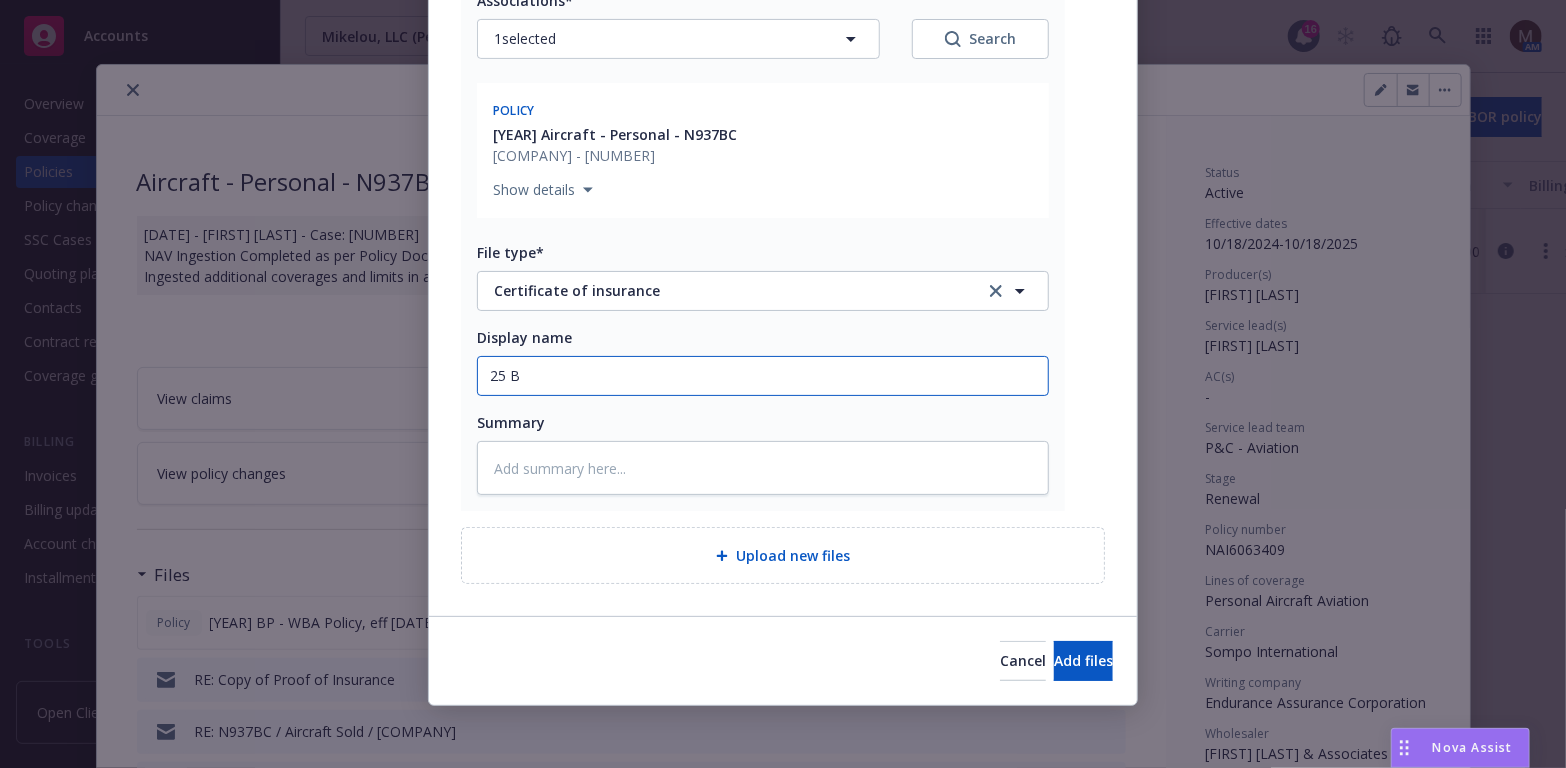 type on "25 BP" 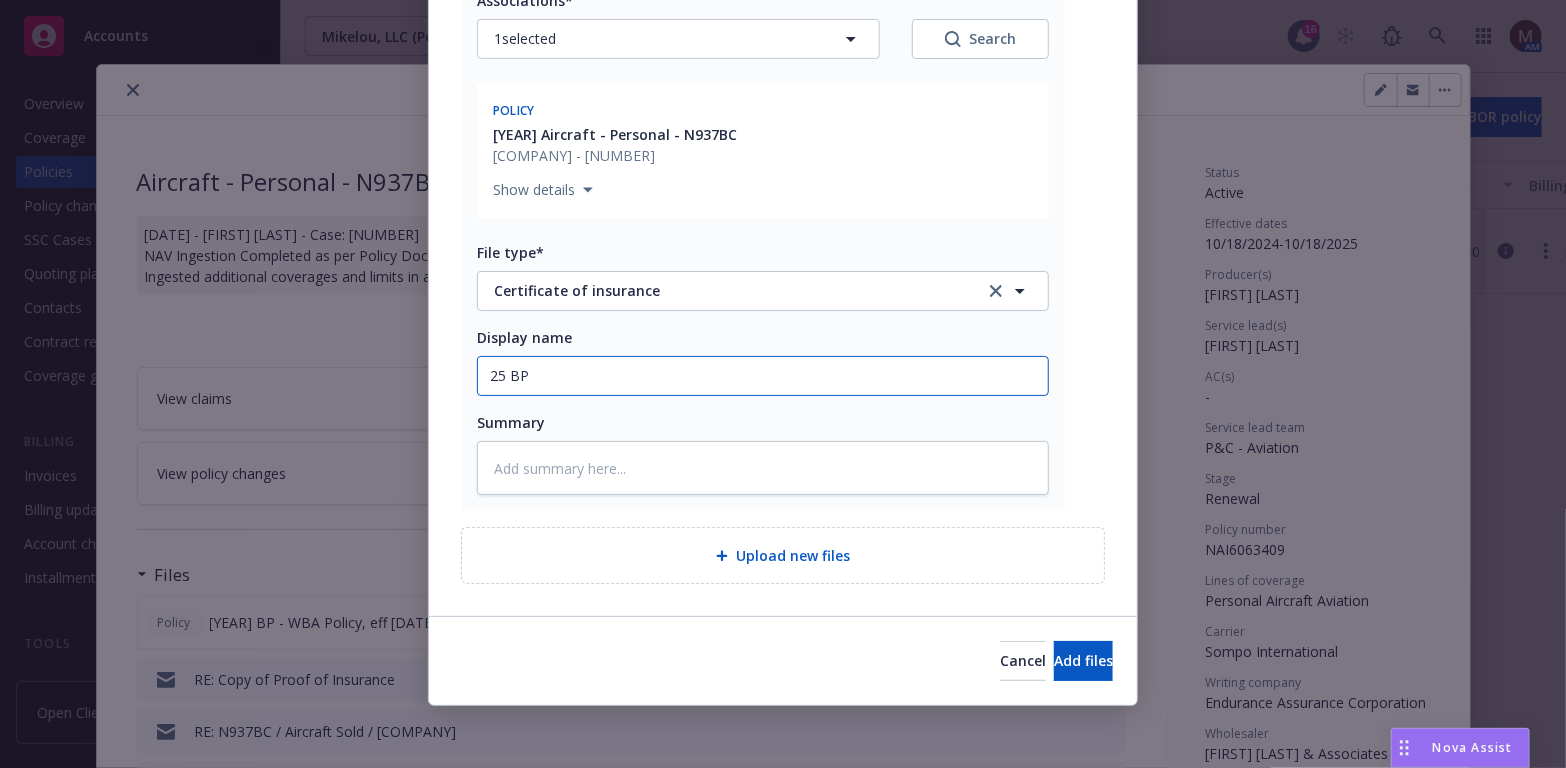 type on "x" 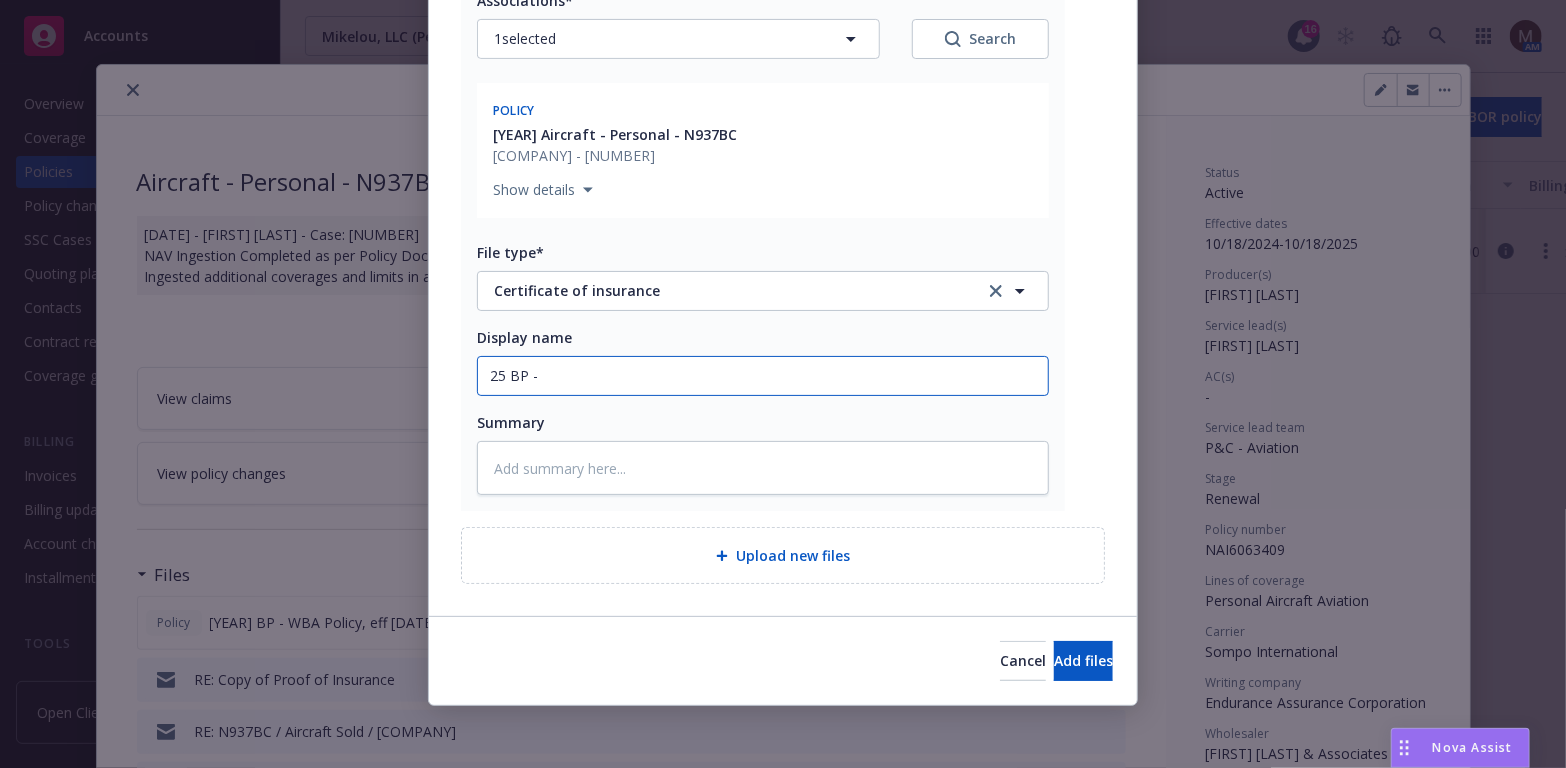 type on "x" 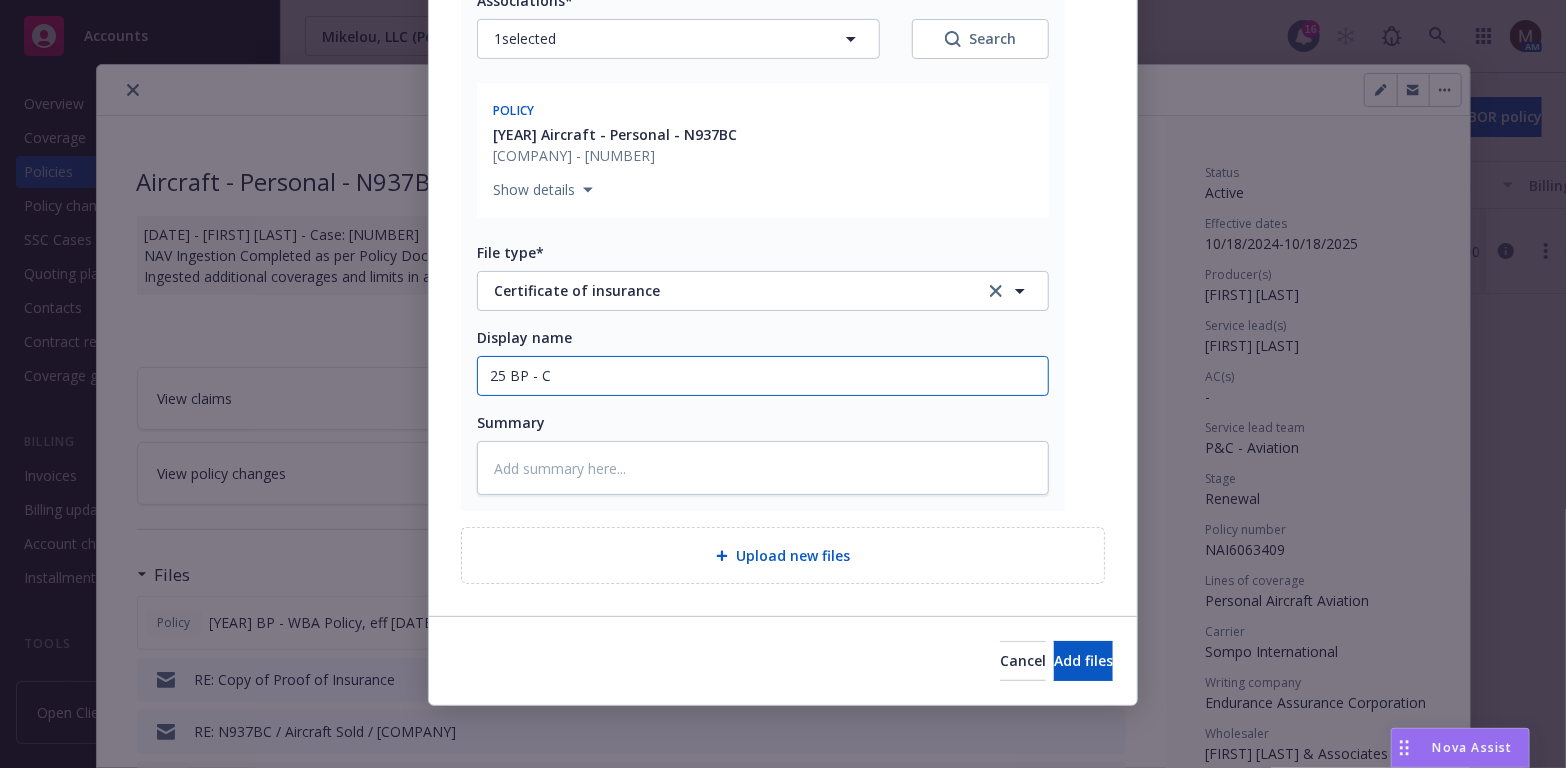type on "x" 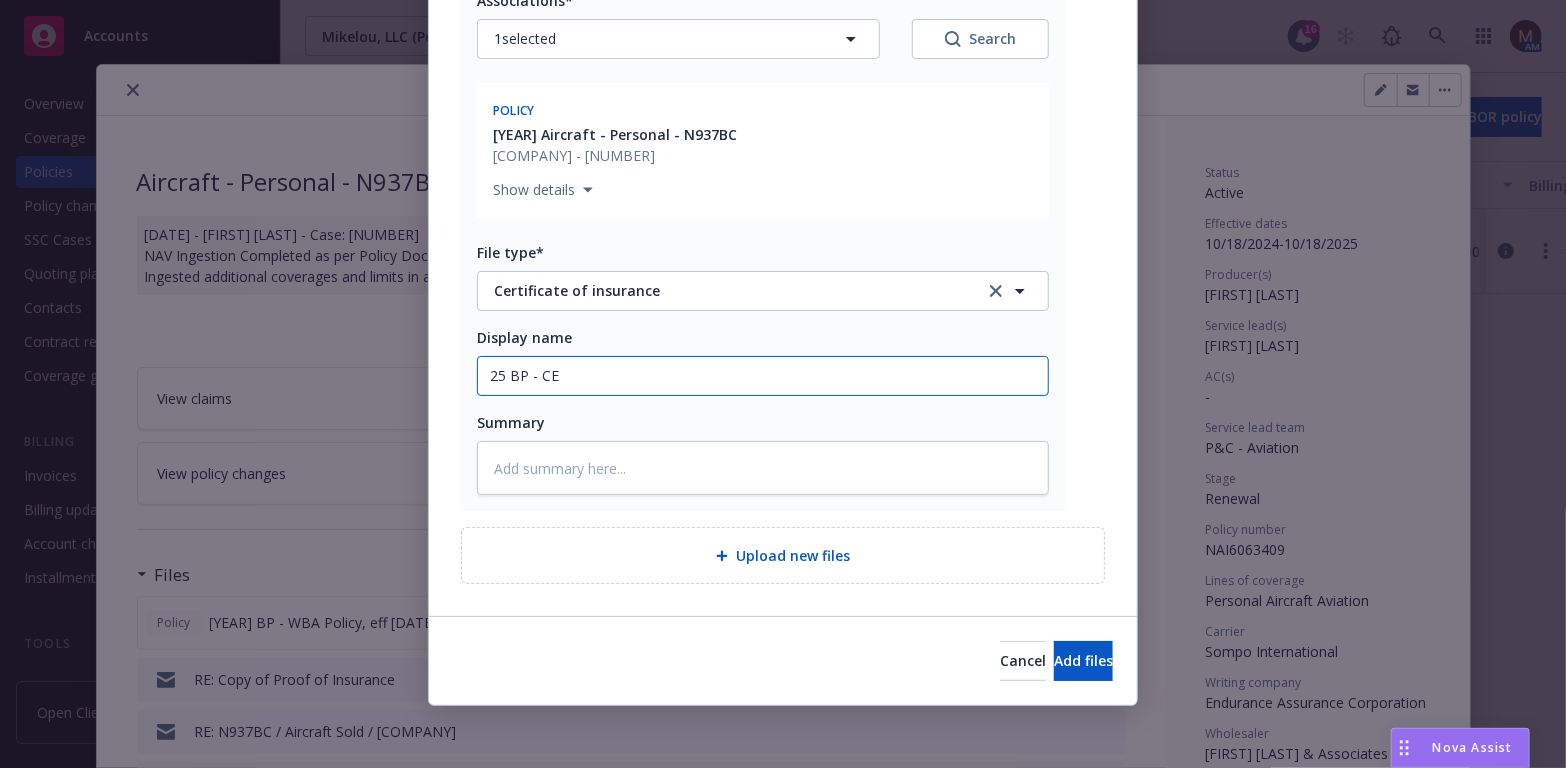 type on "x" 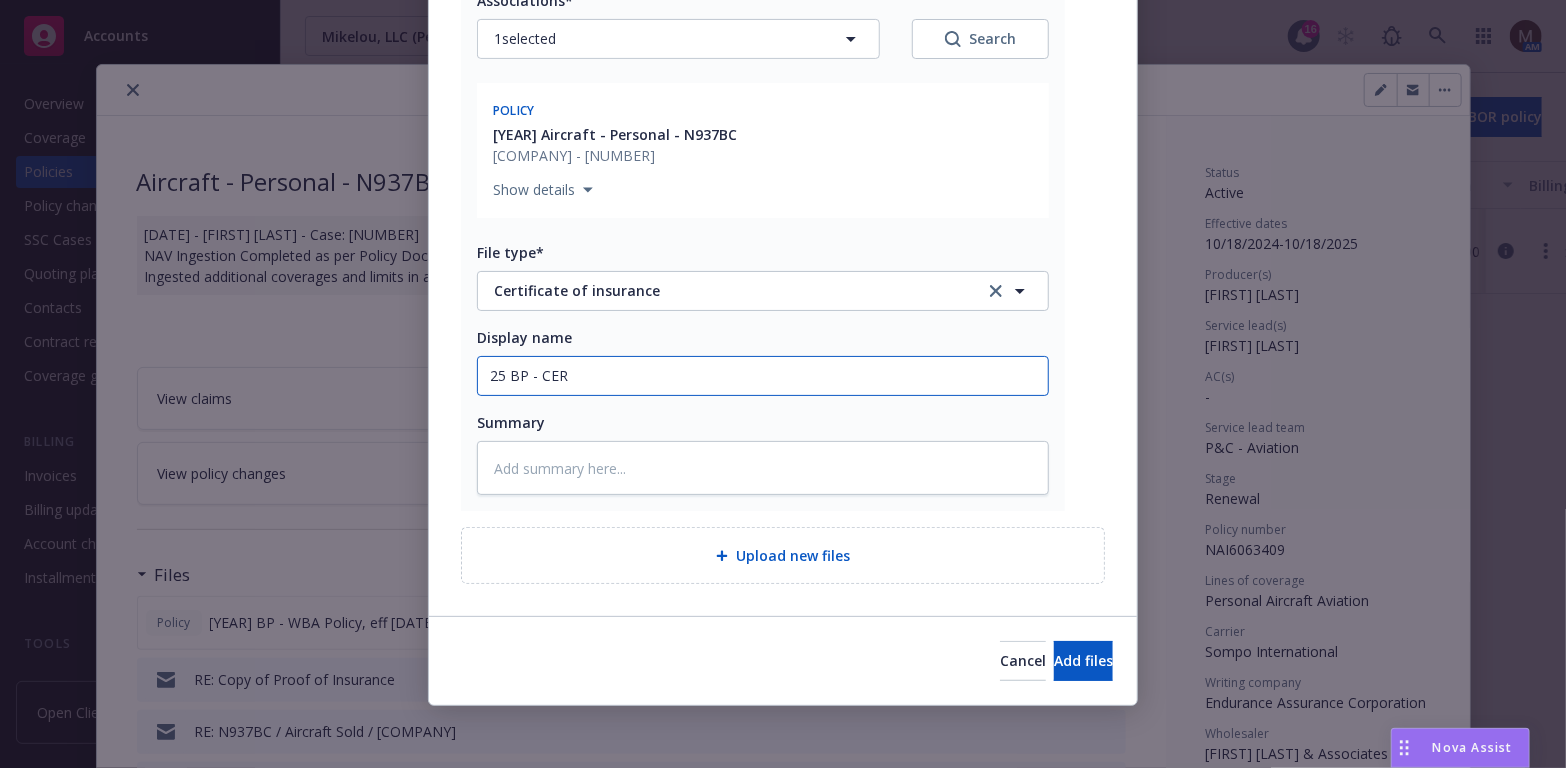 type on "x" 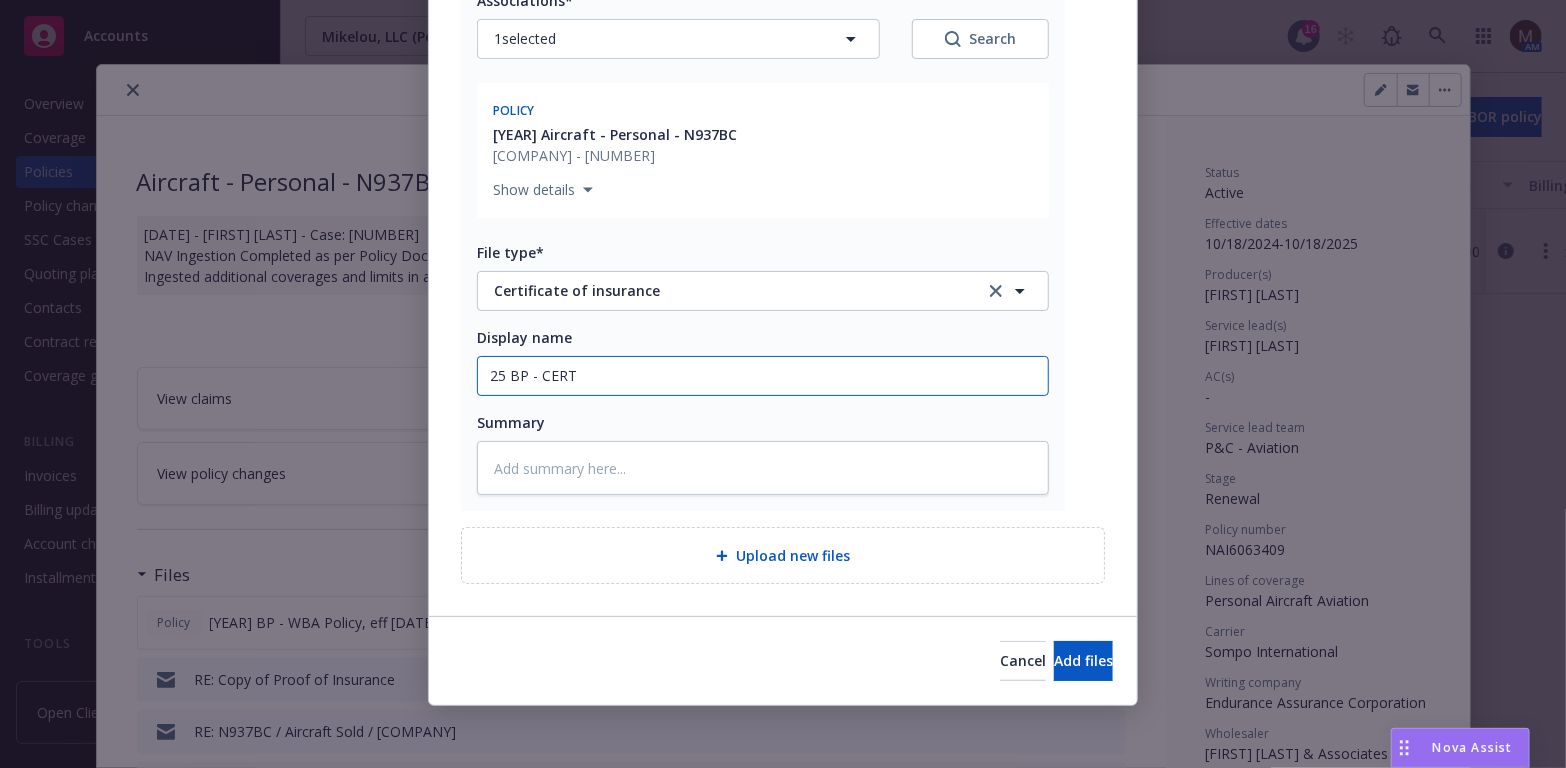 type on "x" 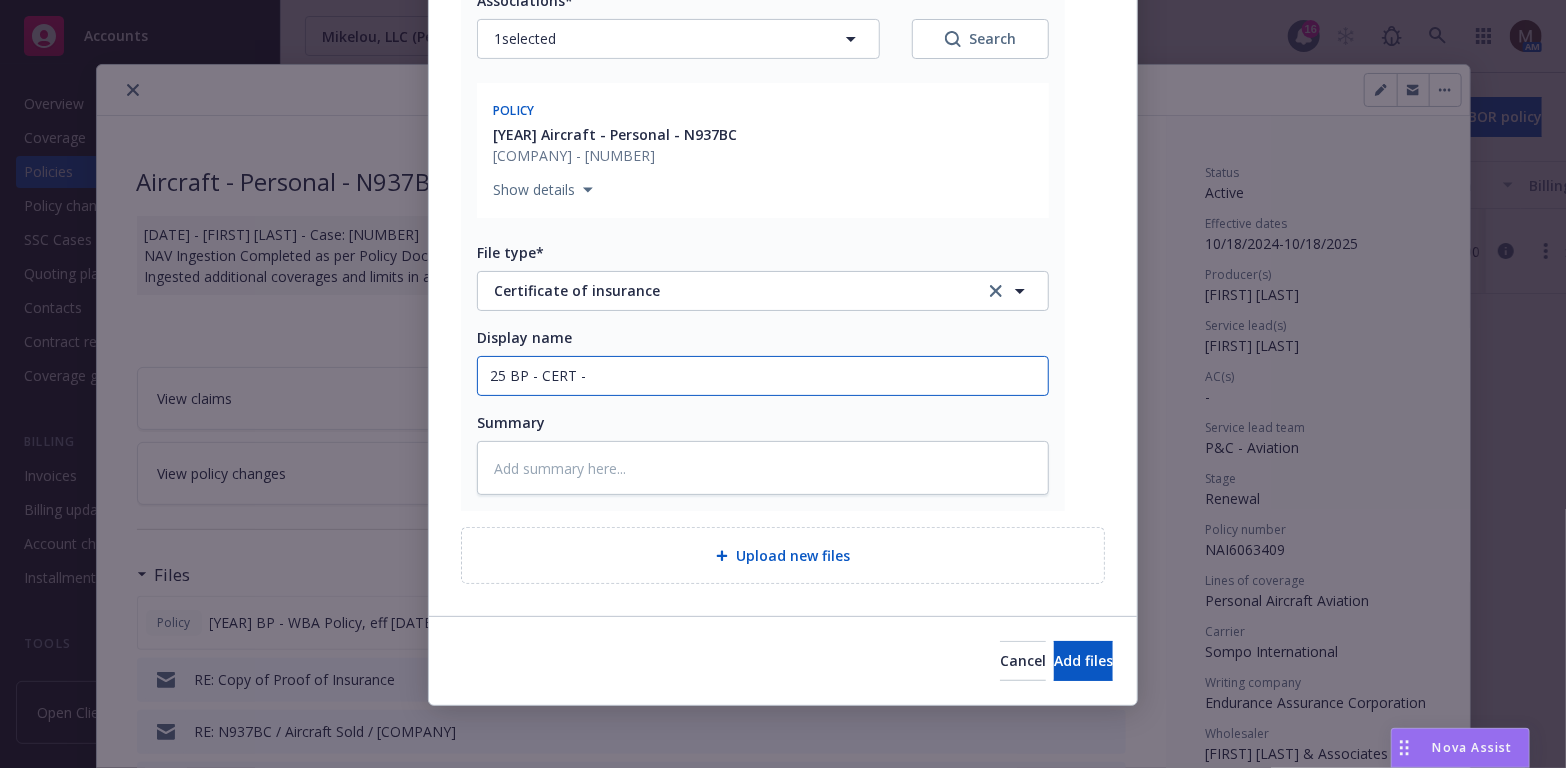 type on "25 BP - CERT -" 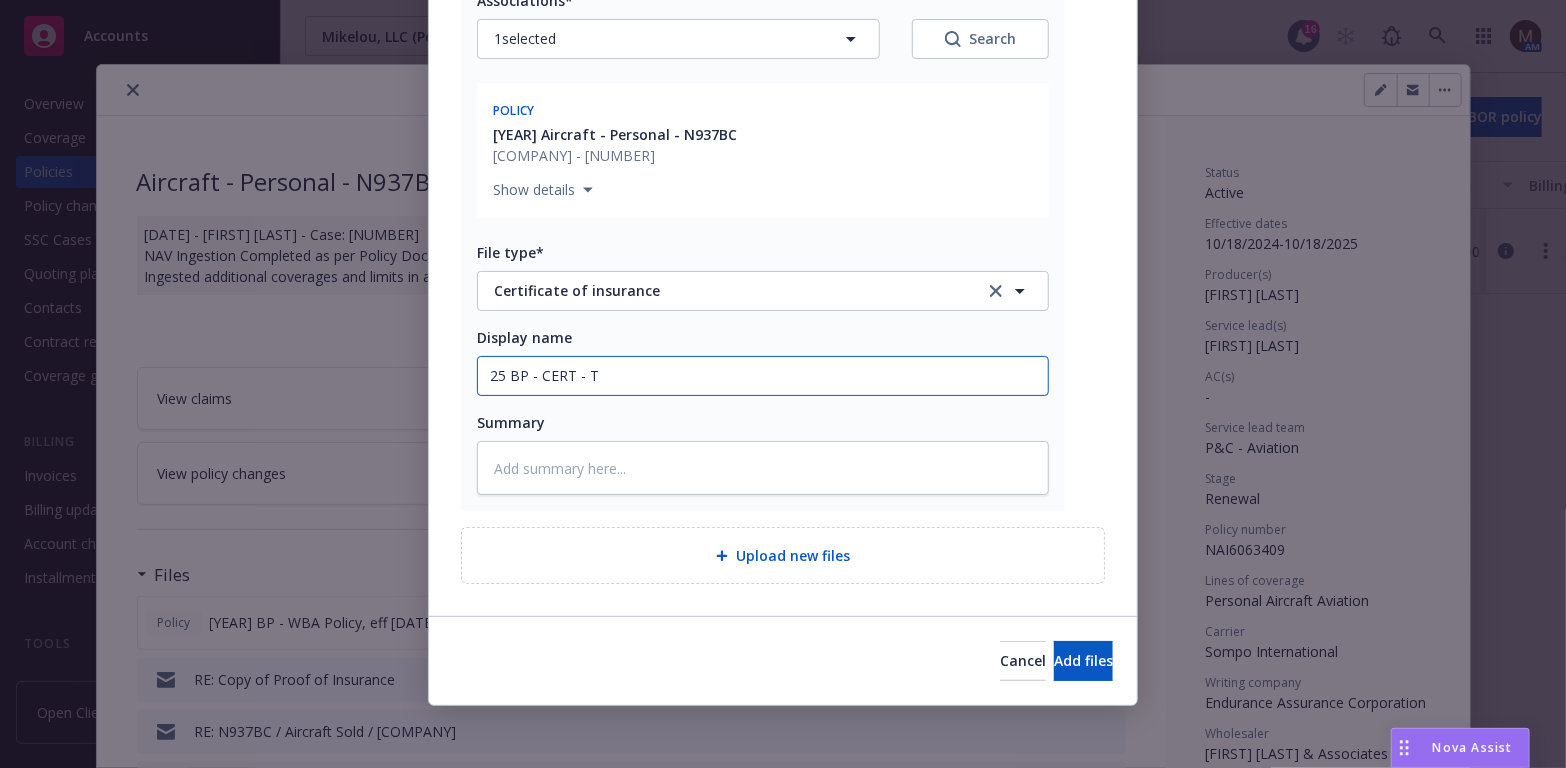 type on "x" 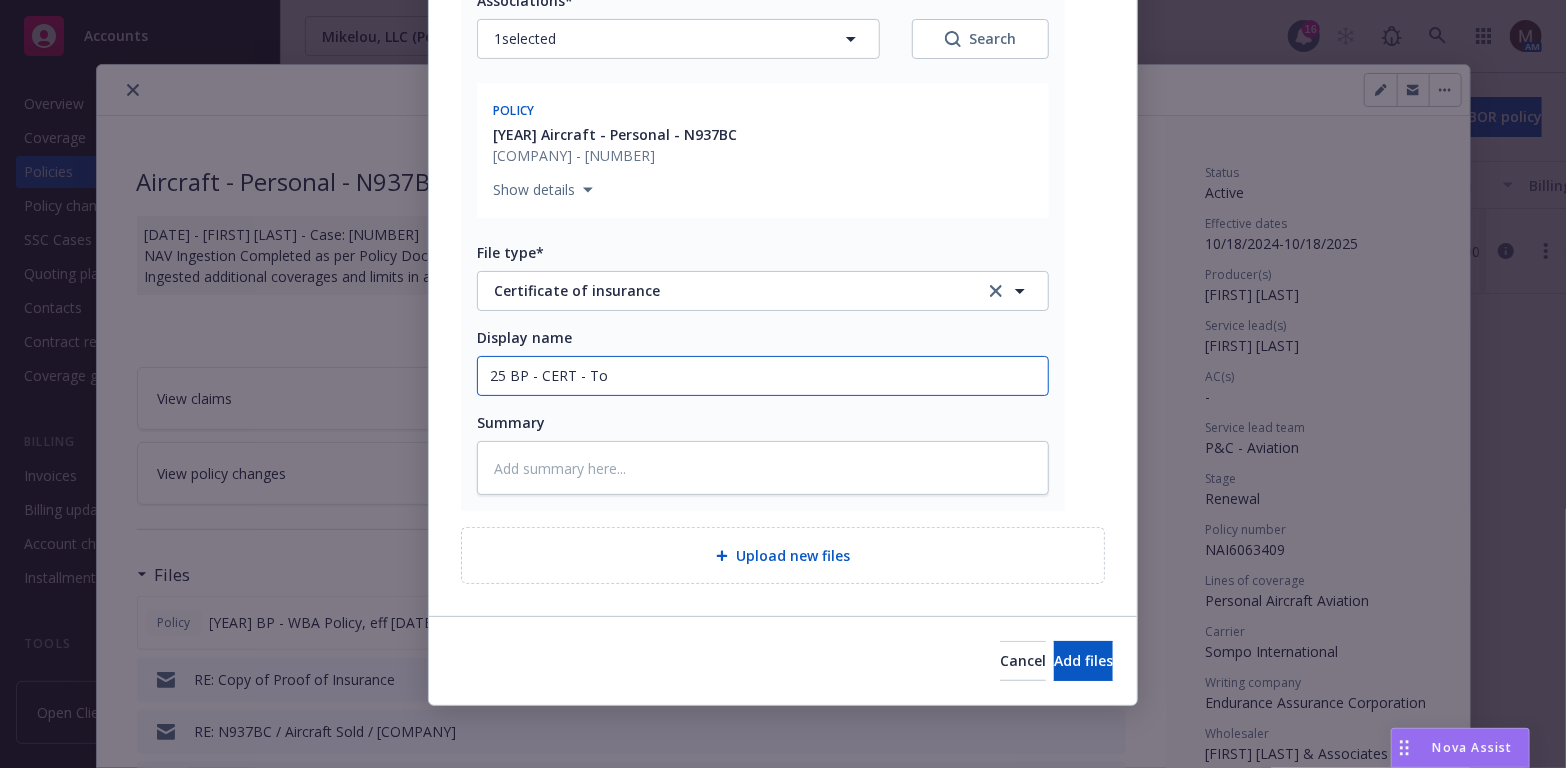 type on "x" 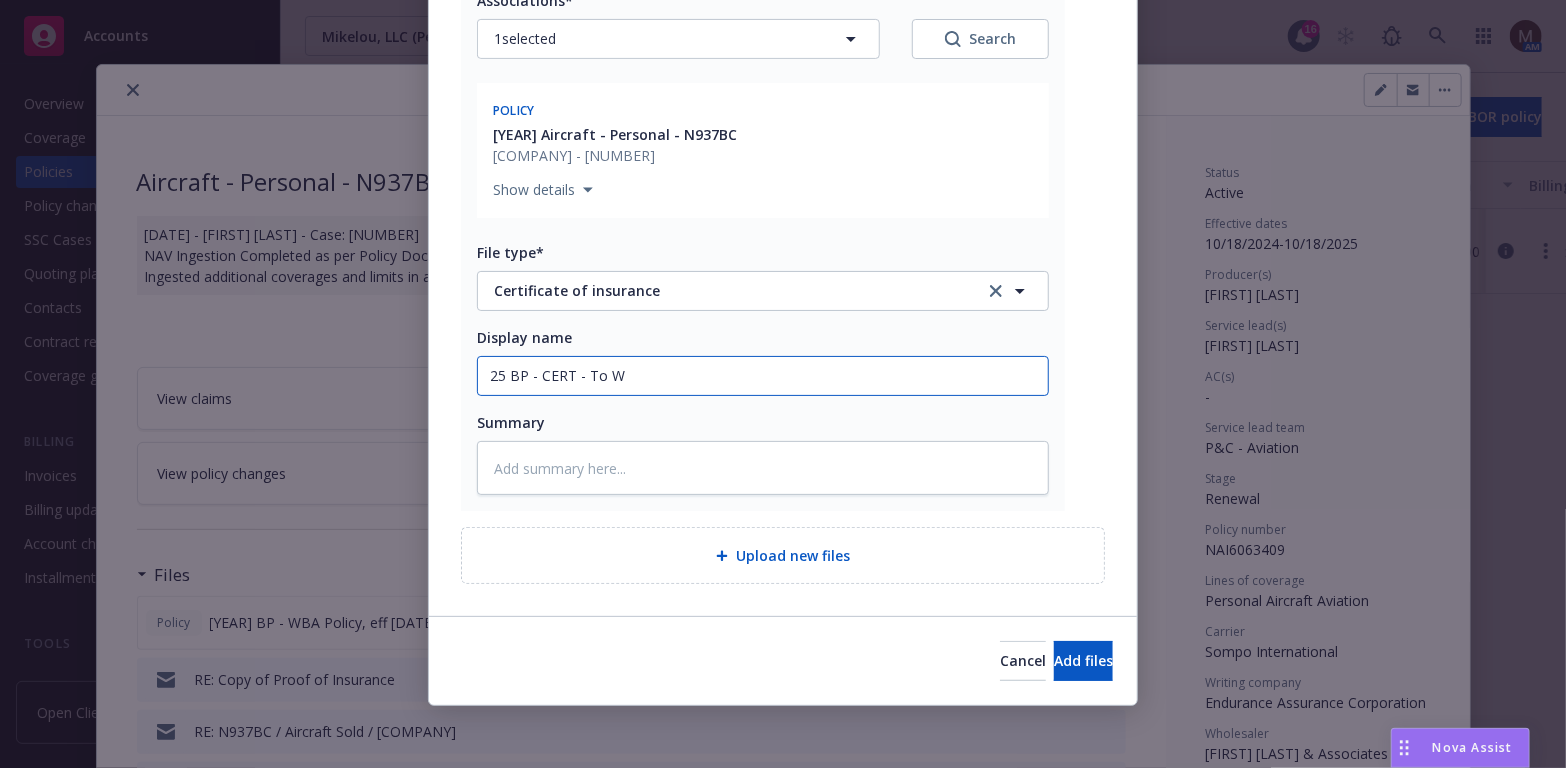 type on "x" 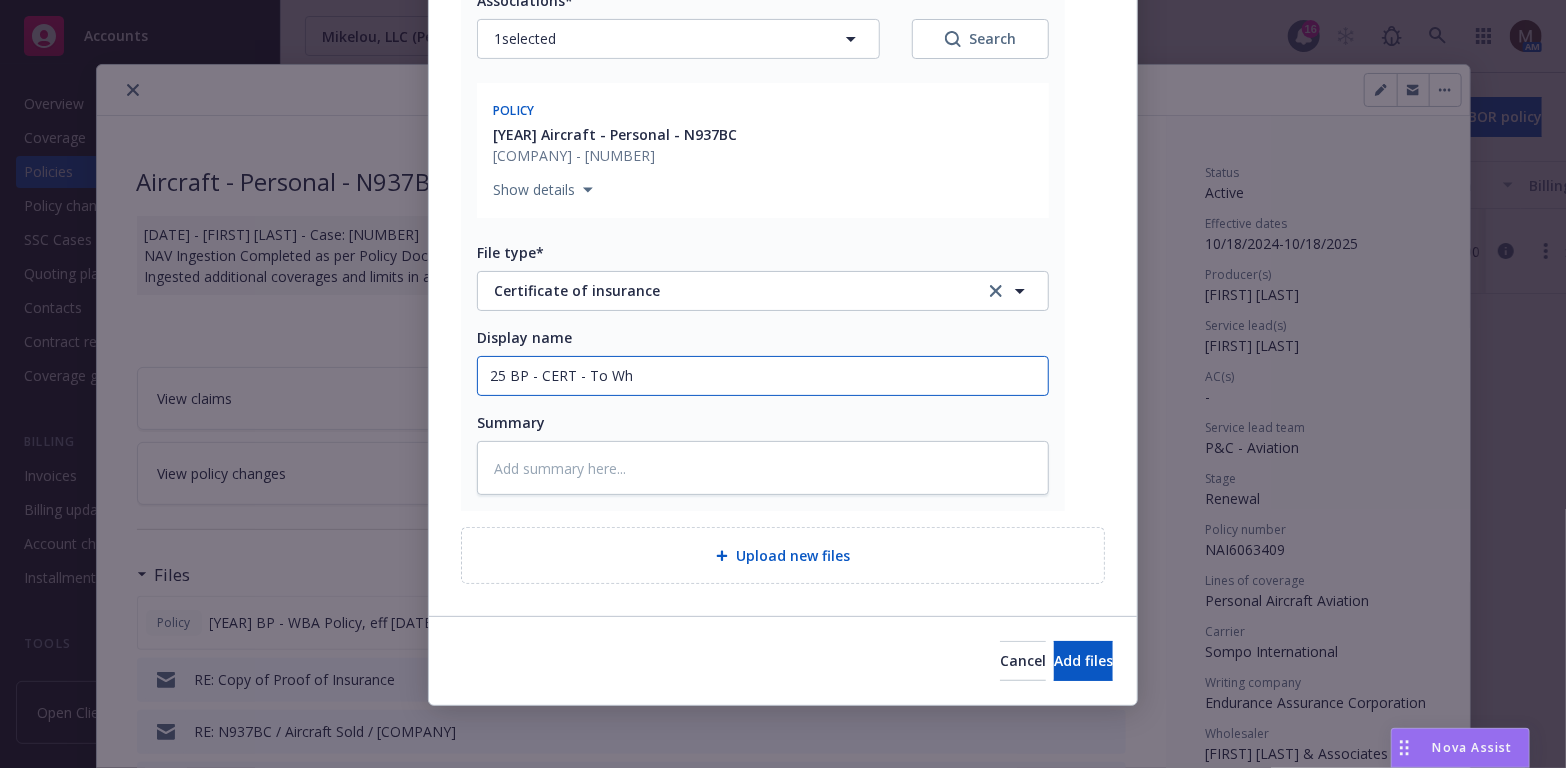 type on "x" 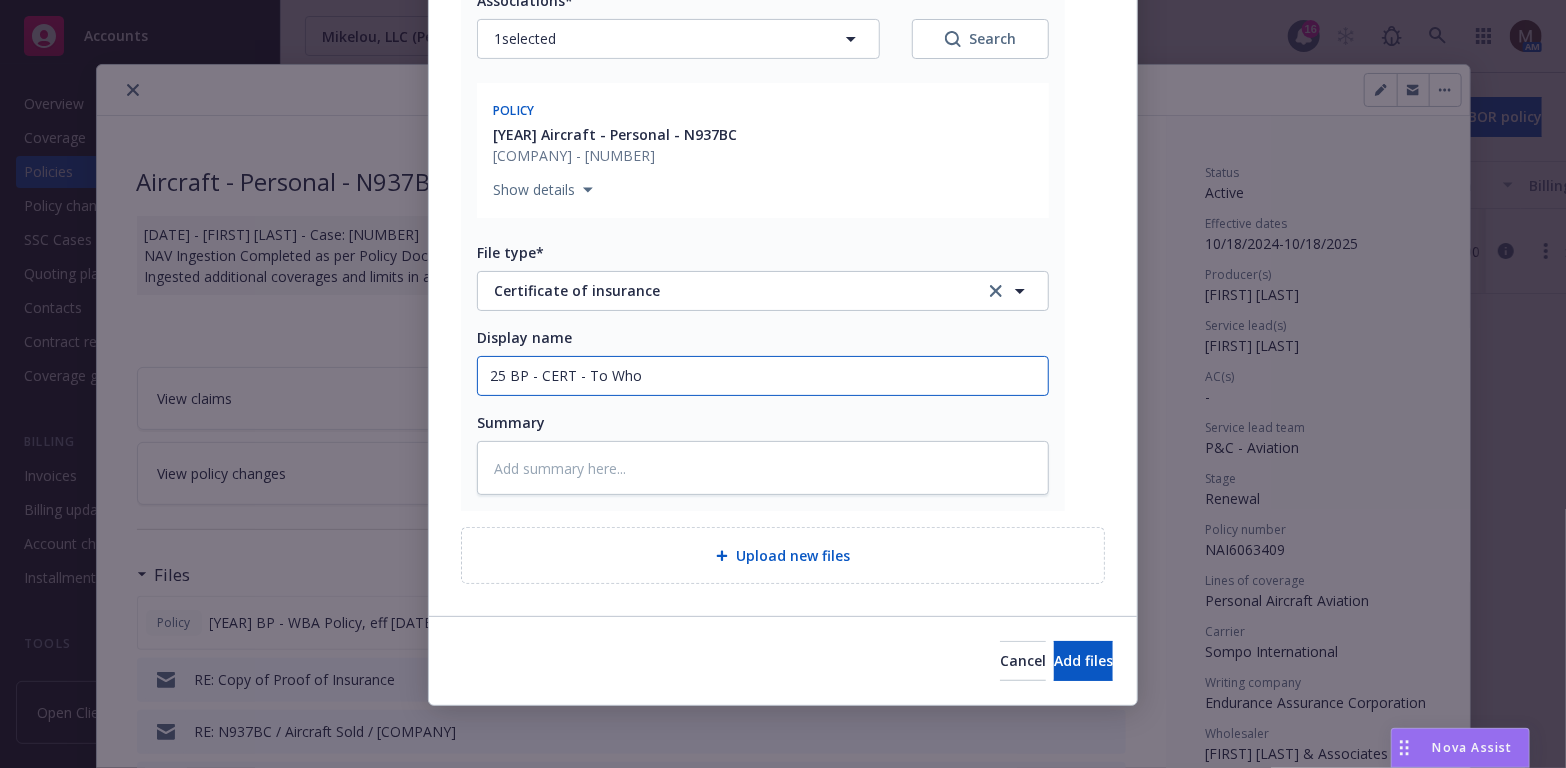 type on "25 BP - CERT - To Whom" 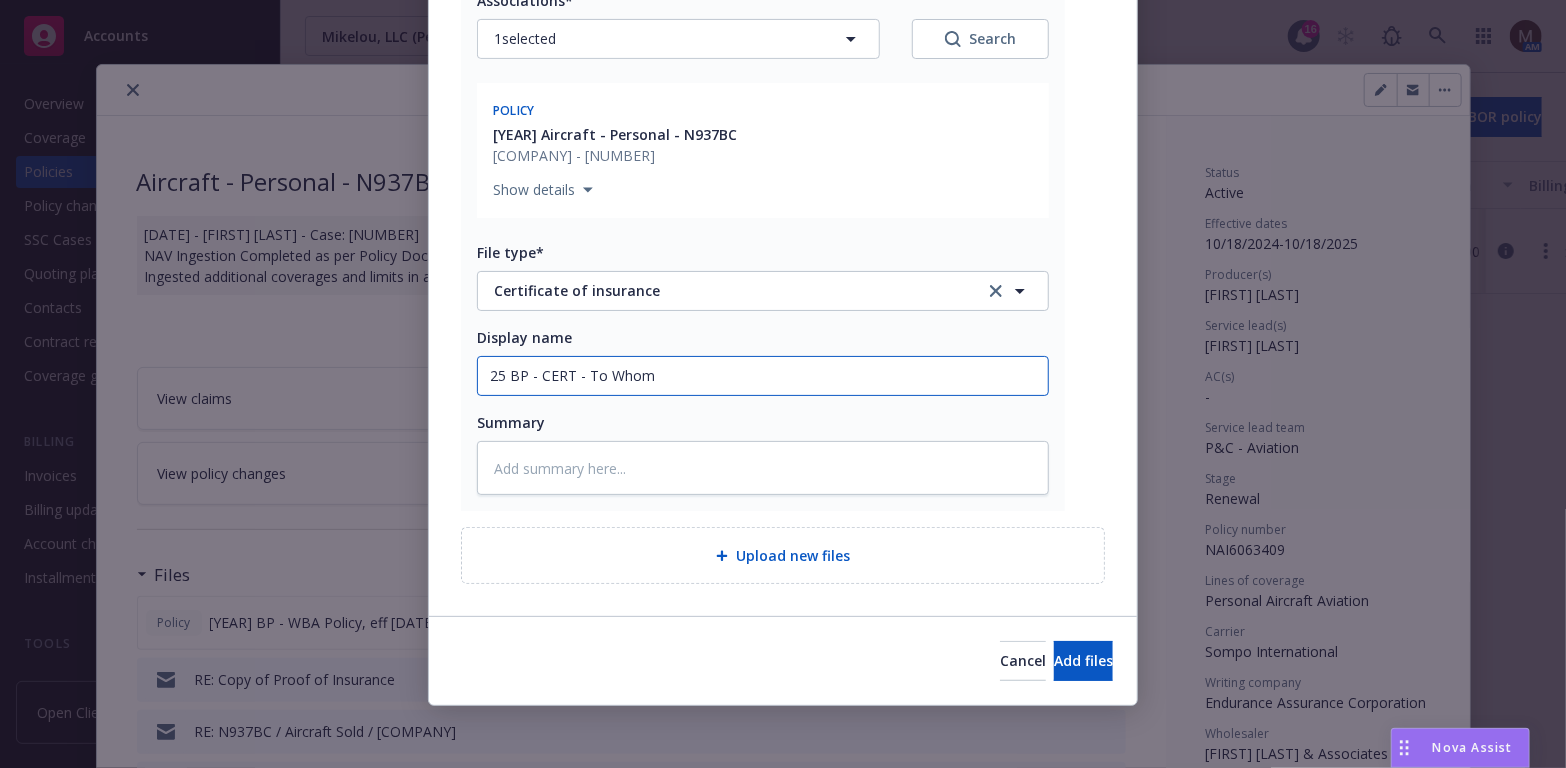 type on "x" 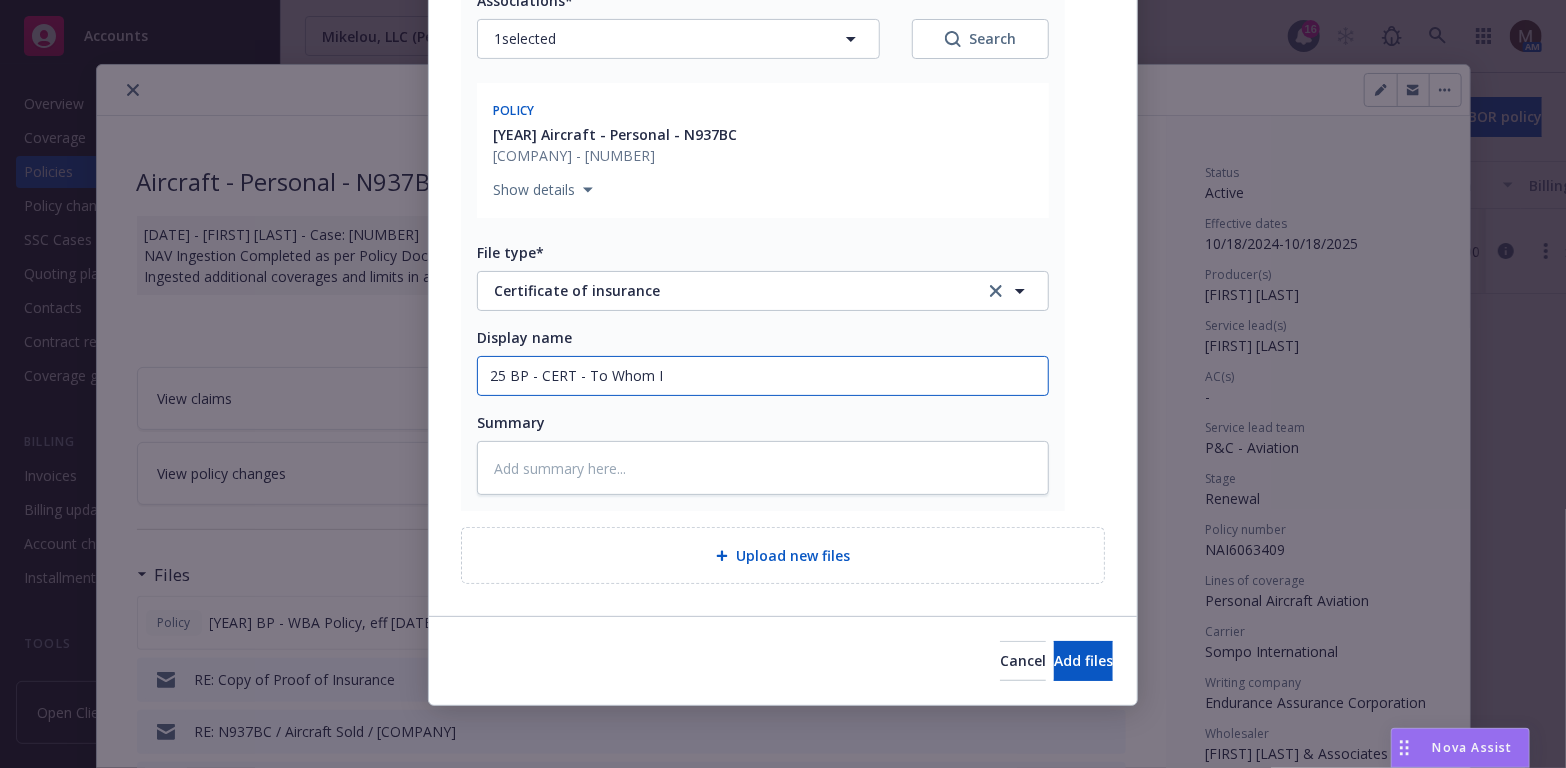 type on "x" 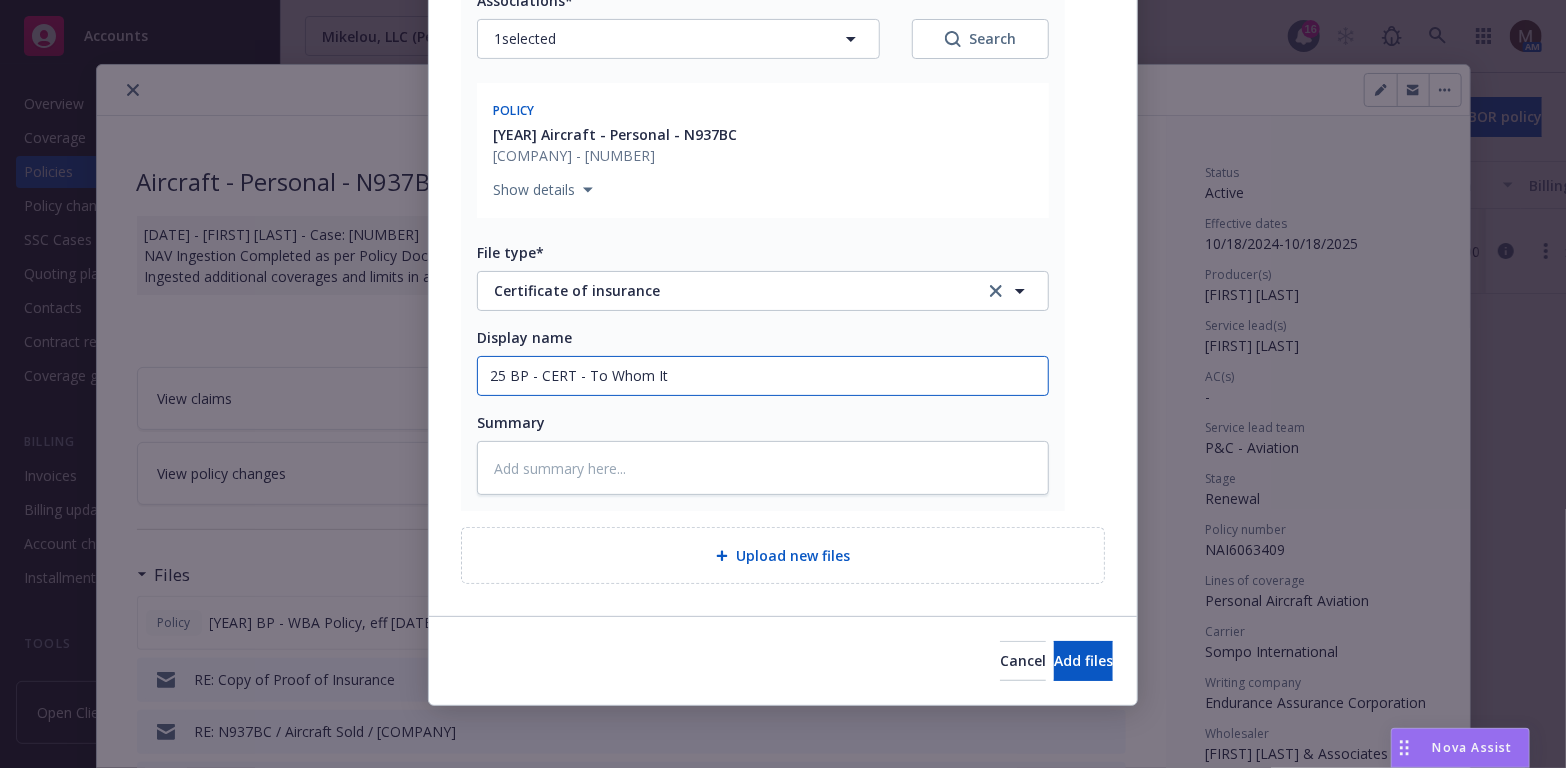 type on "x" 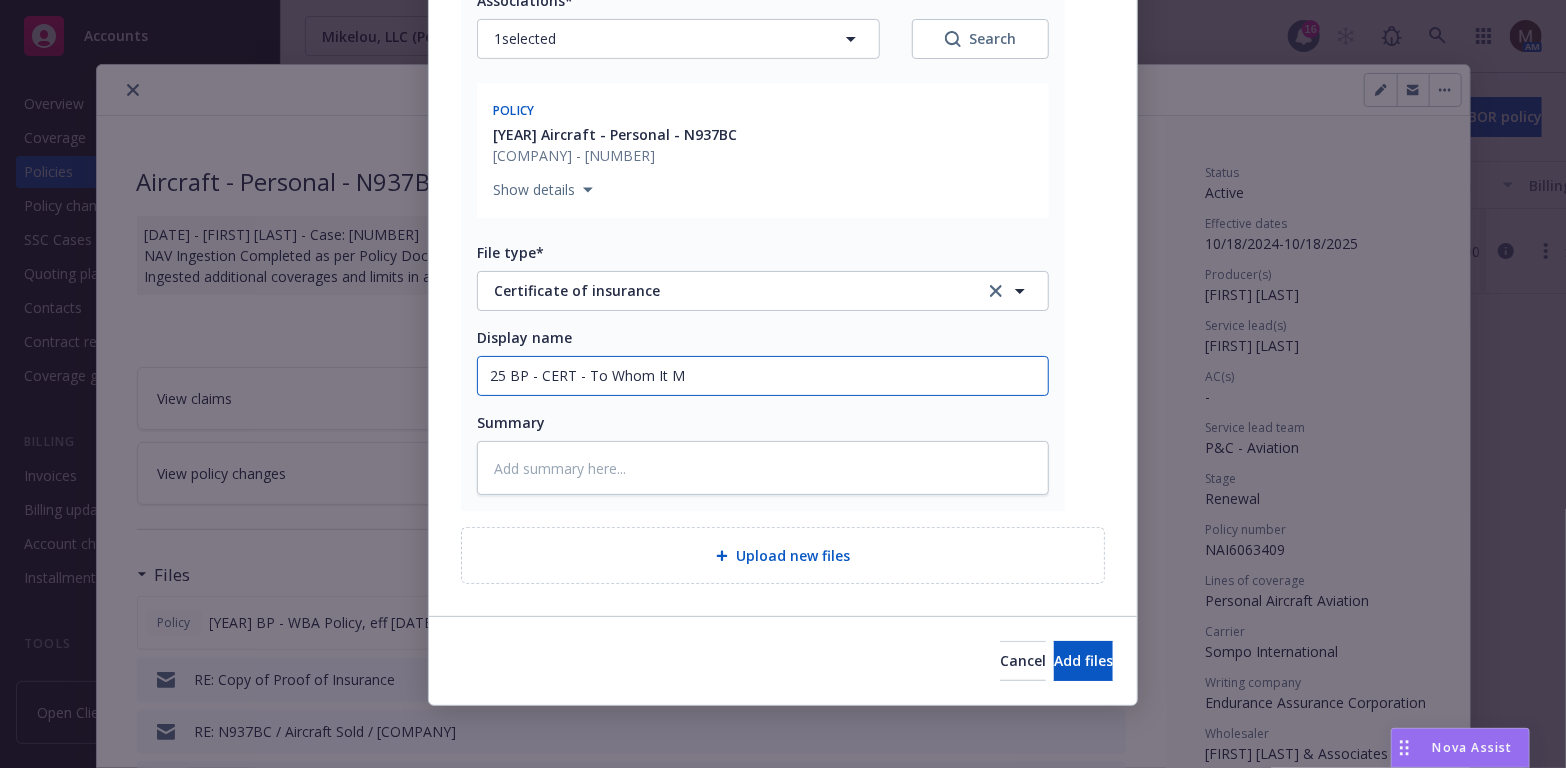 type on "x" 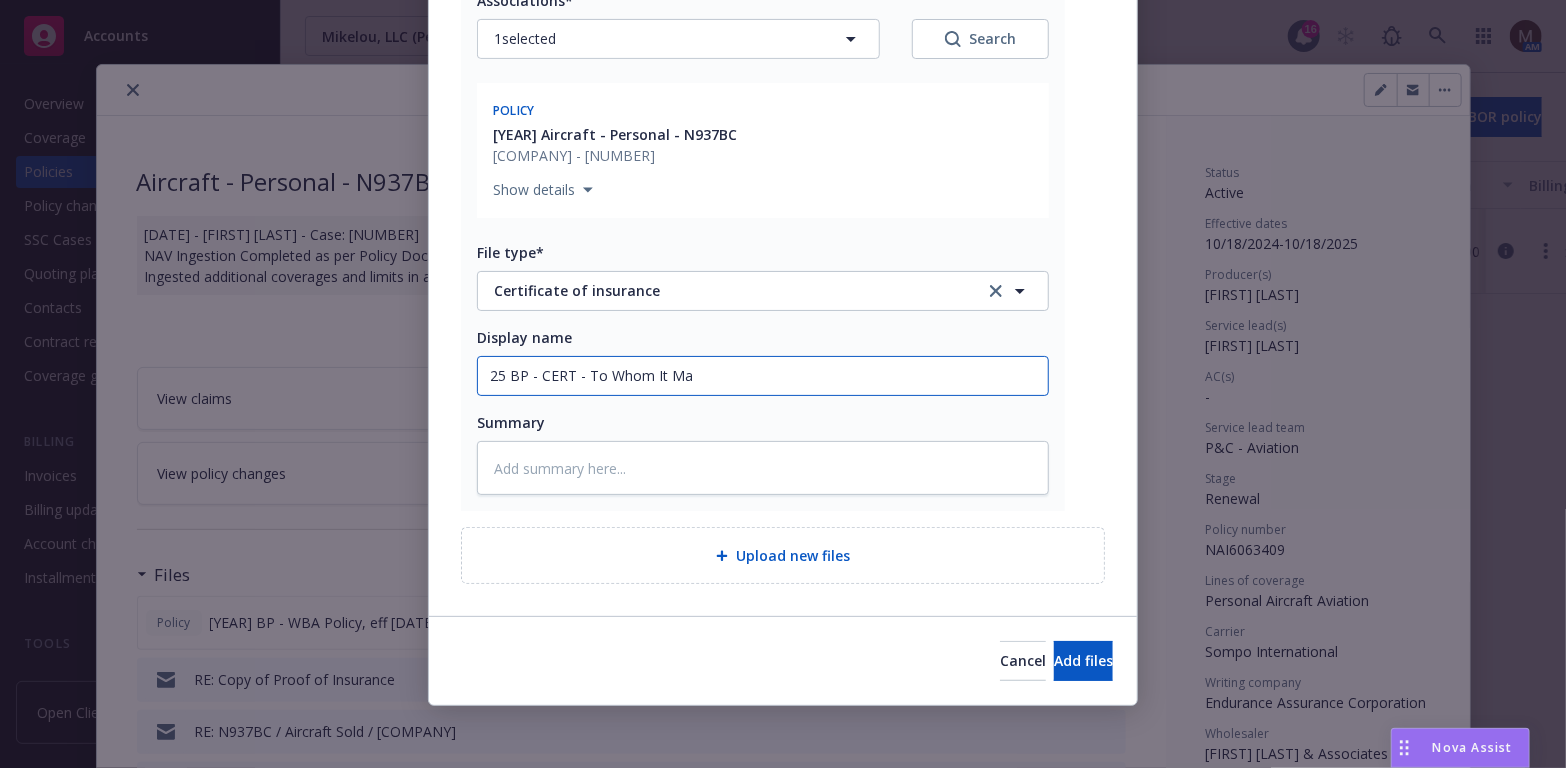 type on "x" 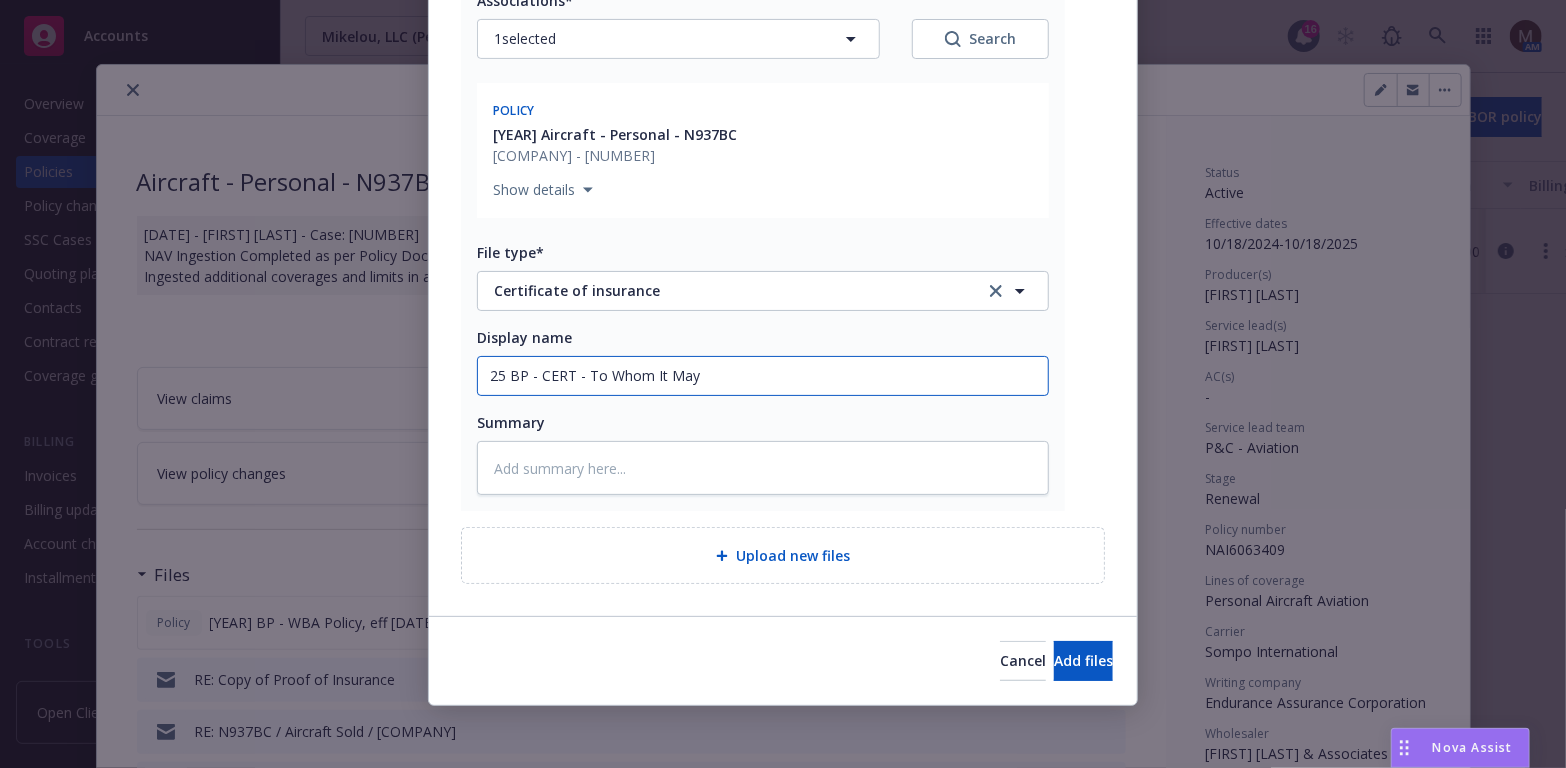type on "x" 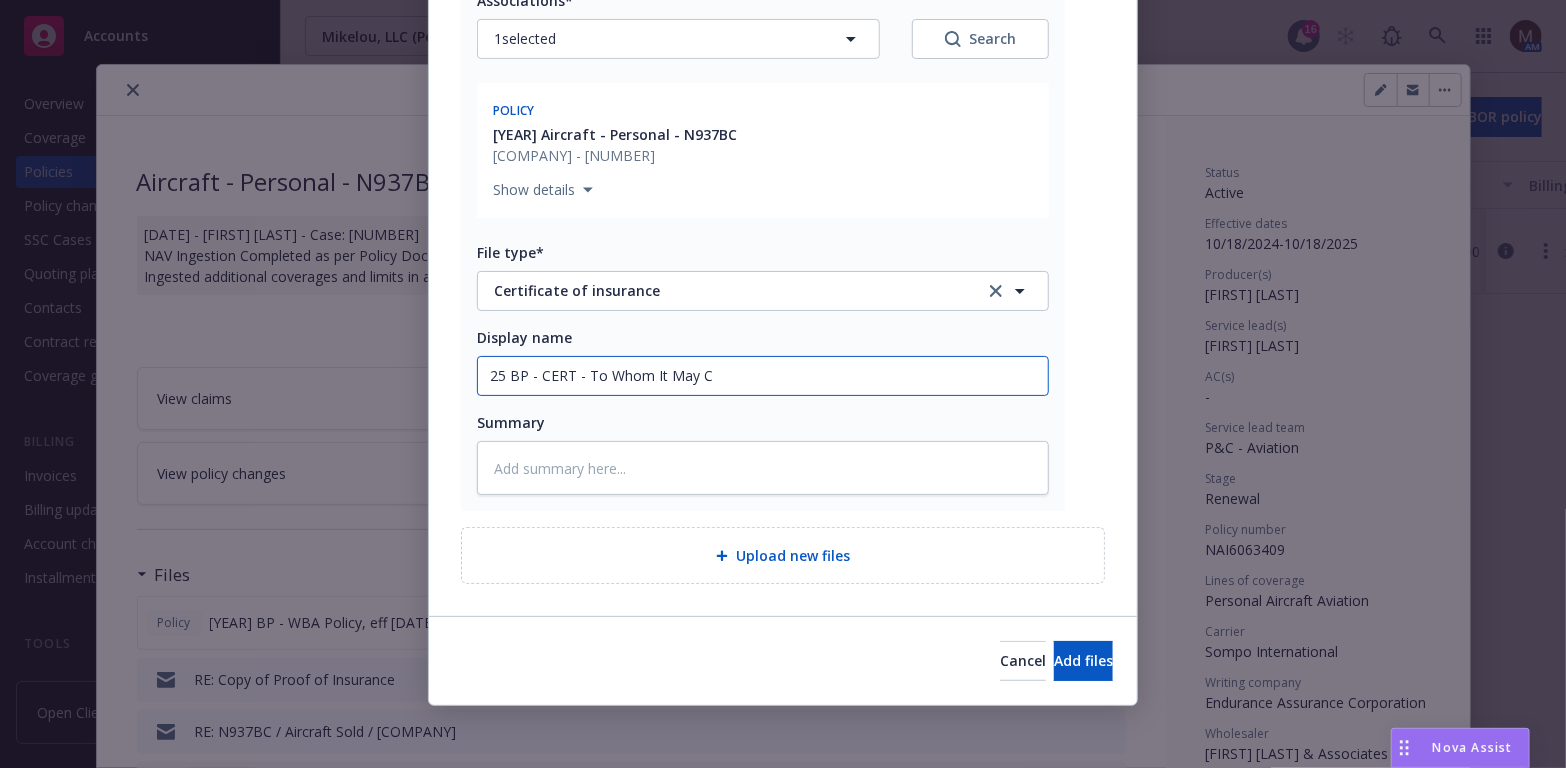 type on "x" 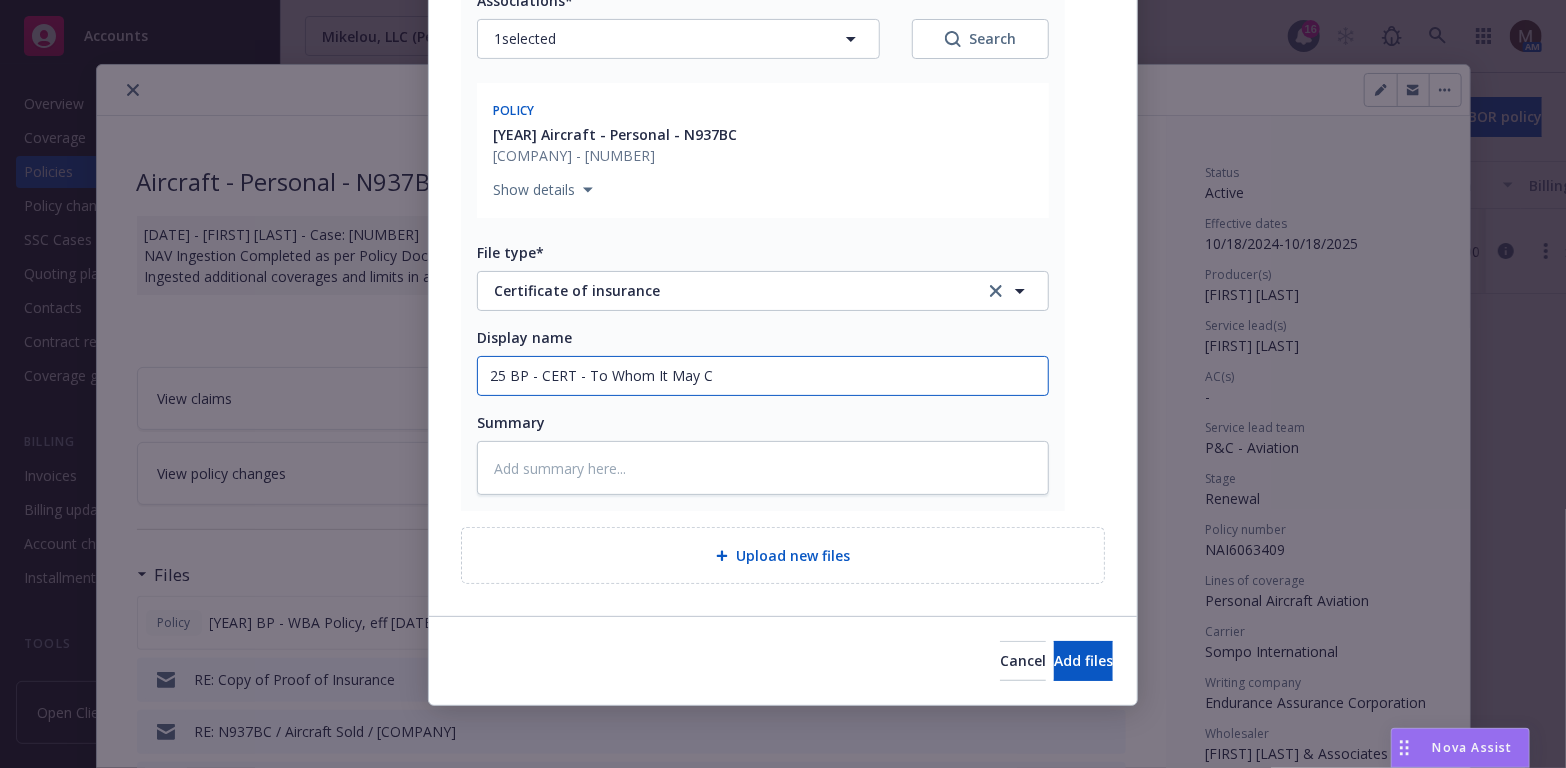 type on "25 BP - CERT - To Whom It May Co" 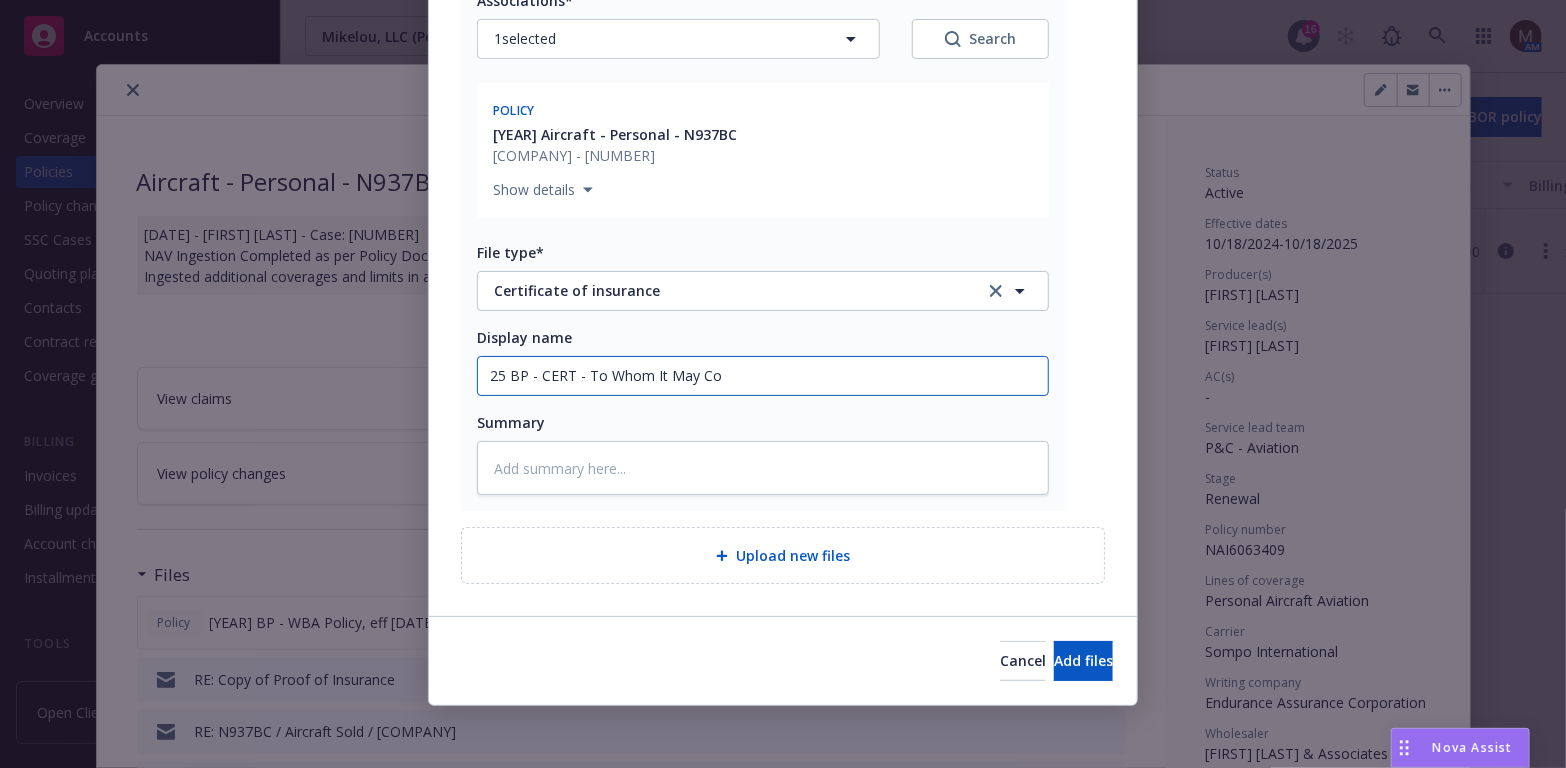 type on "x" 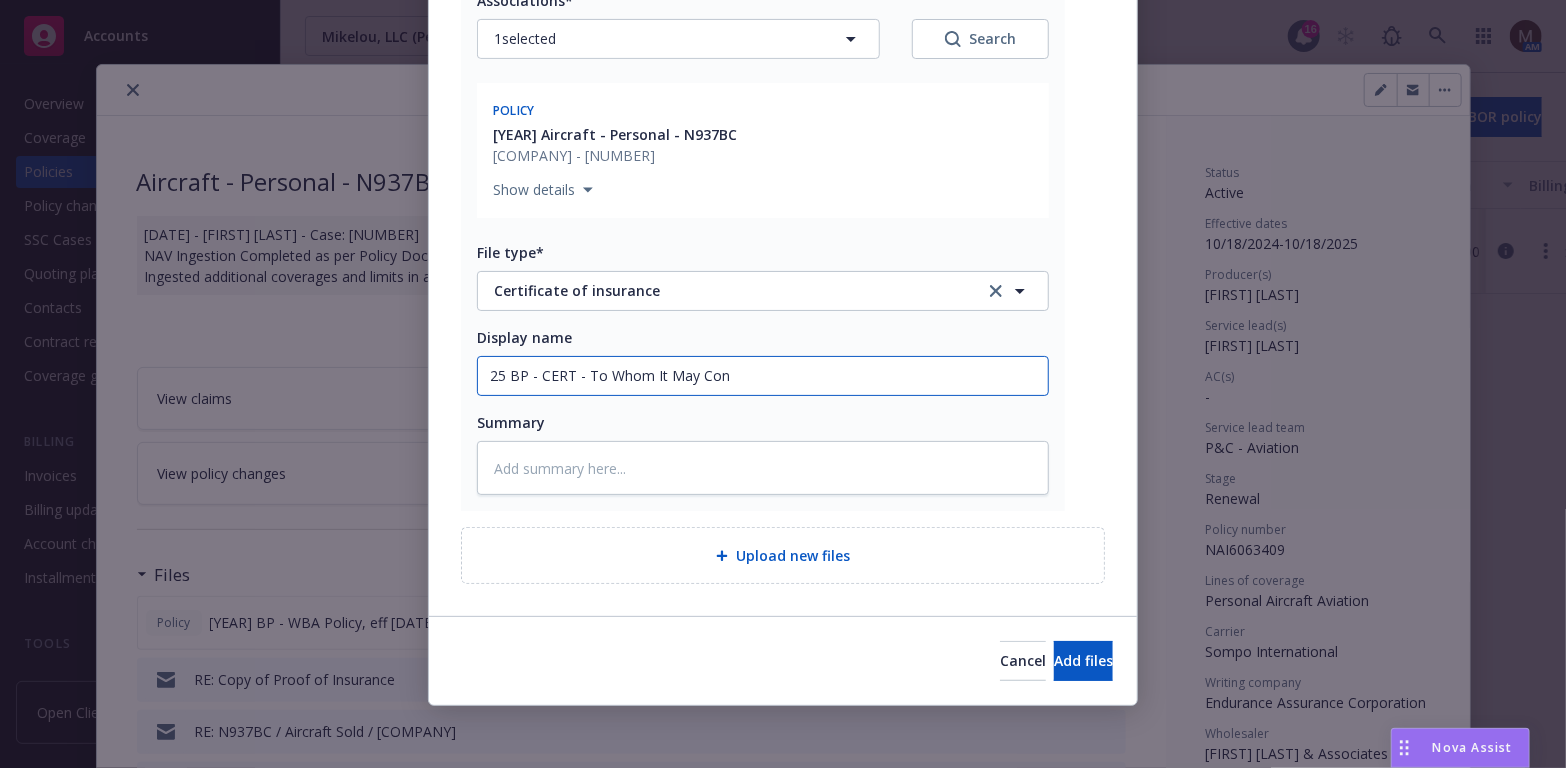 type on "x" 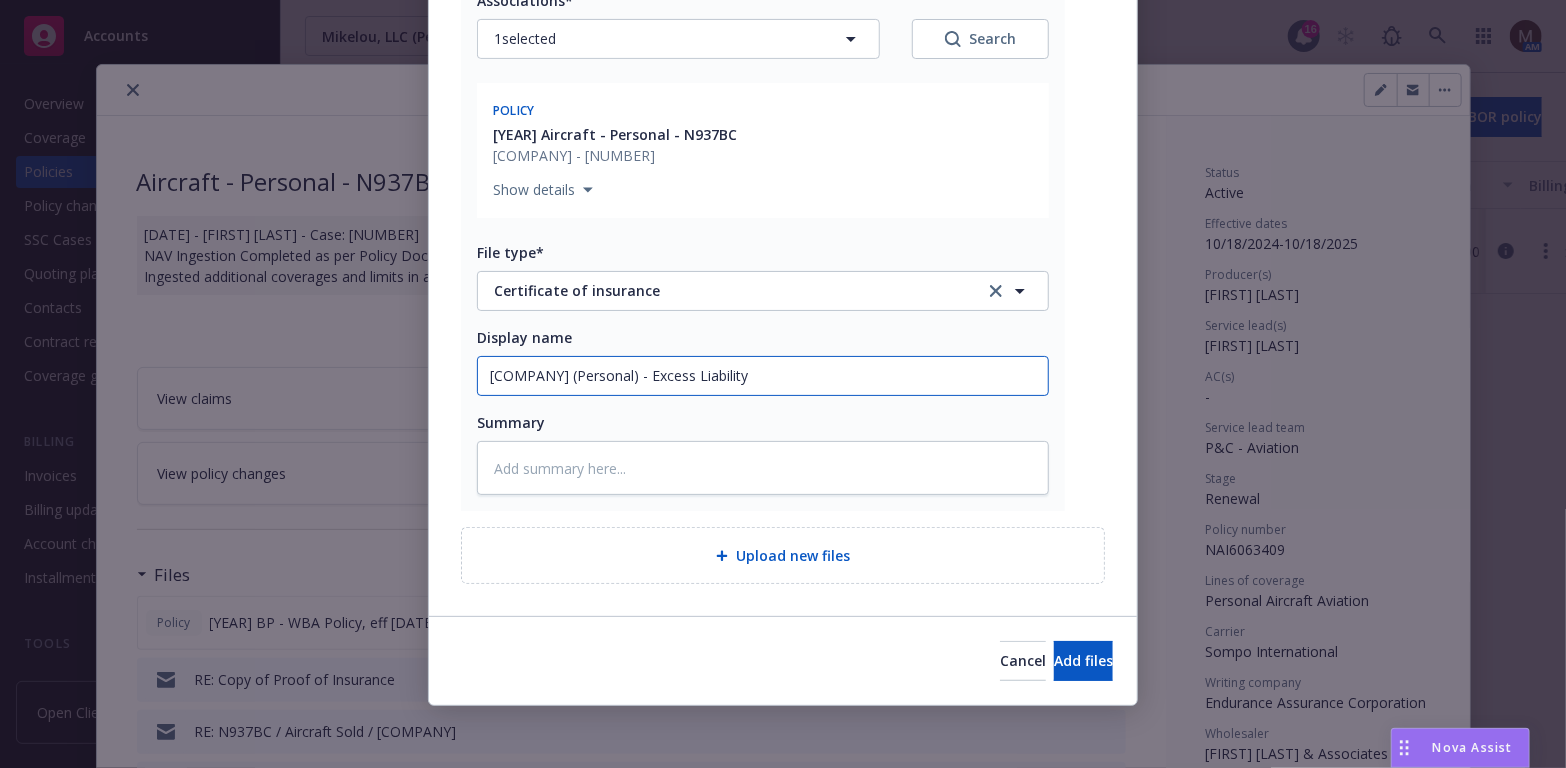 type on "x" 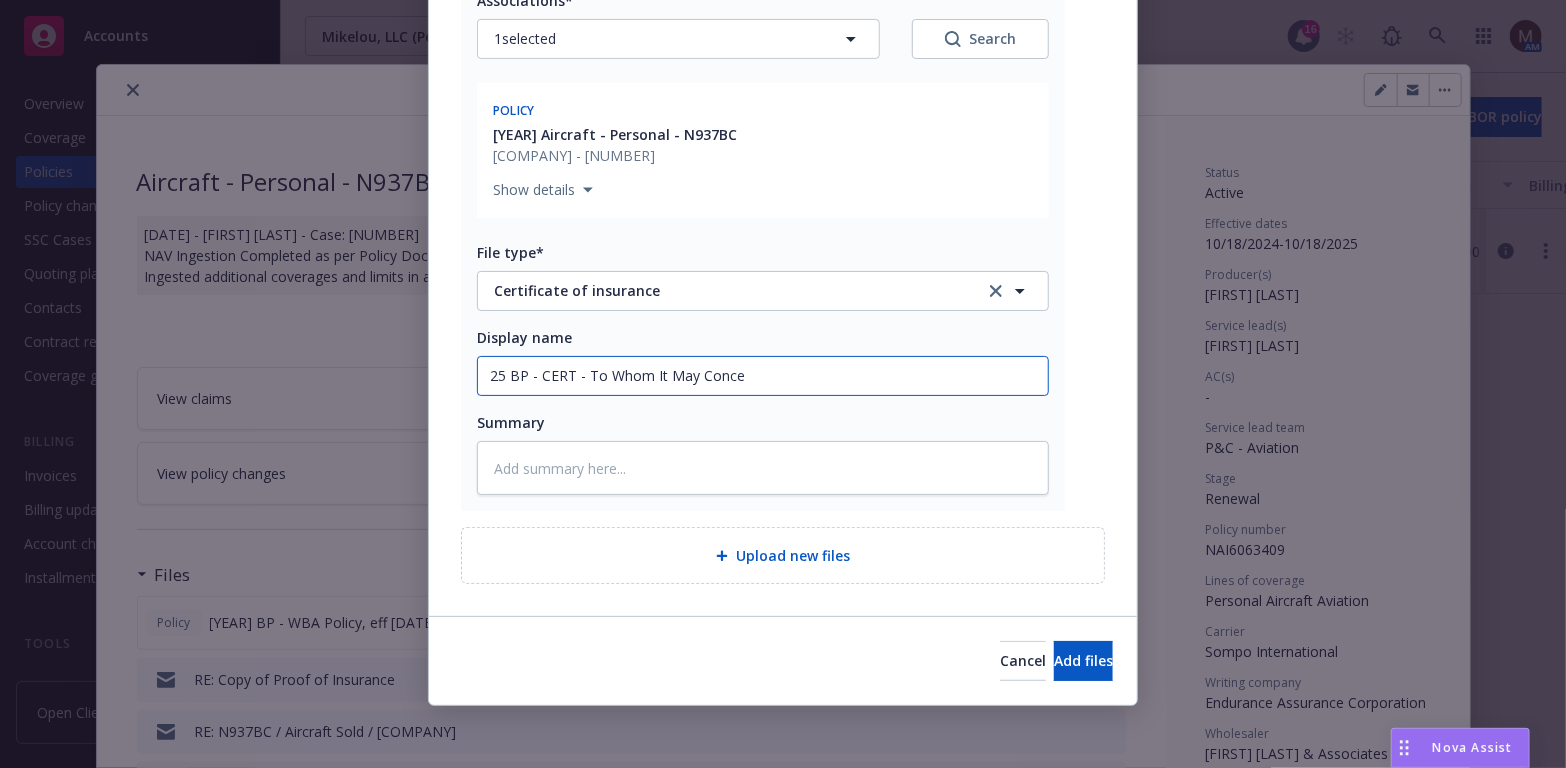 type on "x" 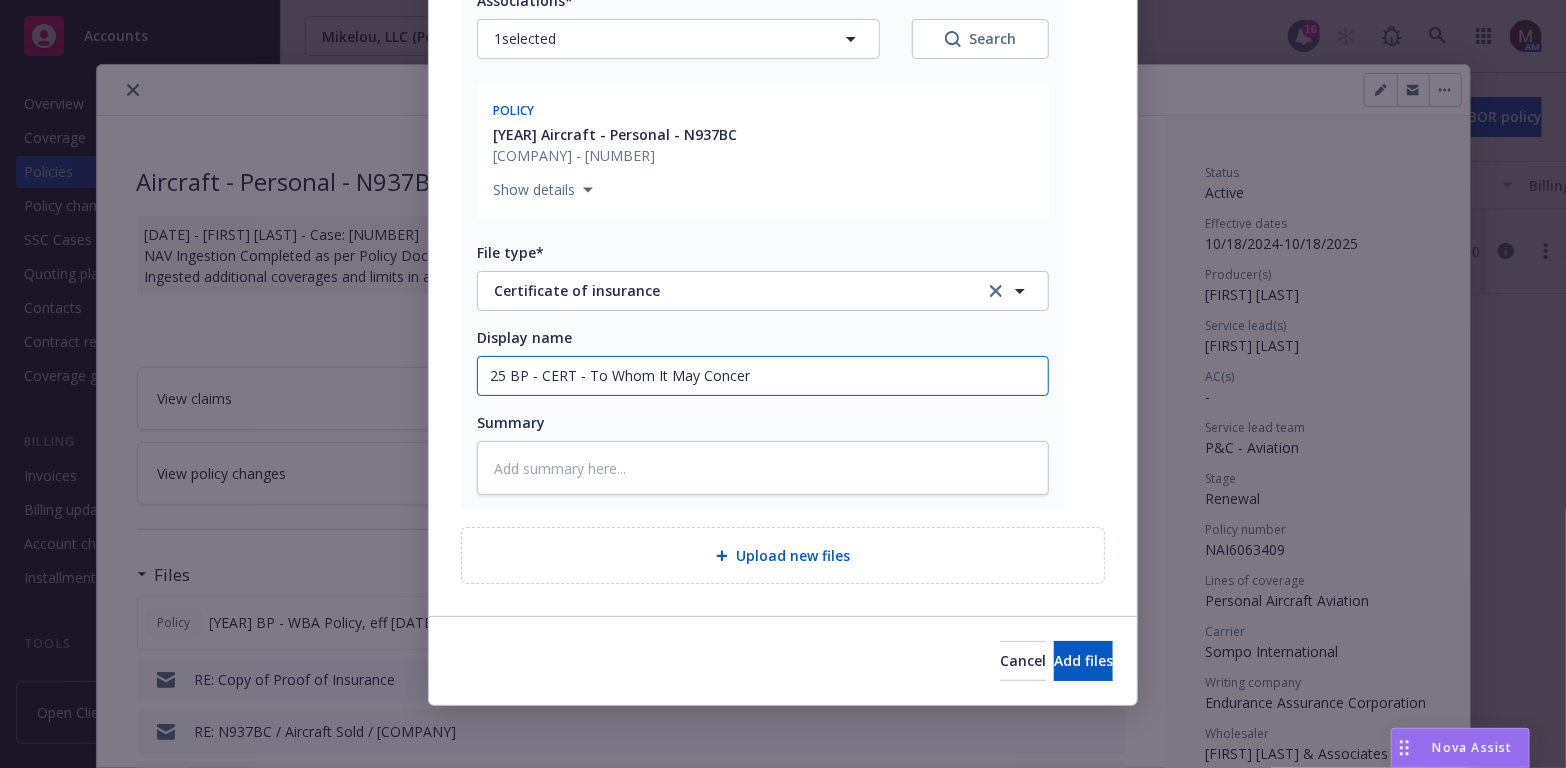 type on "x" 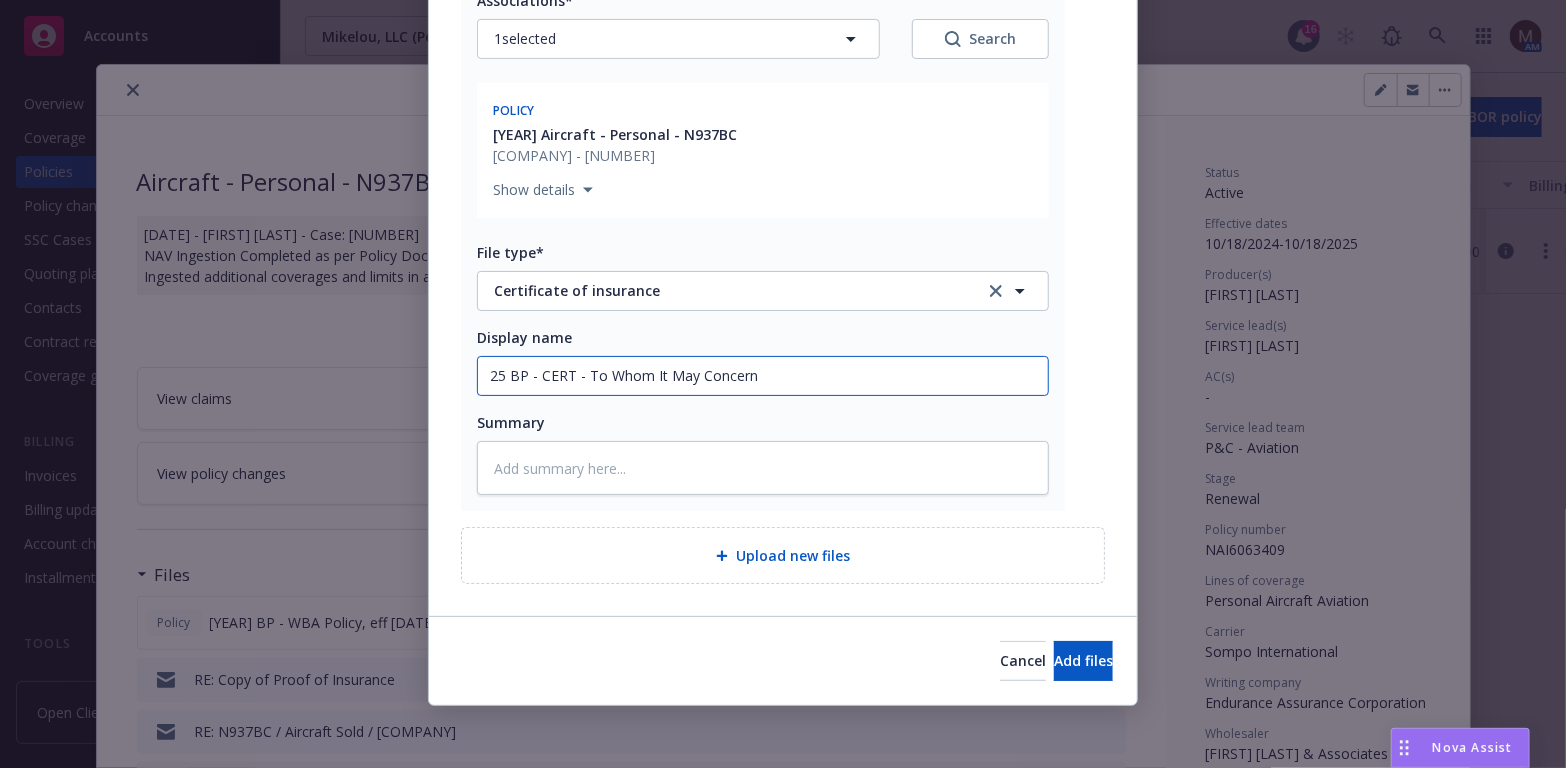 drag, startPoint x: 768, startPoint y: 380, endPoint x: 396, endPoint y: 350, distance: 373.2077 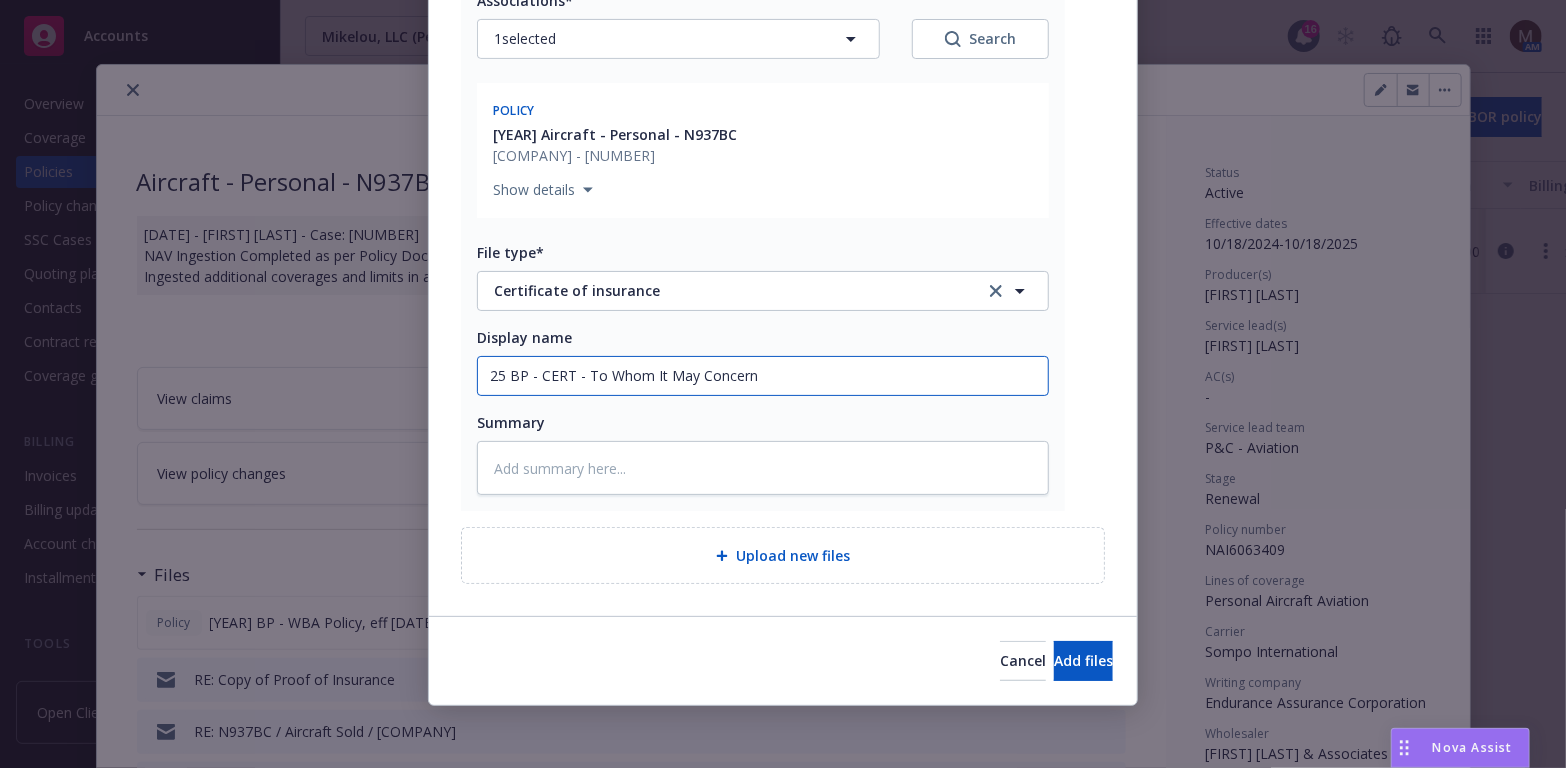 click on "Add files The uploaded files will be associated with  24 Aircraft - Personal - N937BC pdf Certificates.pdf Associations* 1  selected Search Policy 24 Aircraft - Personal - N937BC Sompo International - NAI6063409 Show details   File type* Certificate of insurance Certificate of insurance Display name 25 BP - CERT - To Whom It May Concern Summary Upload new files Cancel Add files" at bounding box center [783, 384] 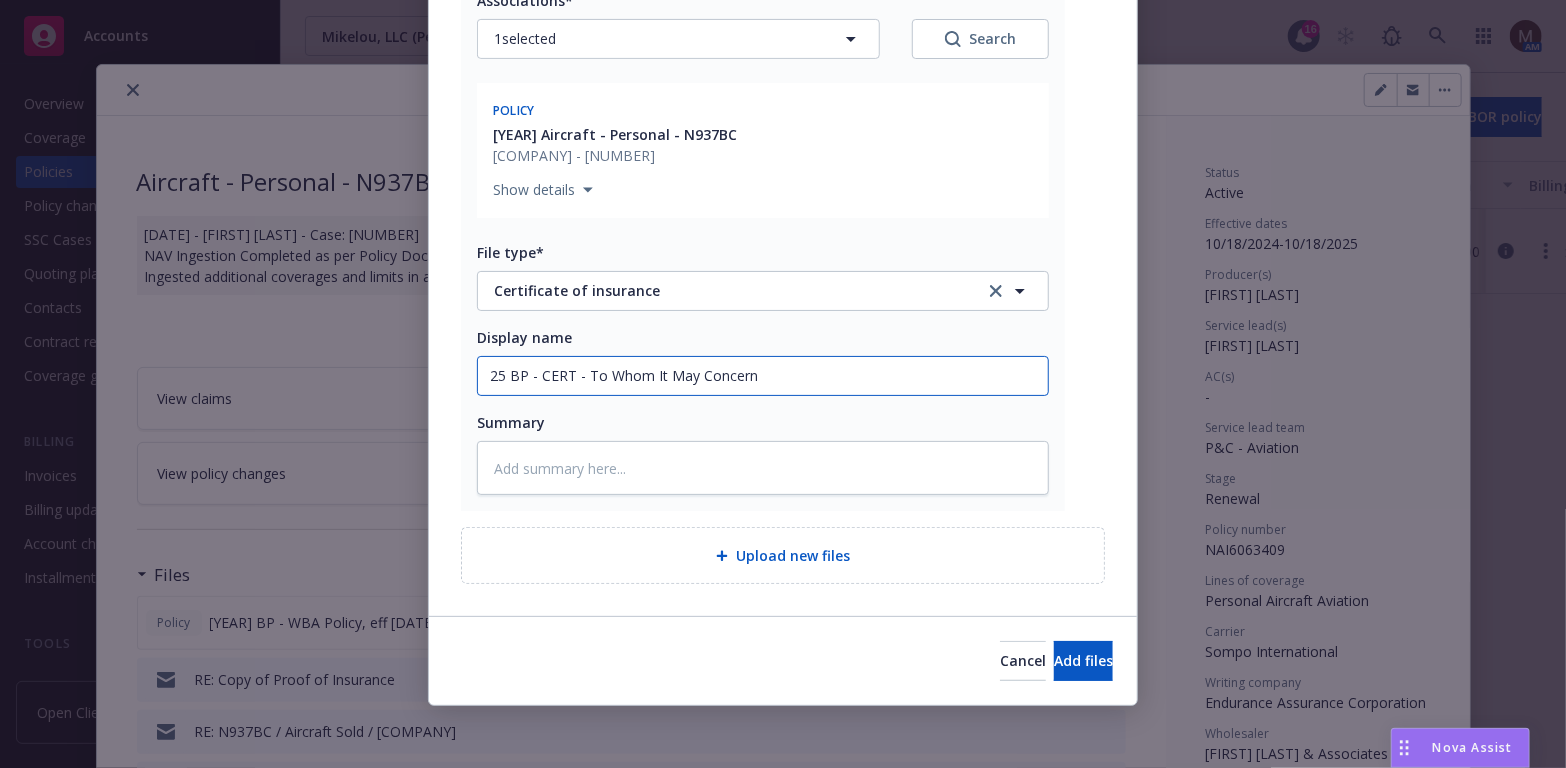 type on "25 BP - CERT - To Whom It May Concern" 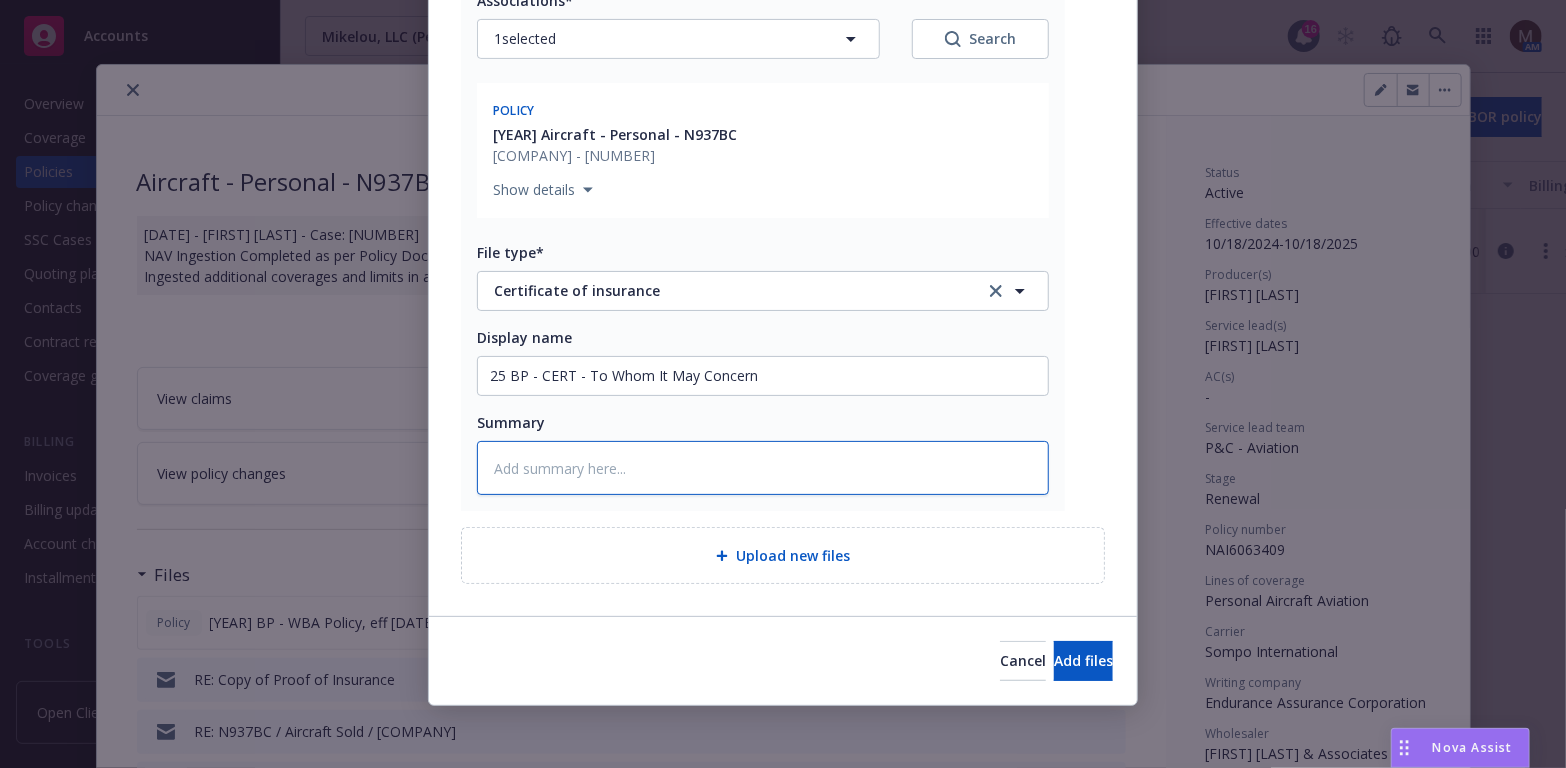 click at bounding box center [763, 468] 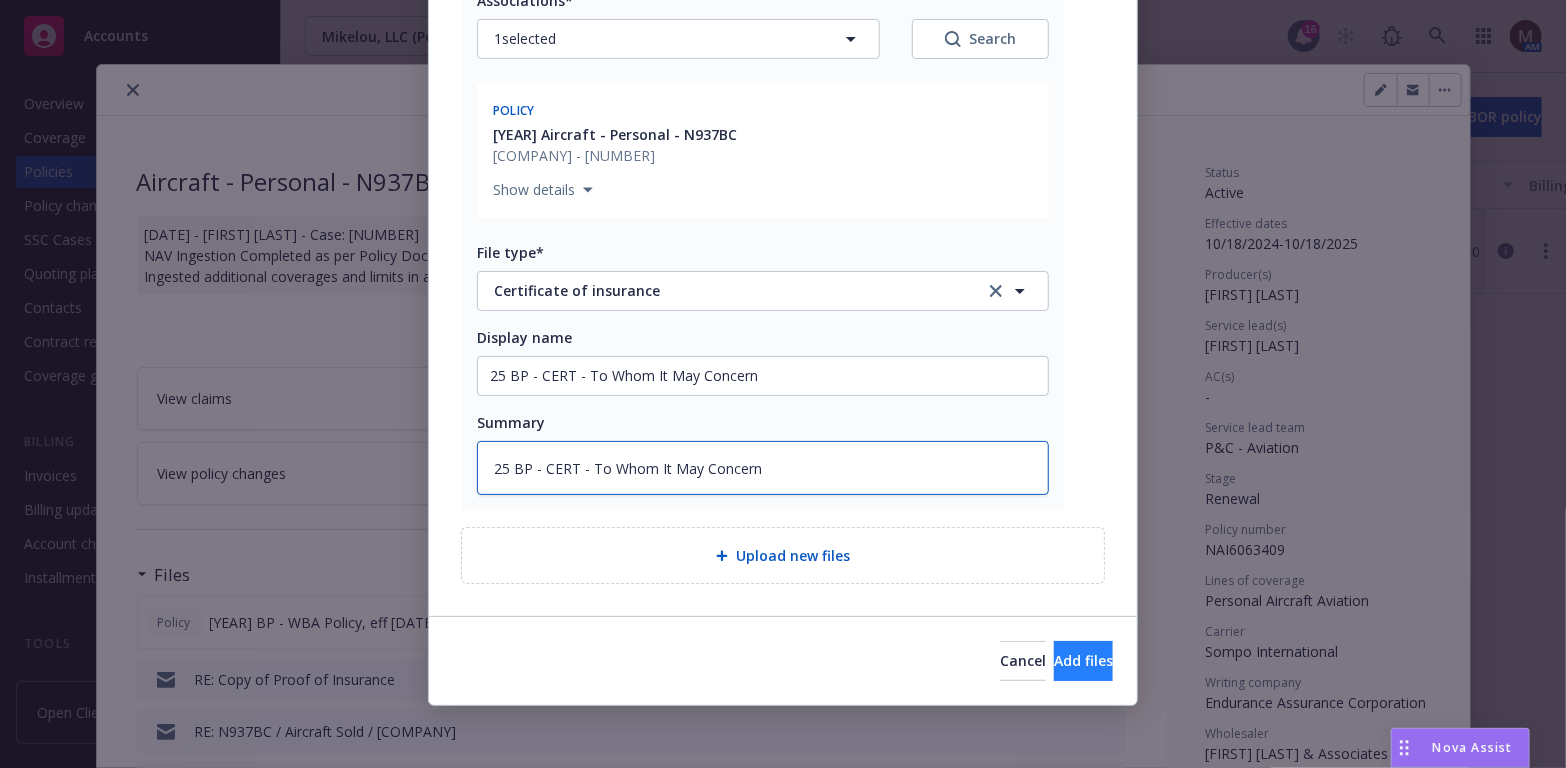 type on "25 BP - CERT - To Whom It May Concern" 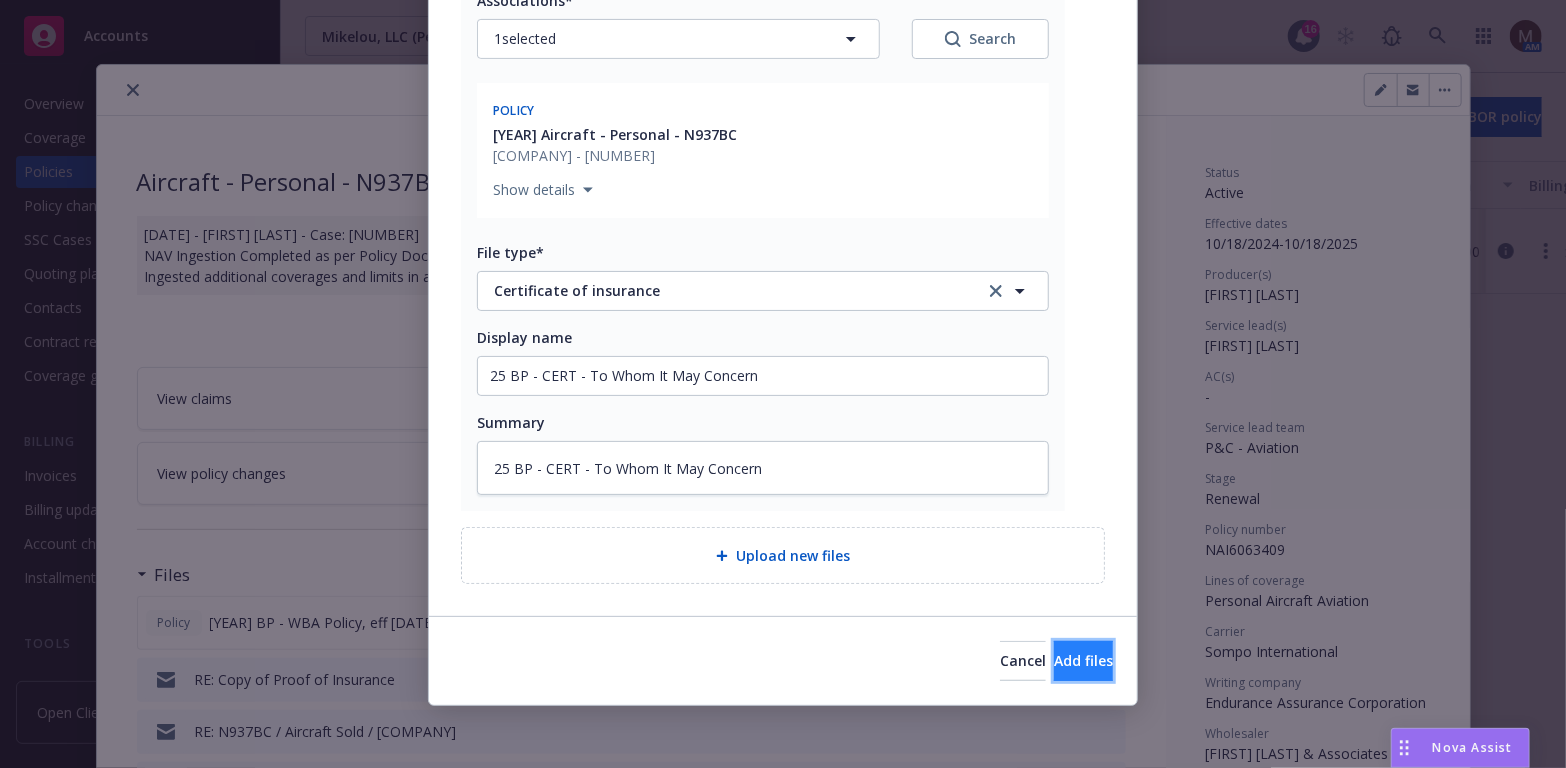 click on "Add files" at bounding box center [1083, 660] 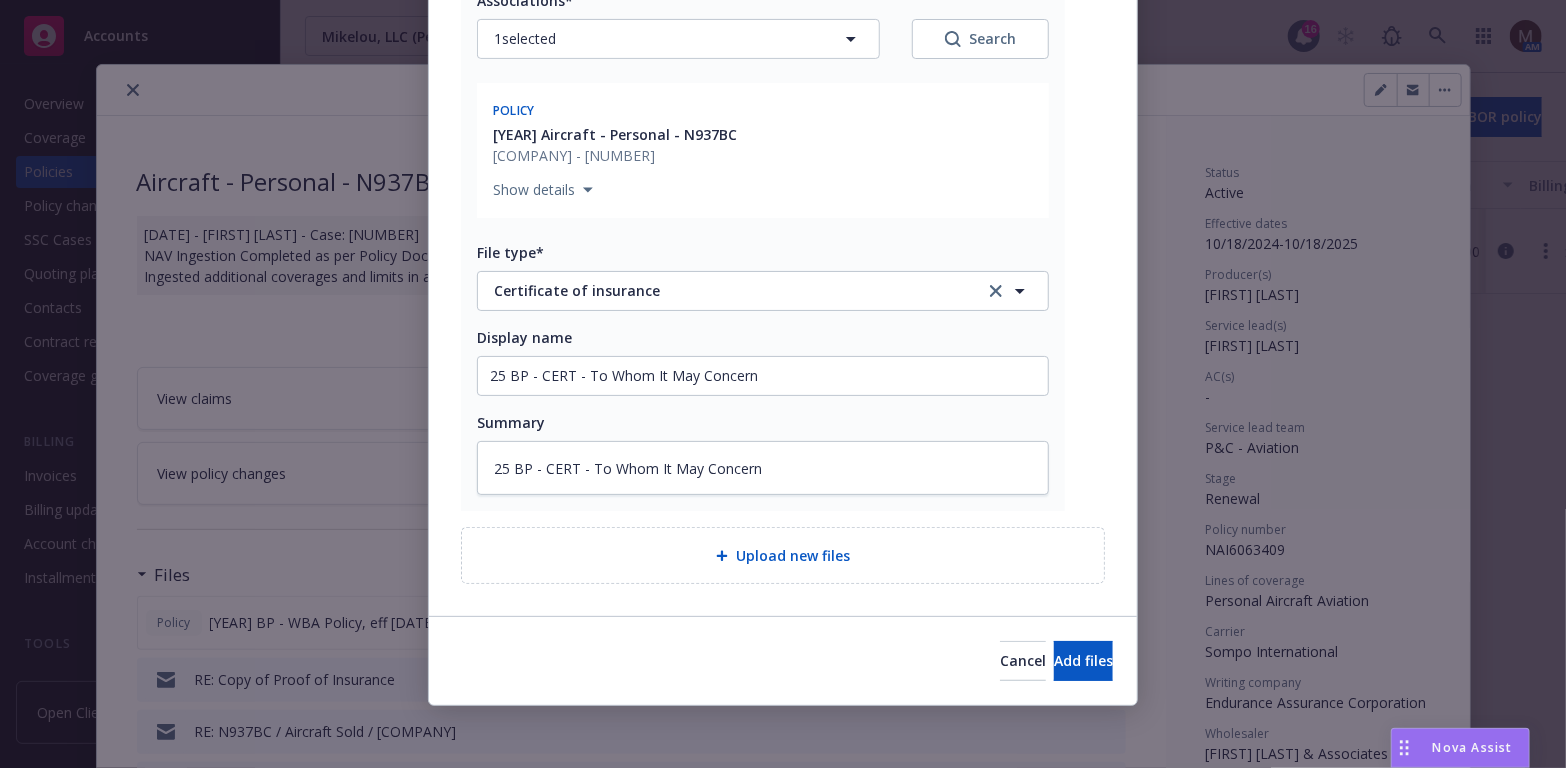 scroll, scrollTop: 241, scrollLeft: 0, axis: vertical 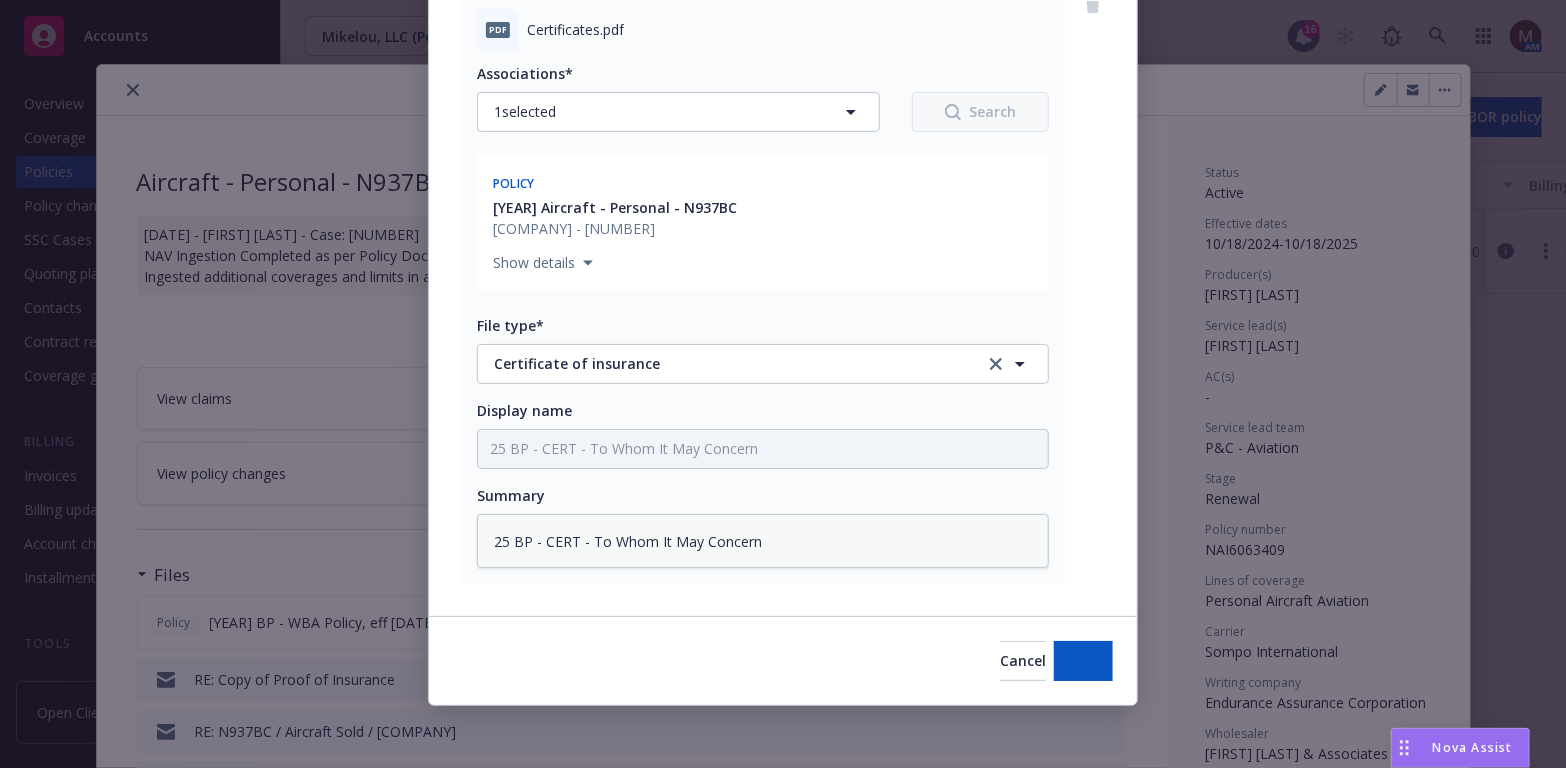 type on "x" 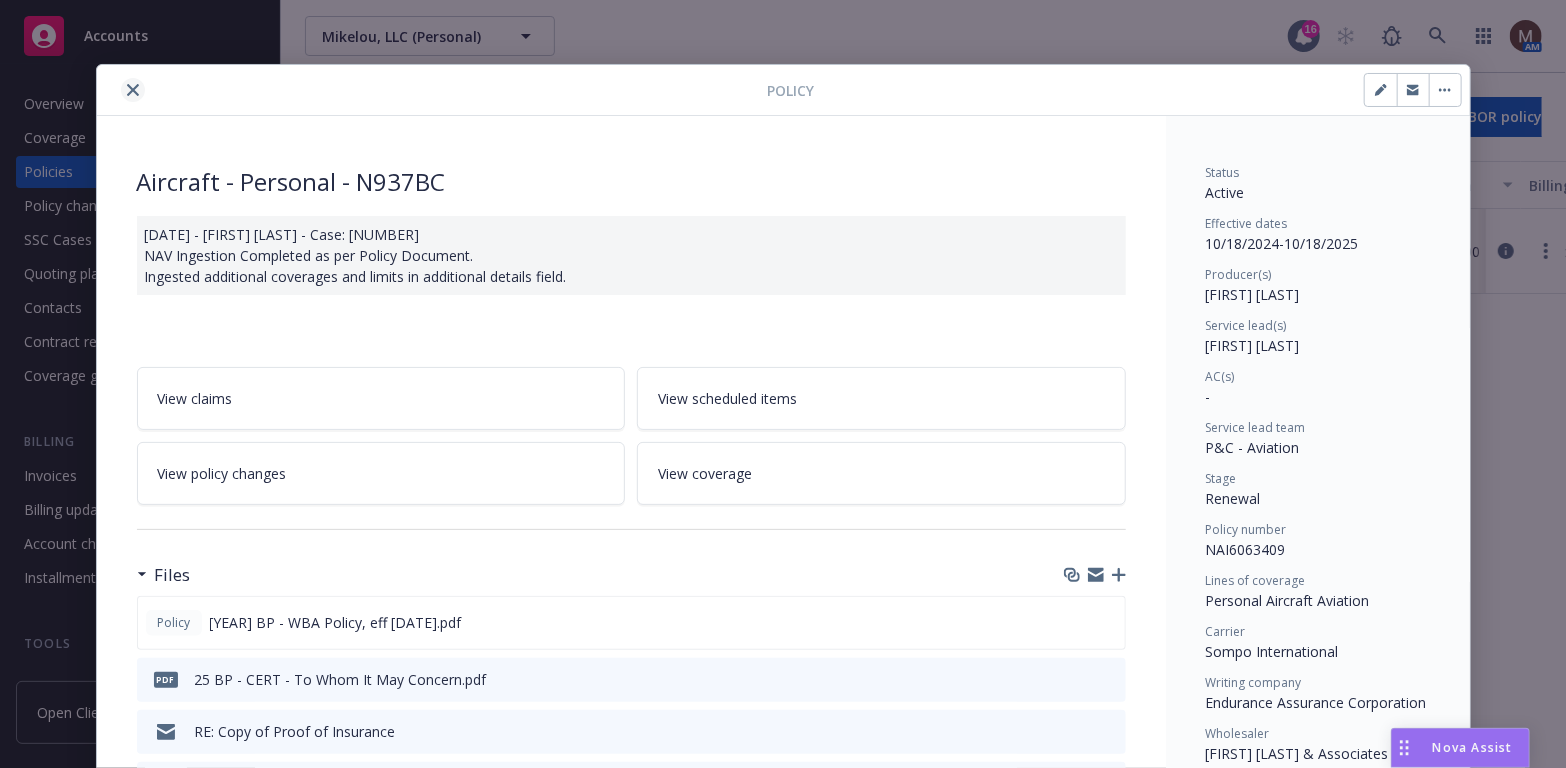 click 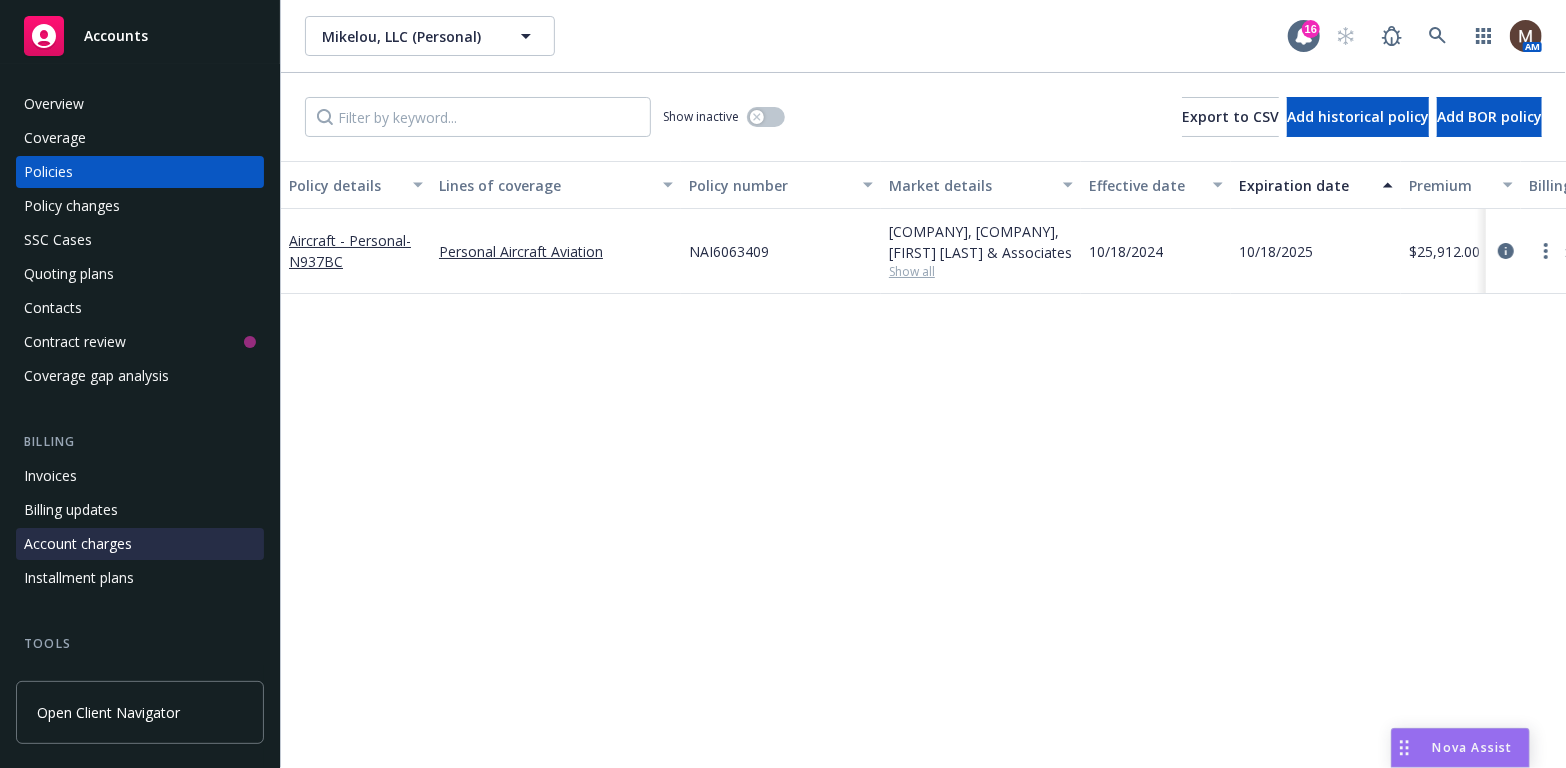 scroll, scrollTop: 100, scrollLeft: 0, axis: vertical 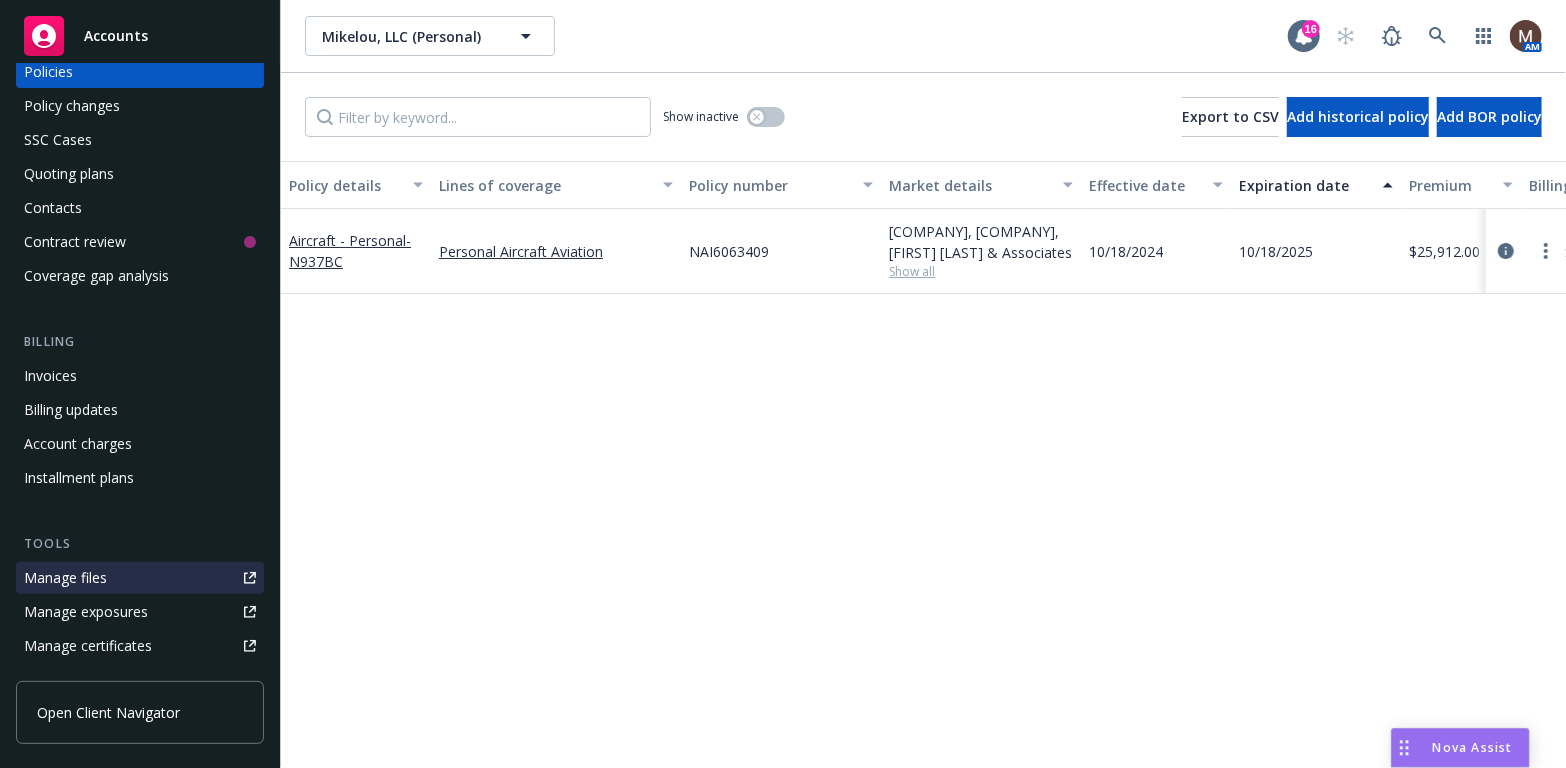 click on "Manage files" at bounding box center (140, 578) 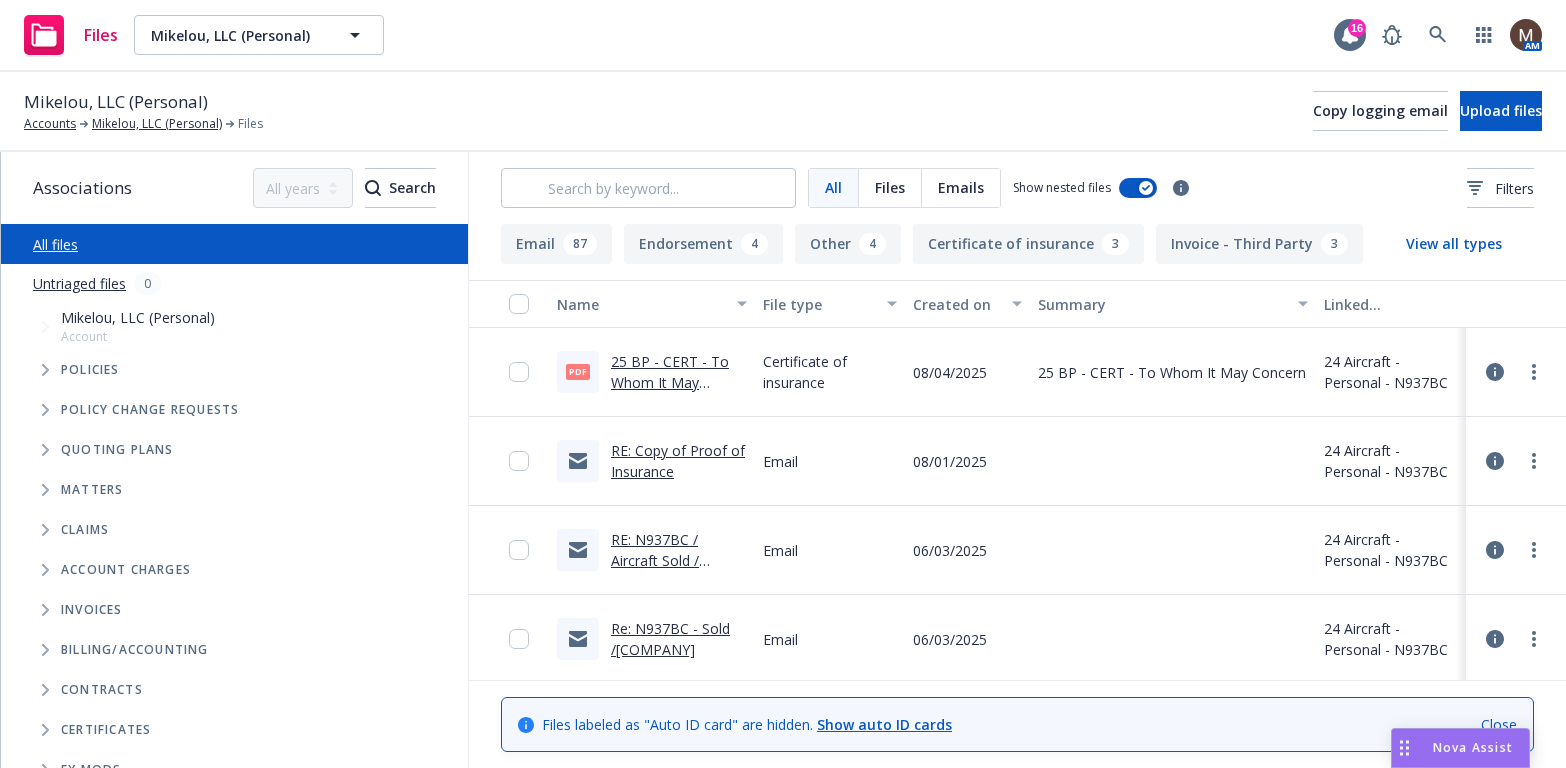 scroll, scrollTop: 0, scrollLeft: 0, axis: both 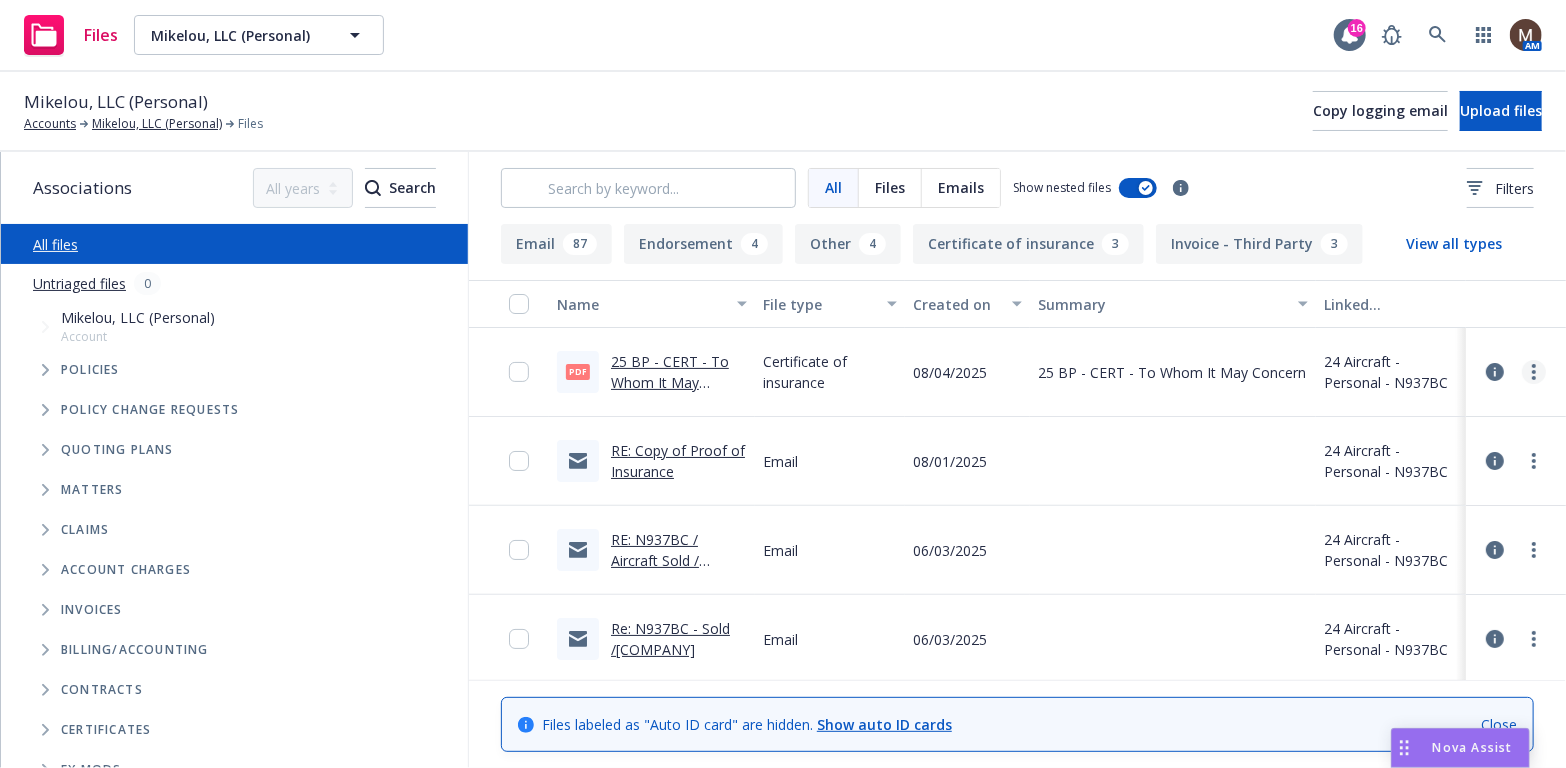 click 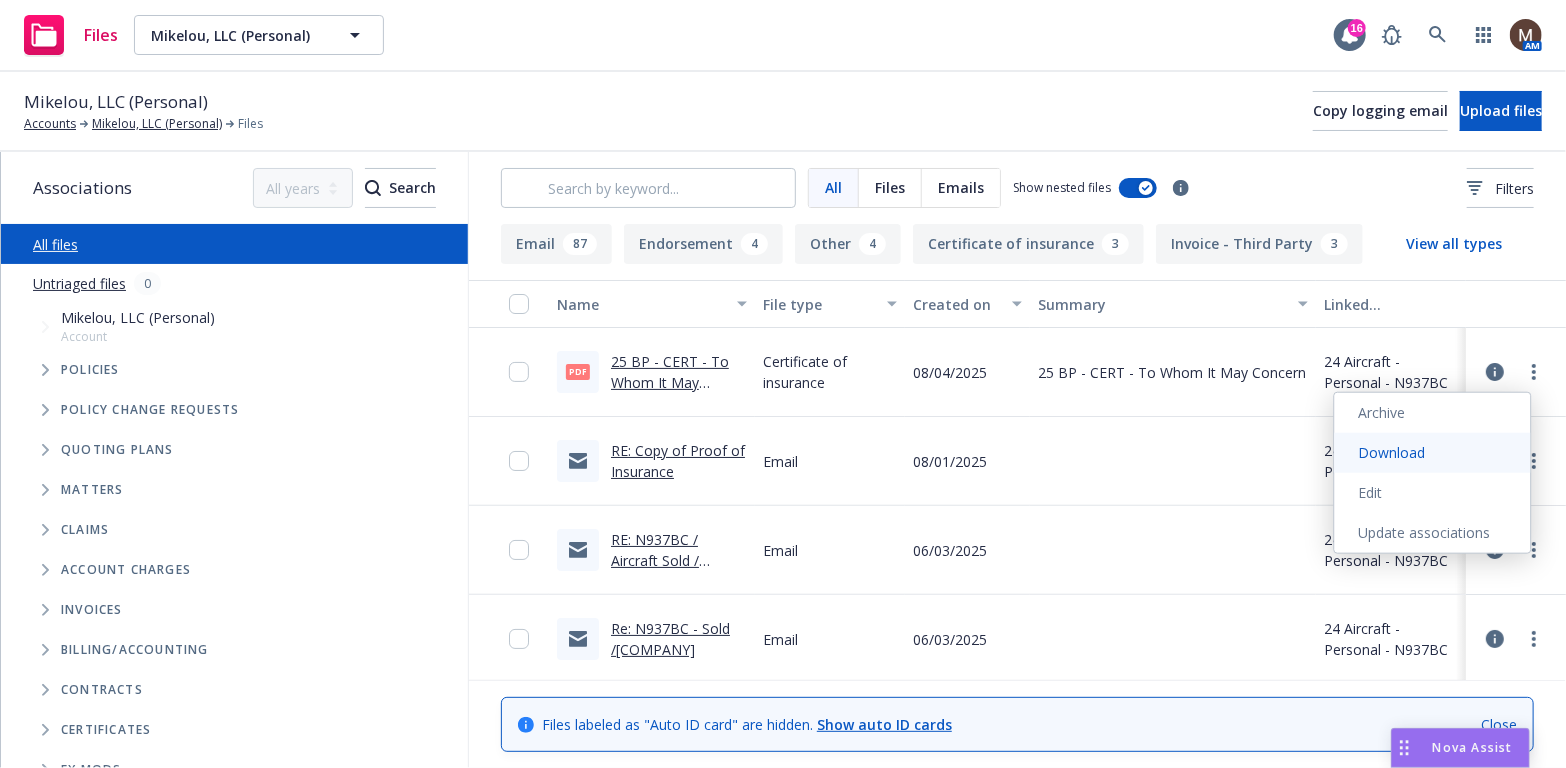 click on "Download" at bounding box center [1433, 453] 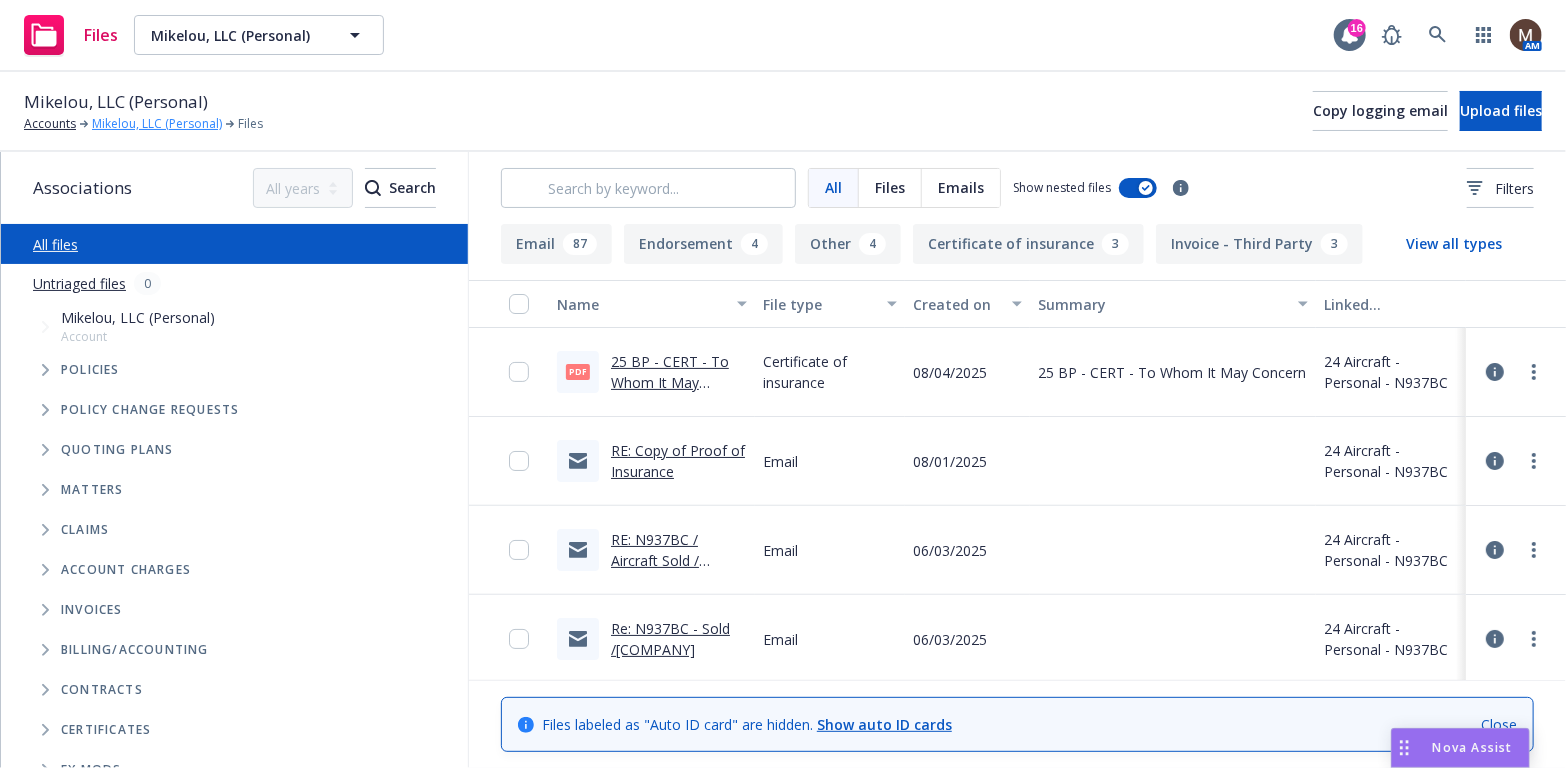 click on "Mikelou, LLC (Personal)" at bounding box center [157, 124] 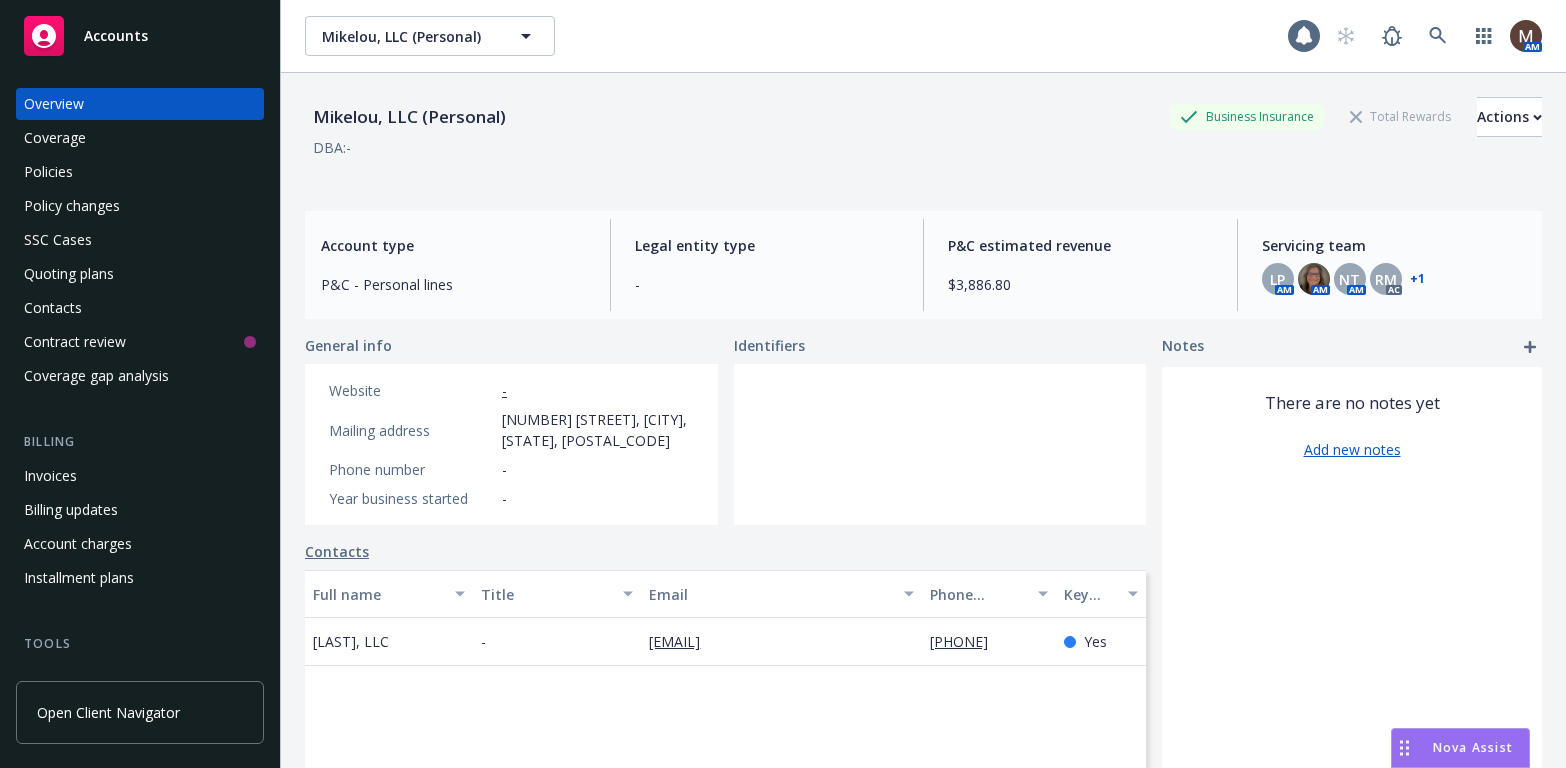 scroll, scrollTop: 0, scrollLeft: 0, axis: both 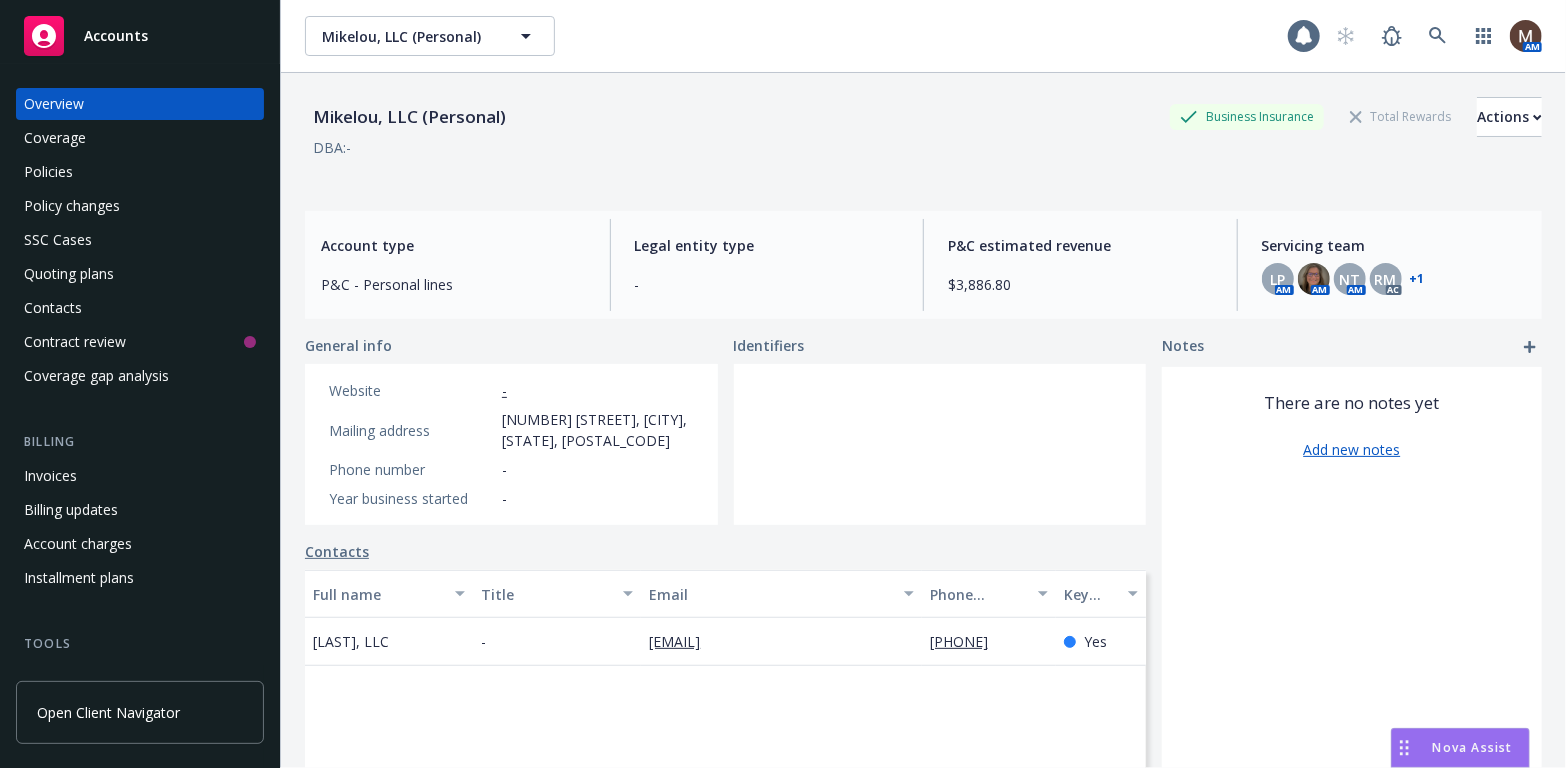 click on "Policies" at bounding box center (48, 172) 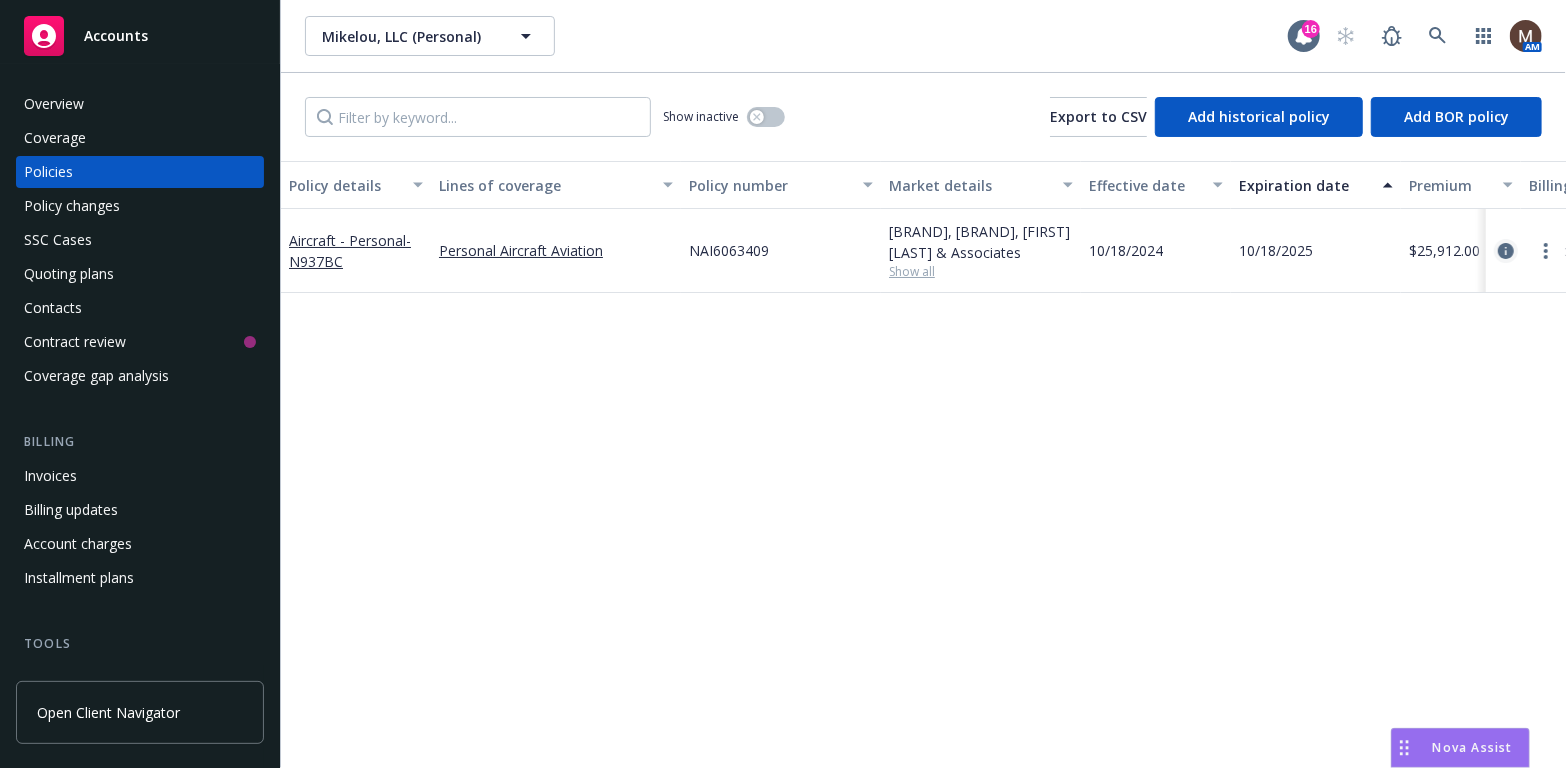 click 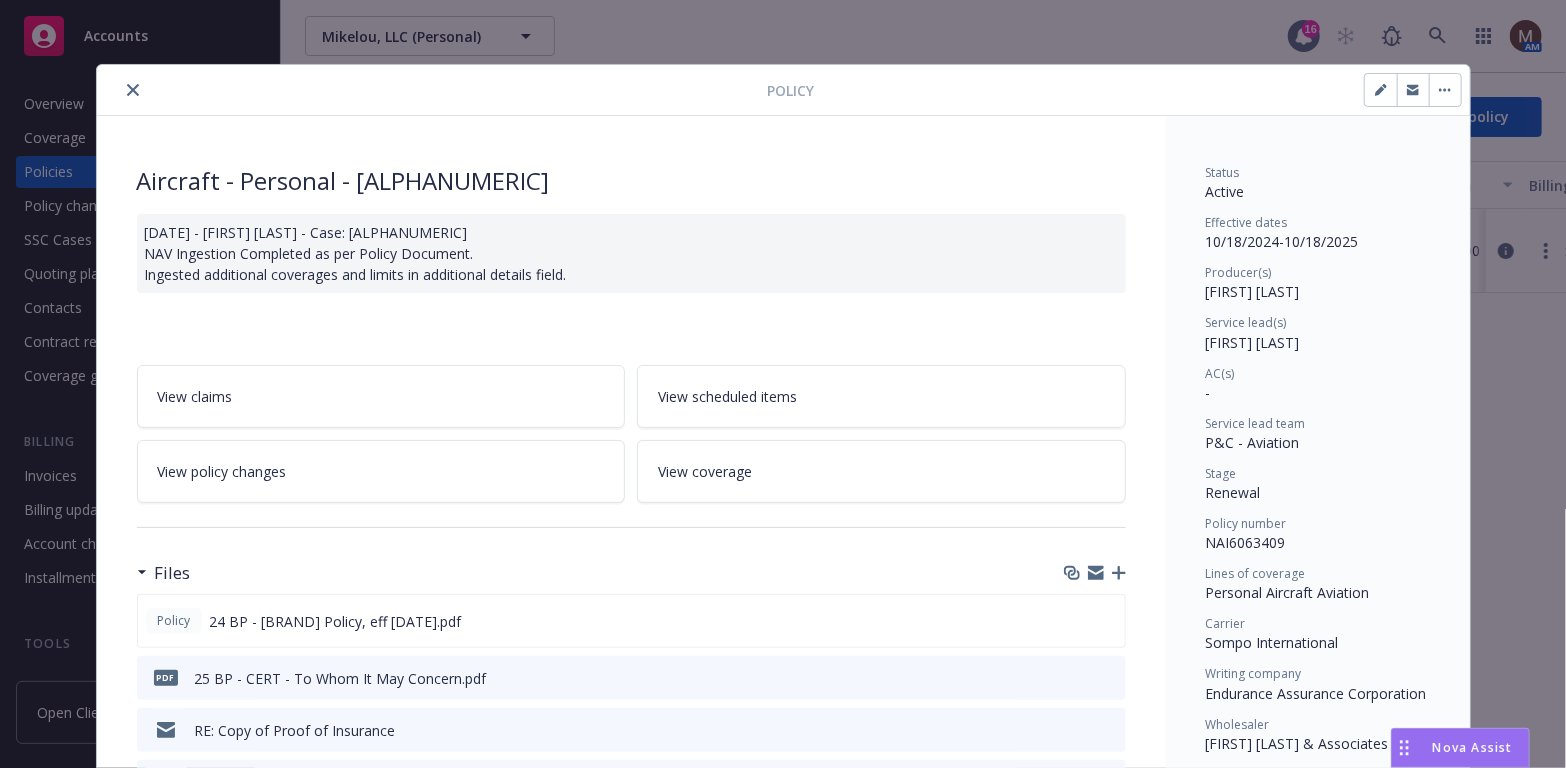 click 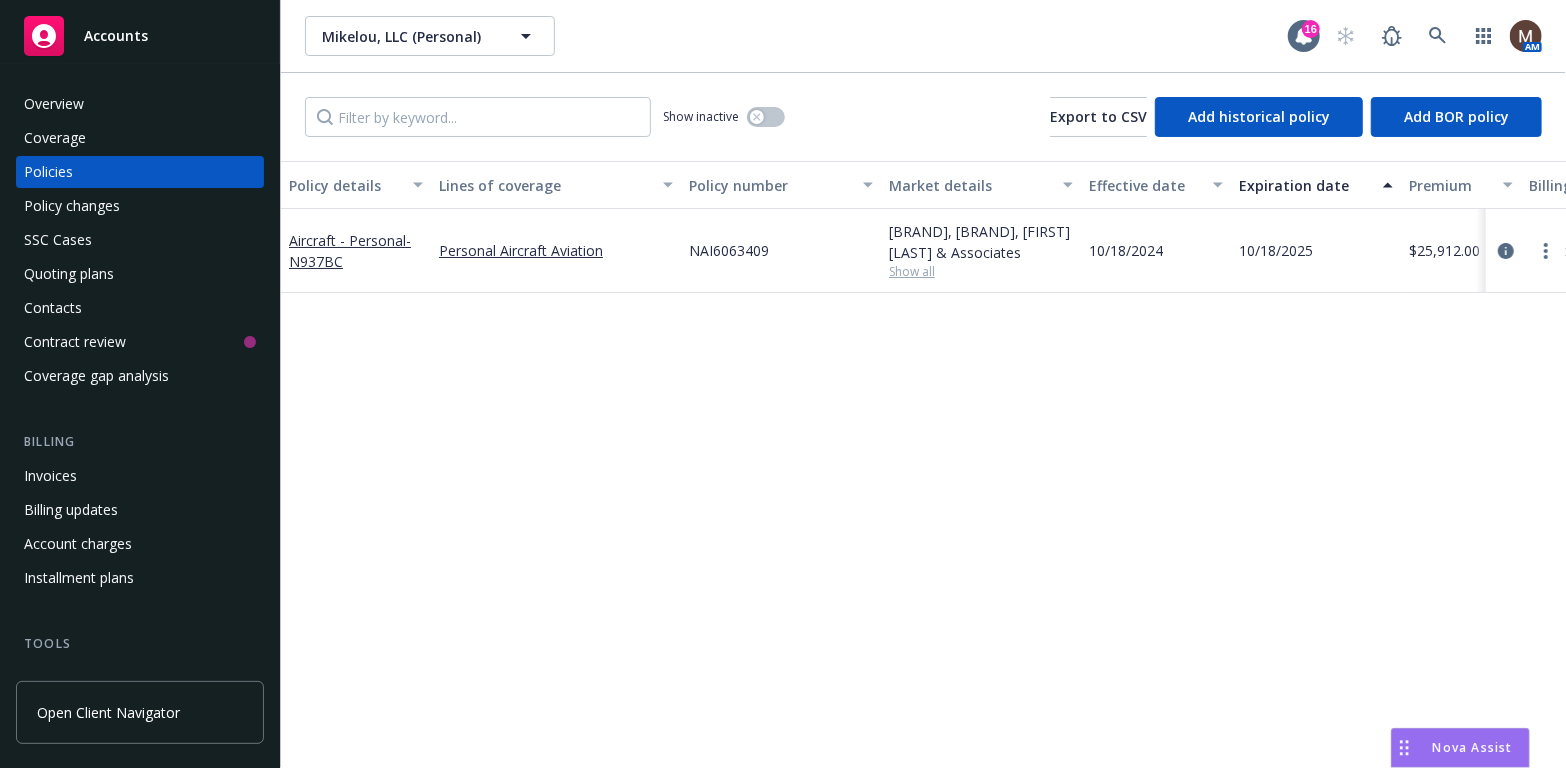 click on "Policies" at bounding box center [140, 172] 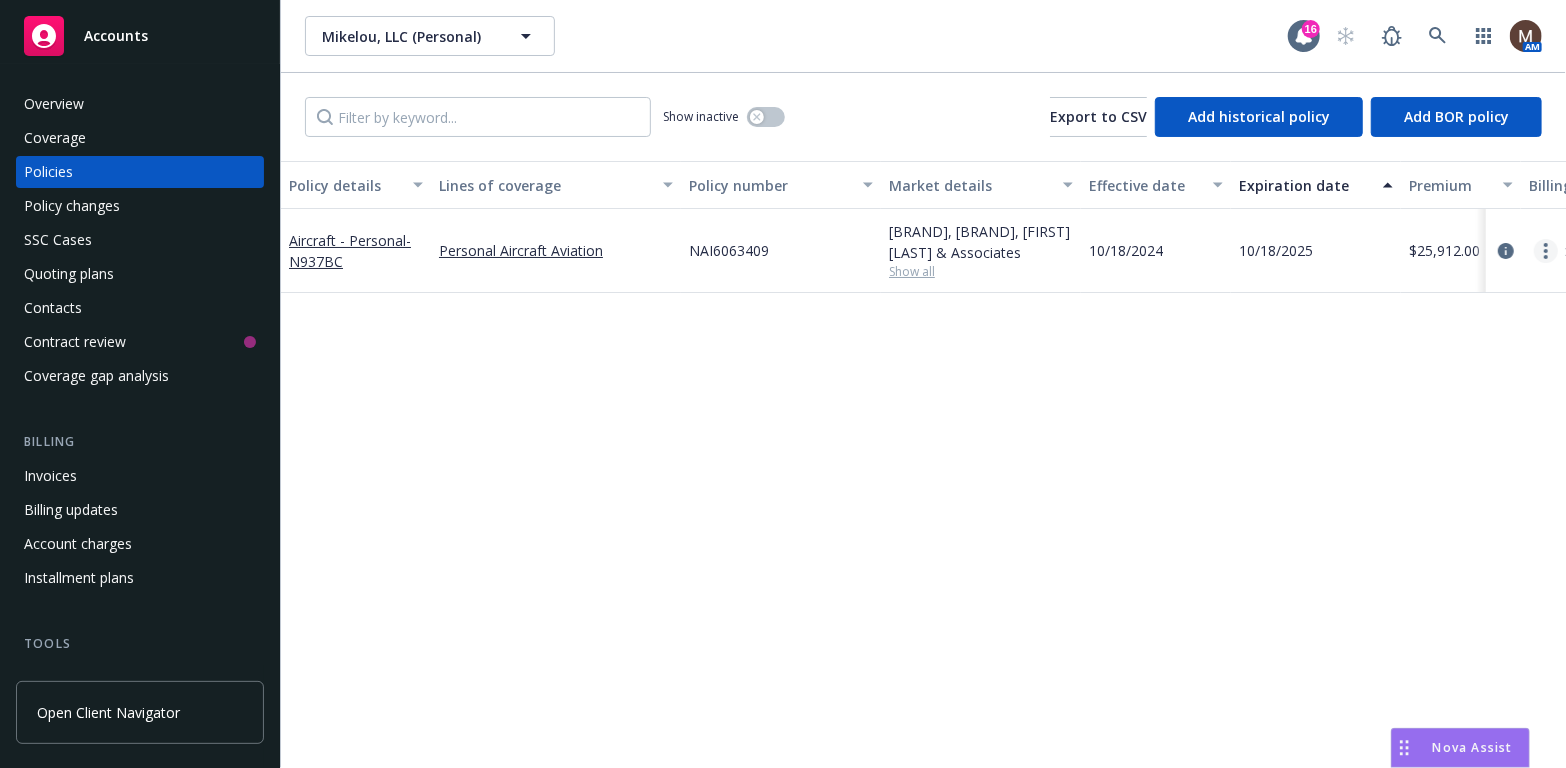 click 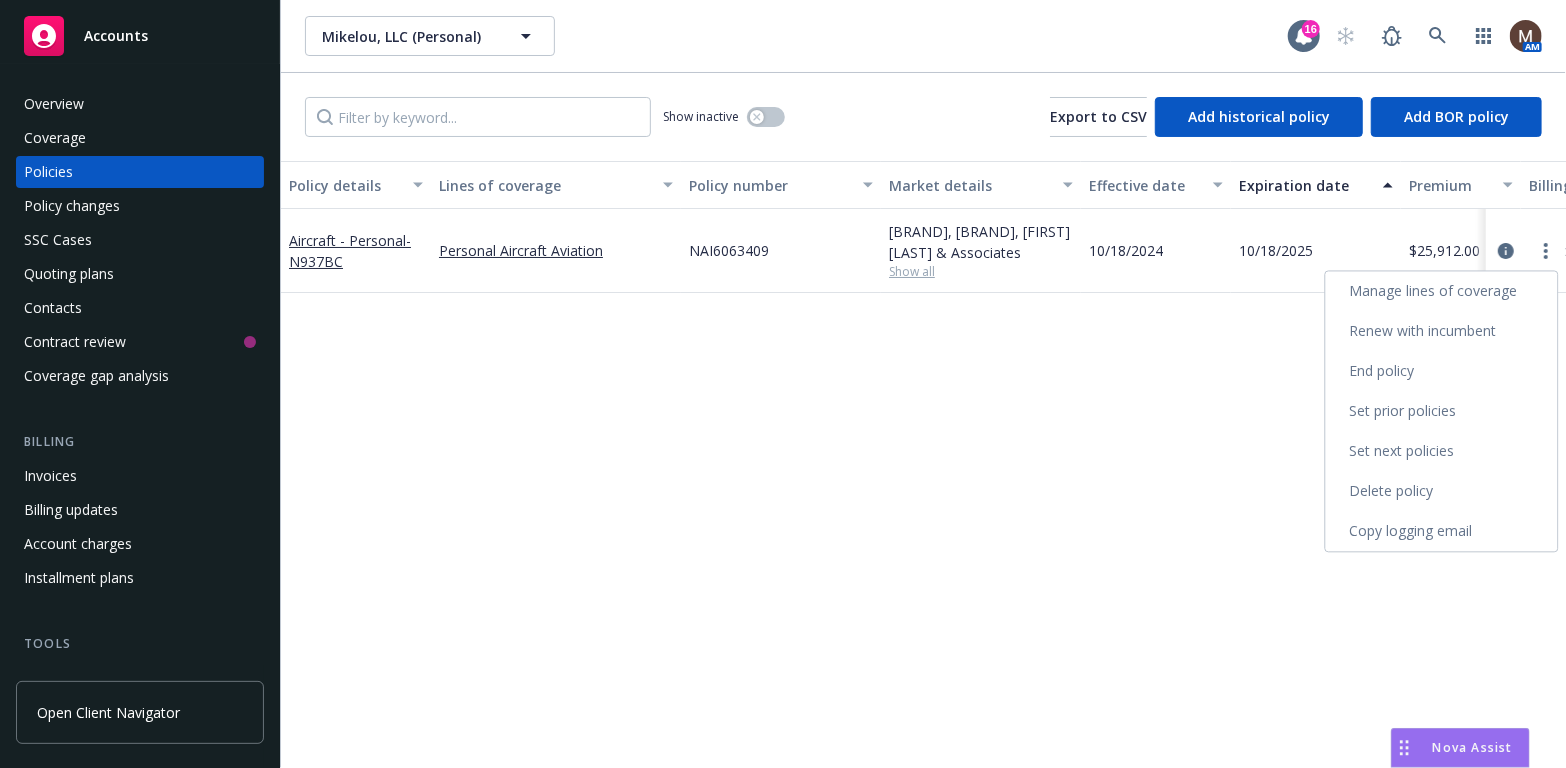 click on "Copy logging email" at bounding box center [1442, 531] 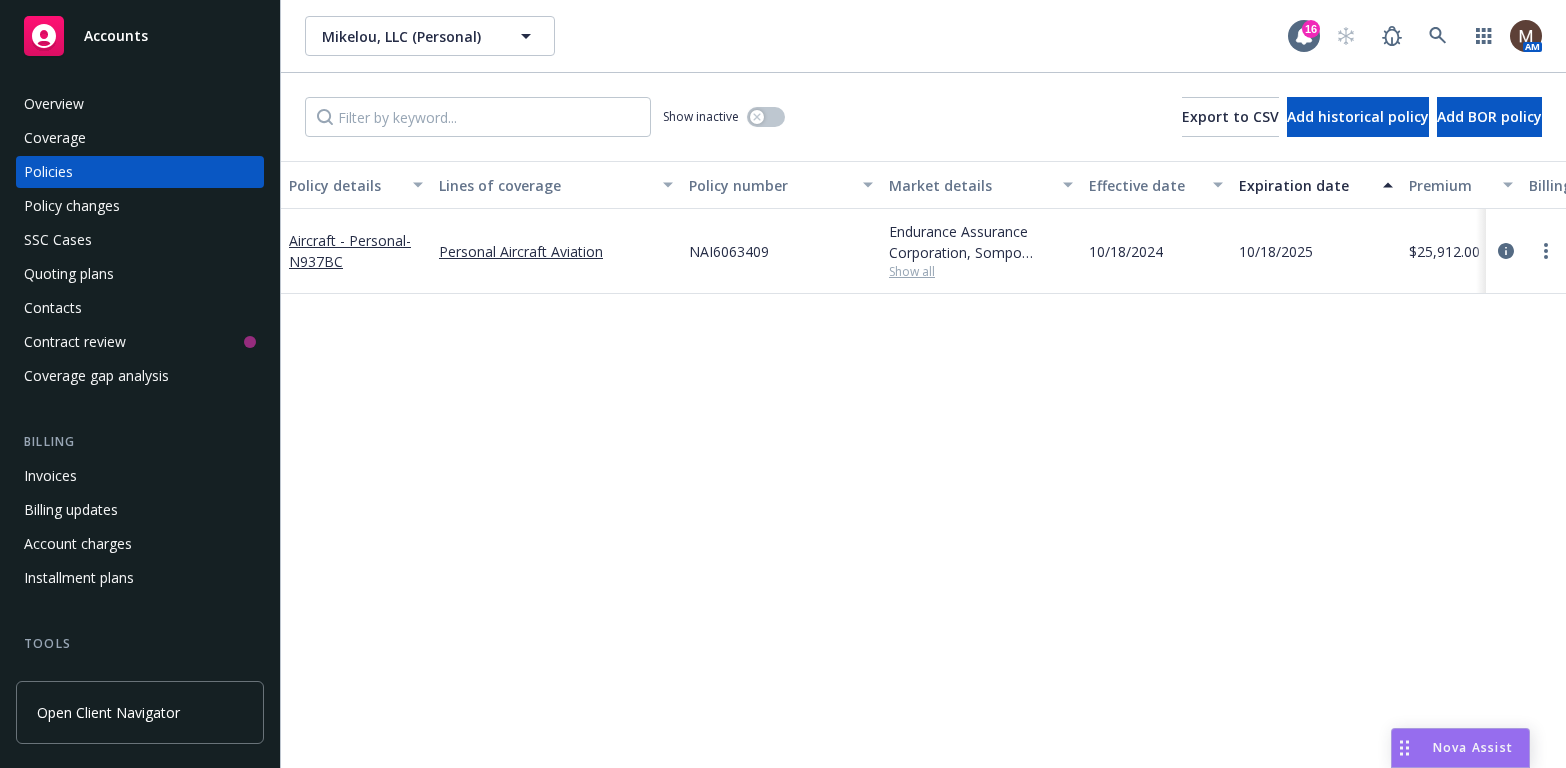 scroll, scrollTop: 0, scrollLeft: 0, axis: both 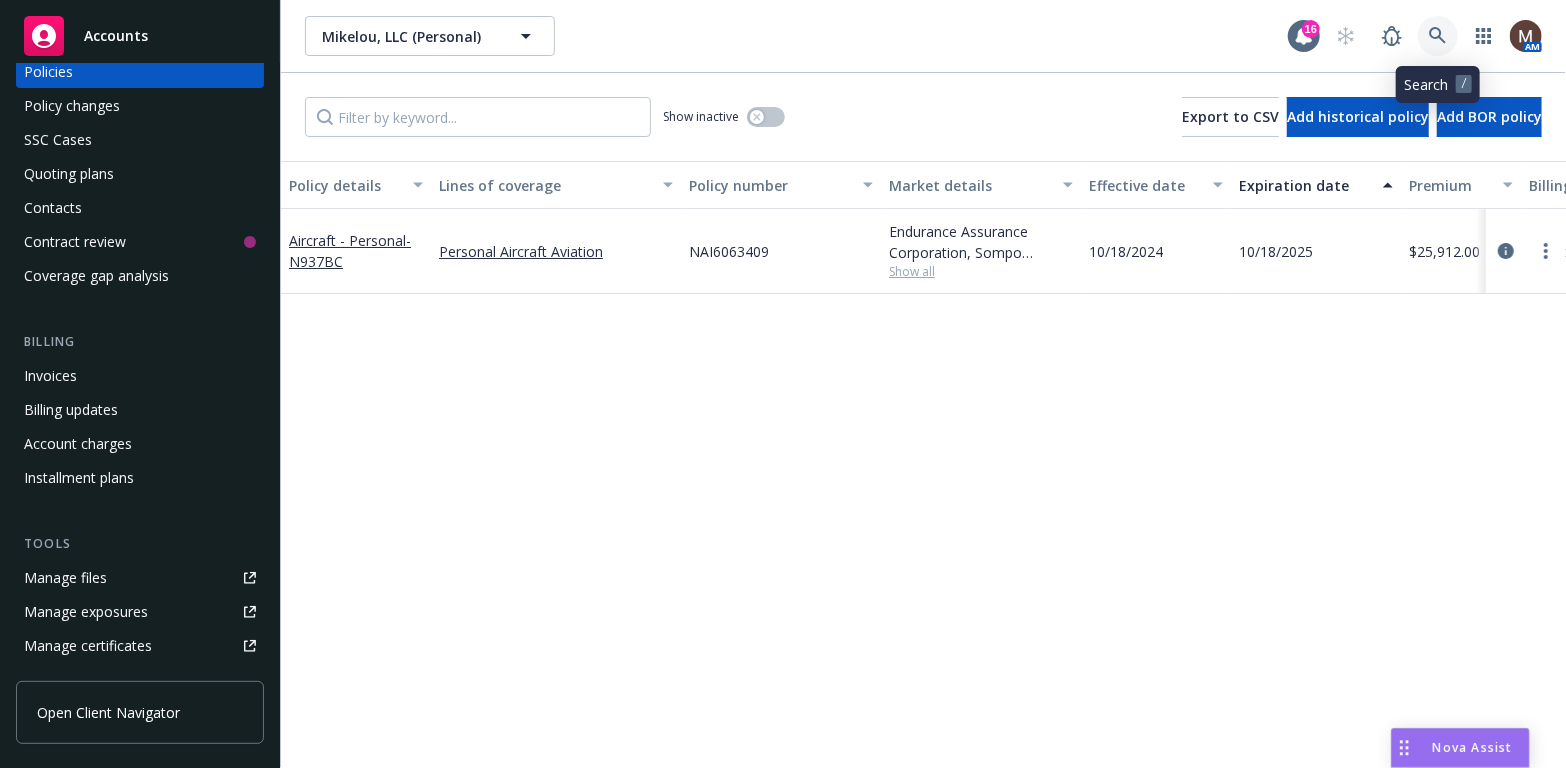click 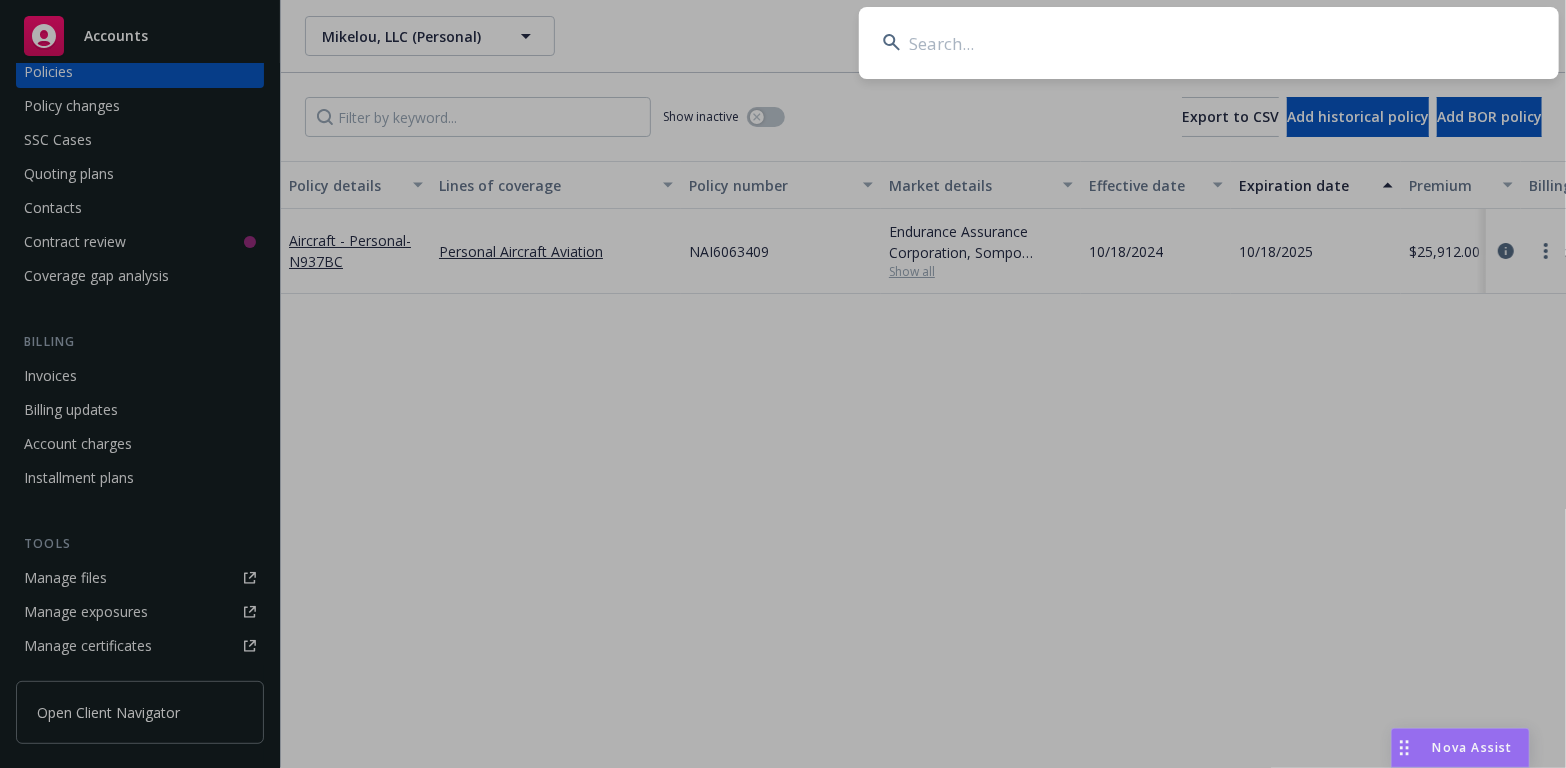 click at bounding box center (1209, 43) 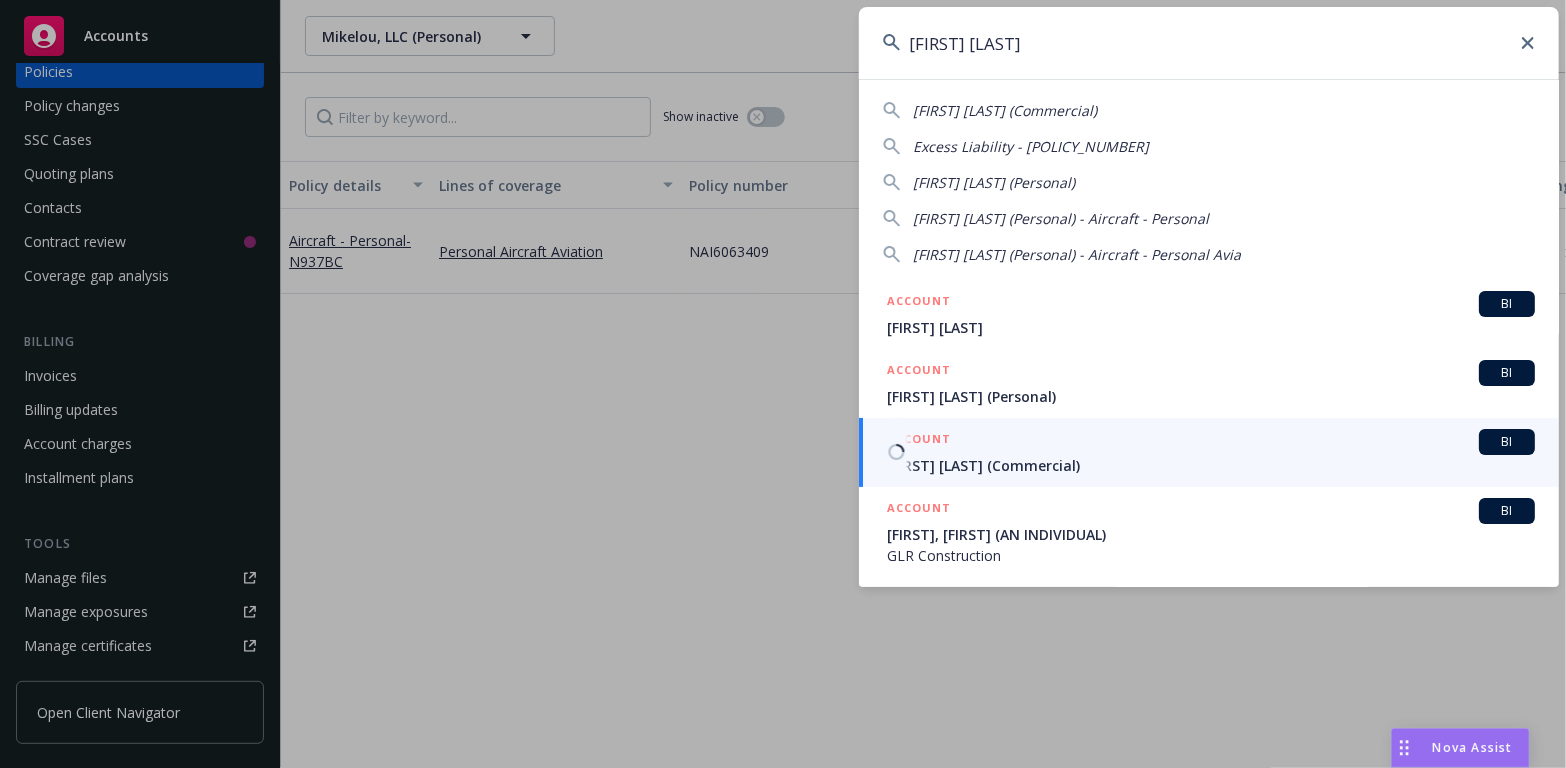 type on "russ mar" 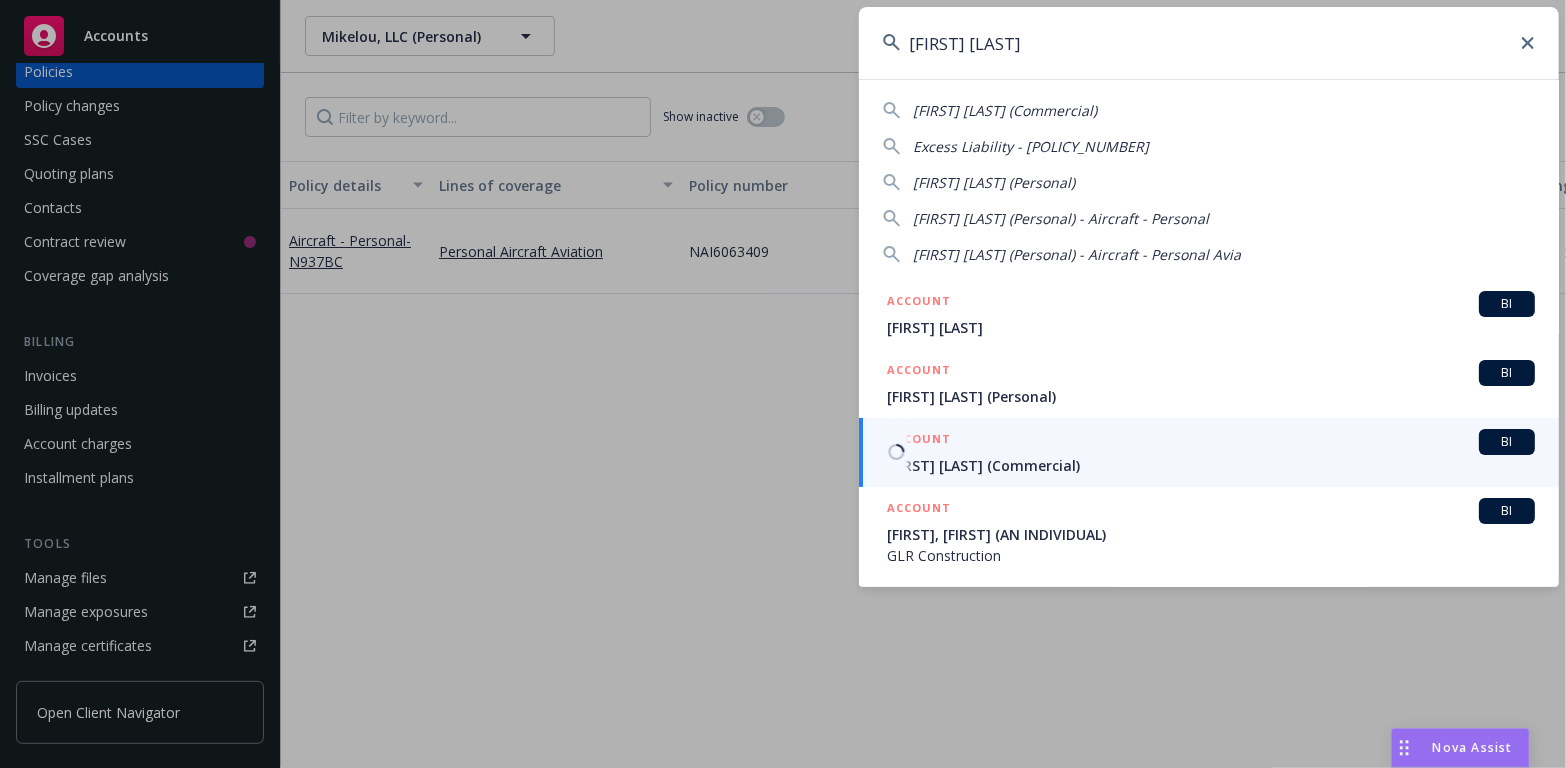 click on "Russ Margiotta (Commercial)" at bounding box center [1211, 465] 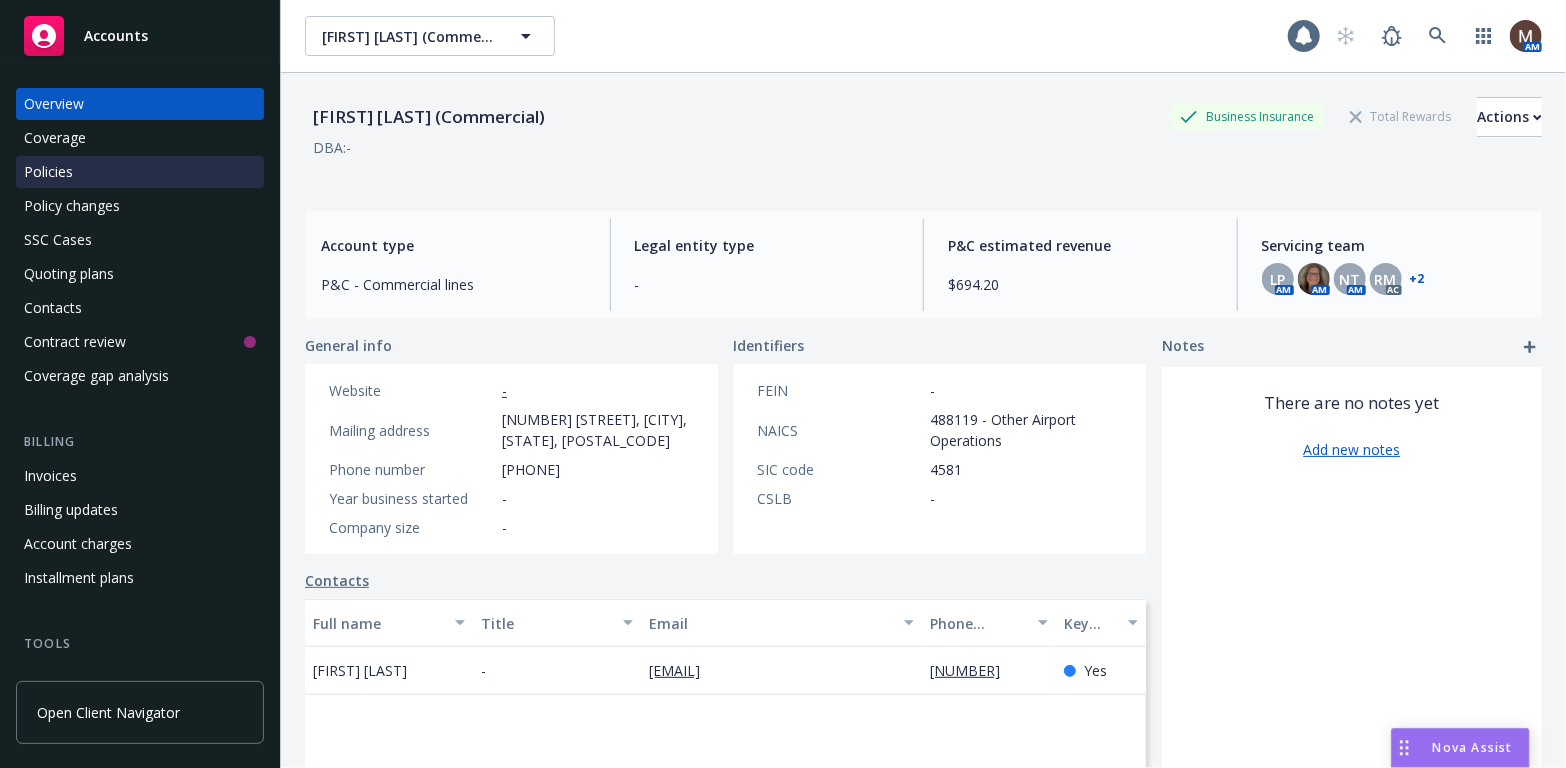 click on "Policies" at bounding box center [48, 172] 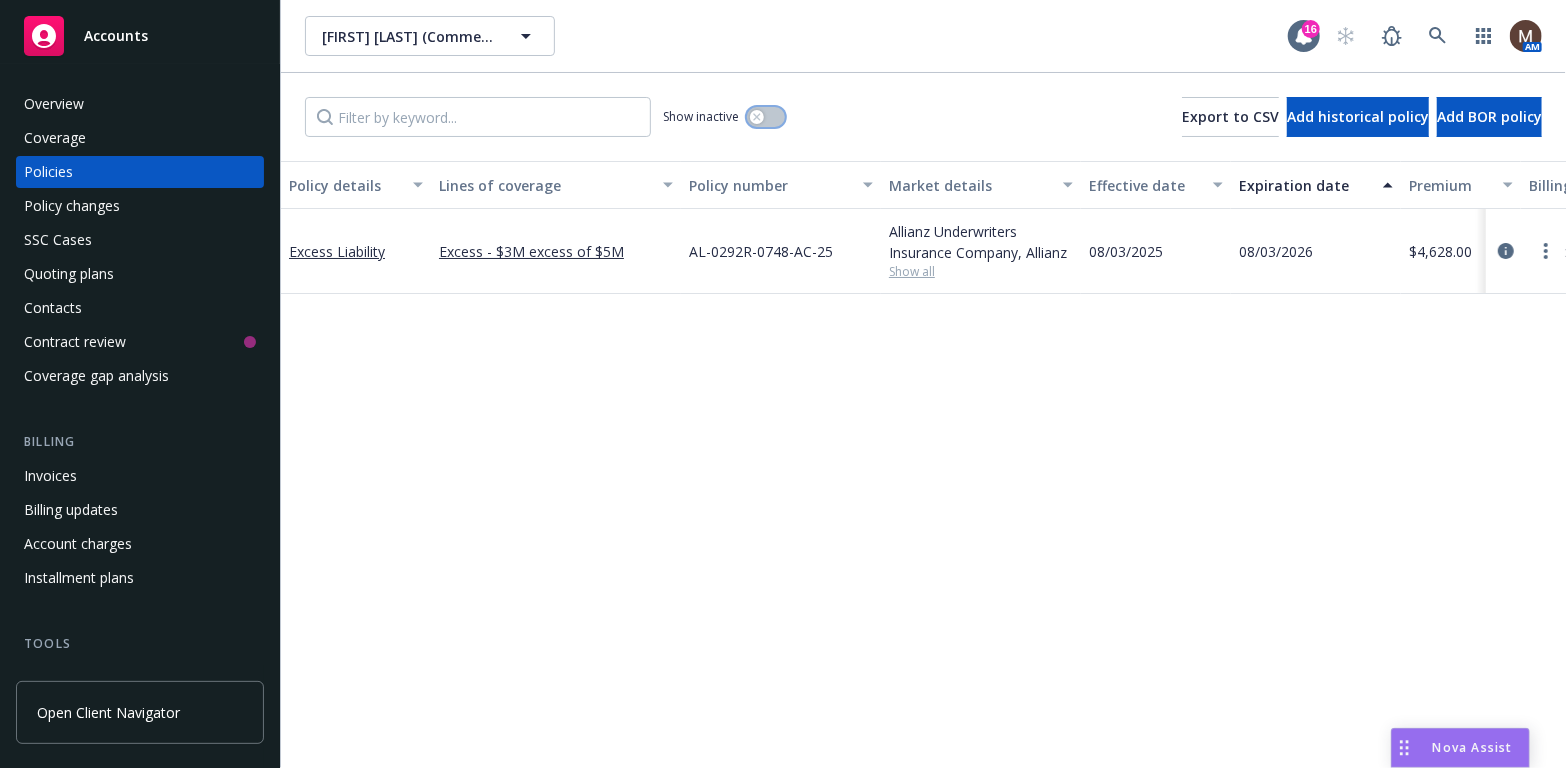 click at bounding box center [766, 117] 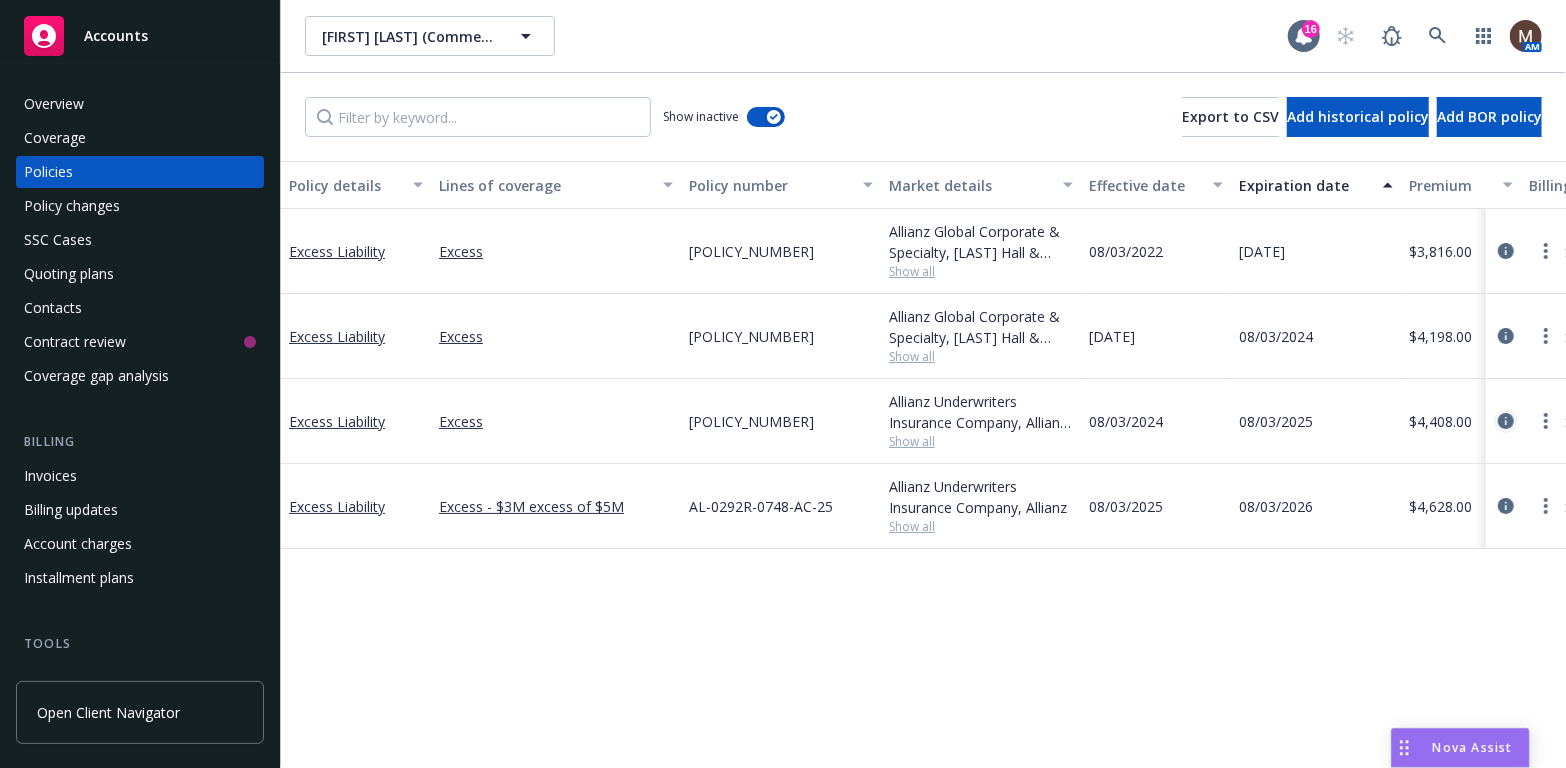 click 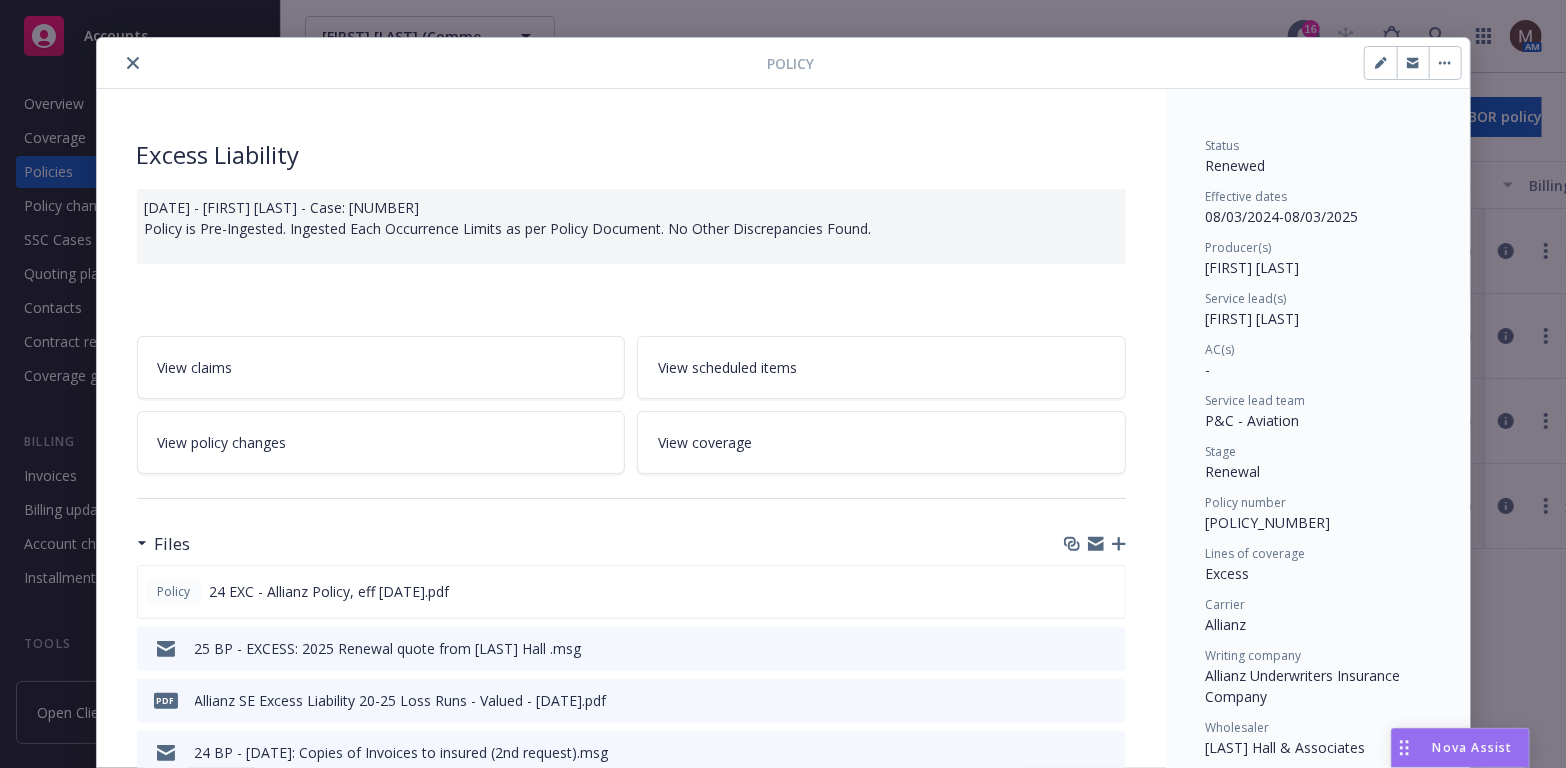 scroll, scrollTop: 0, scrollLeft: 0, axis: both 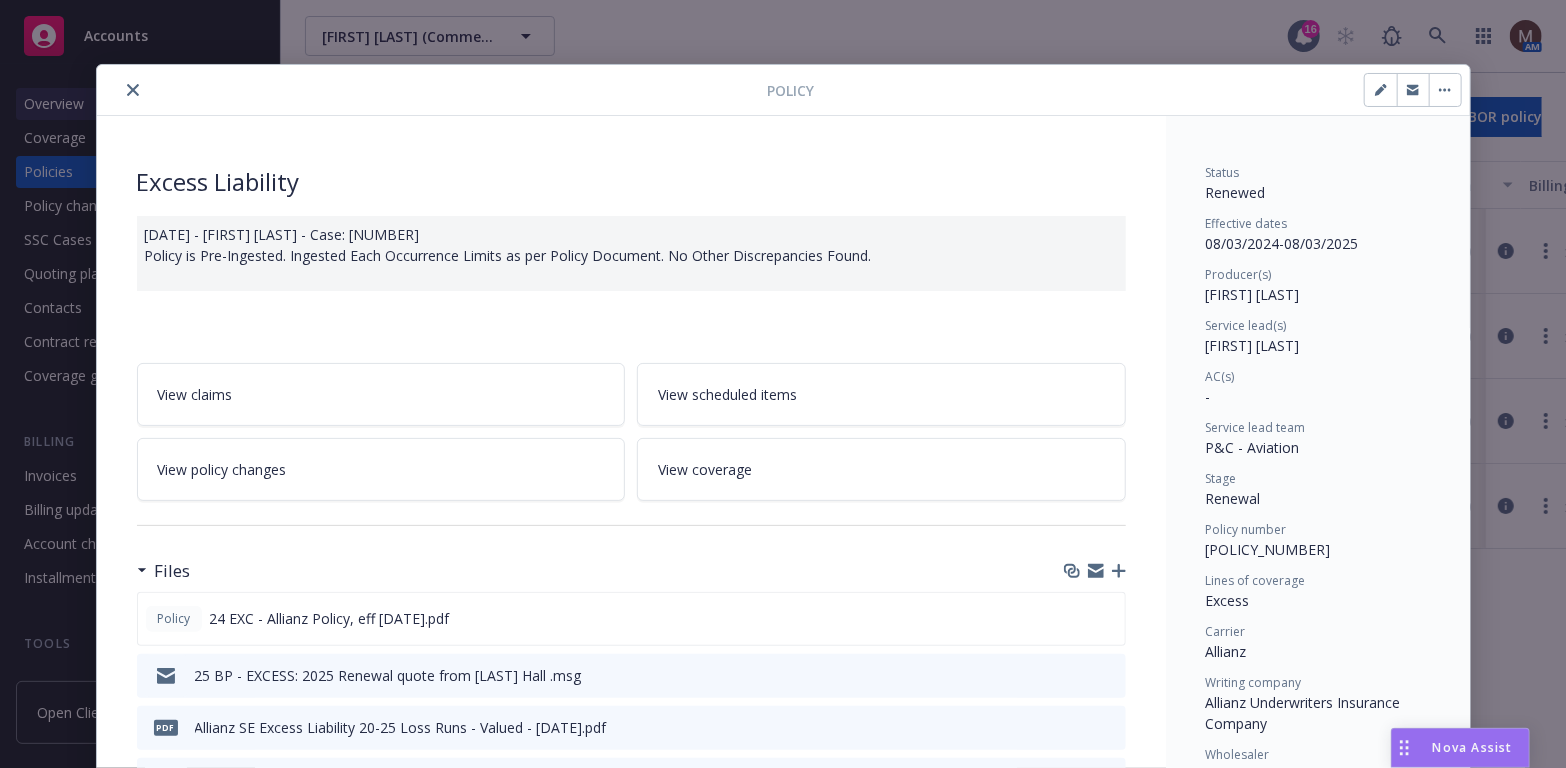 click 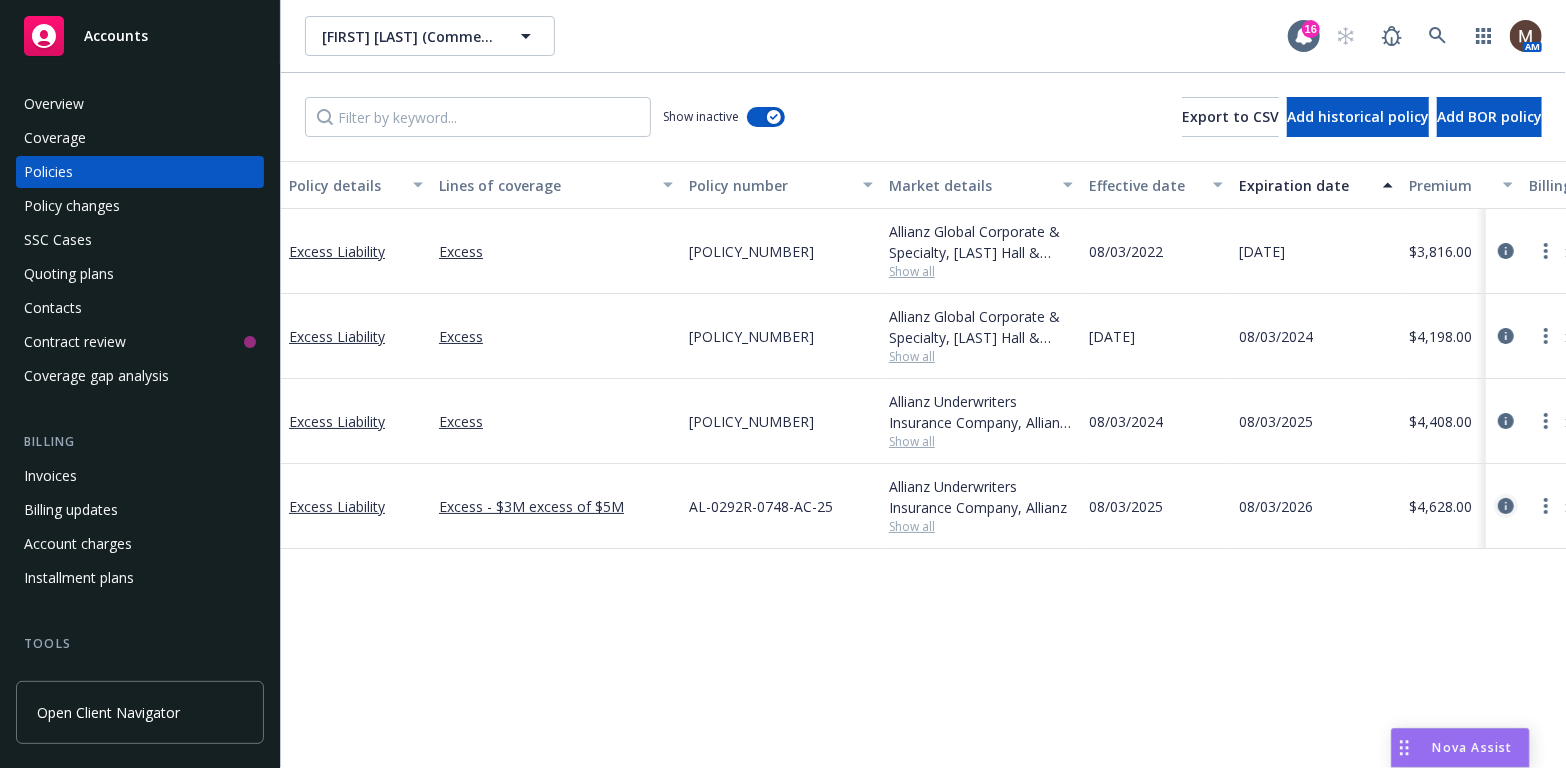 click 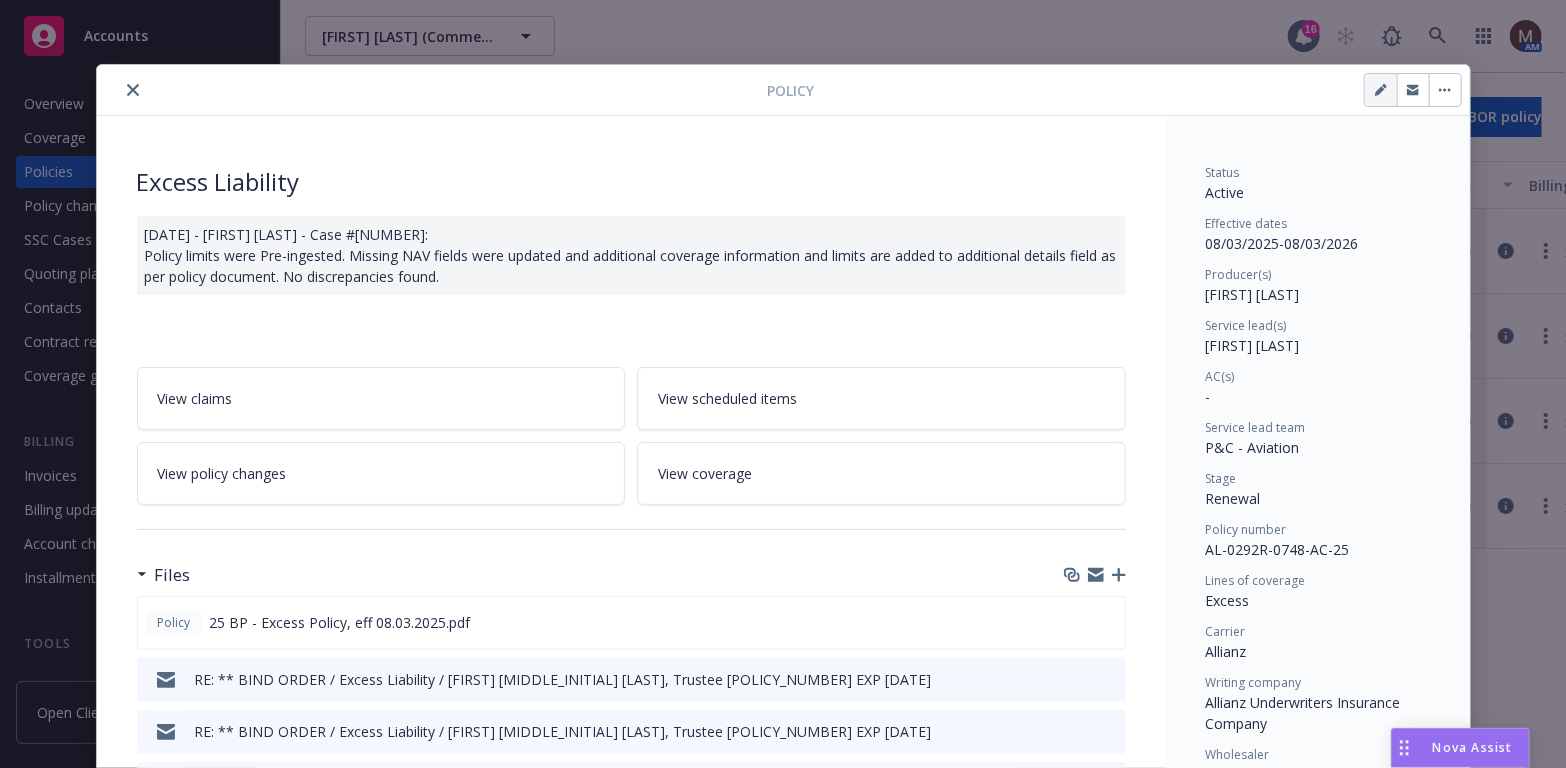 click at bounding box center (1381, 90) 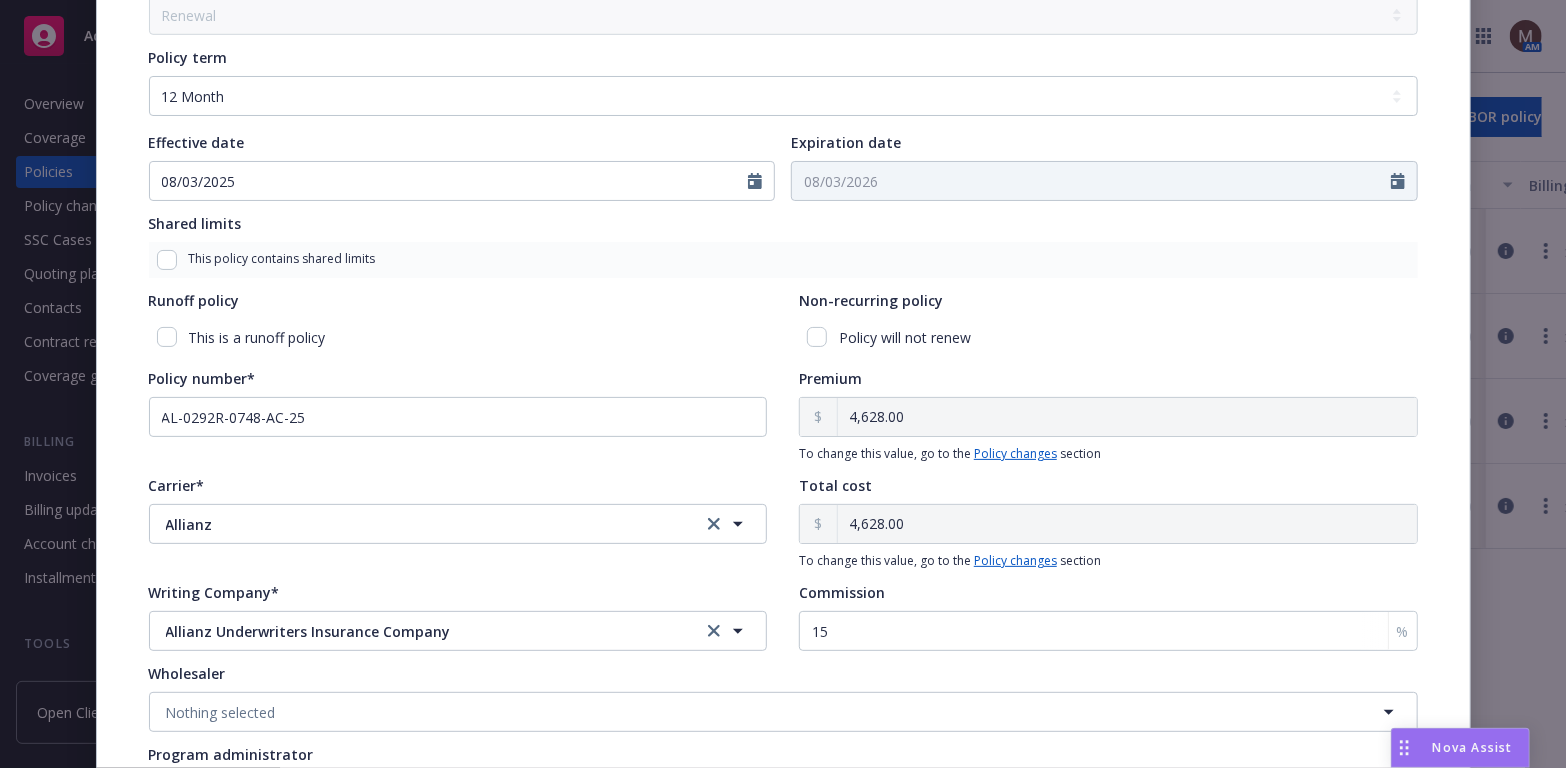 scroll, scrollTop: 800, scrollLeft: 0, axis: vertical 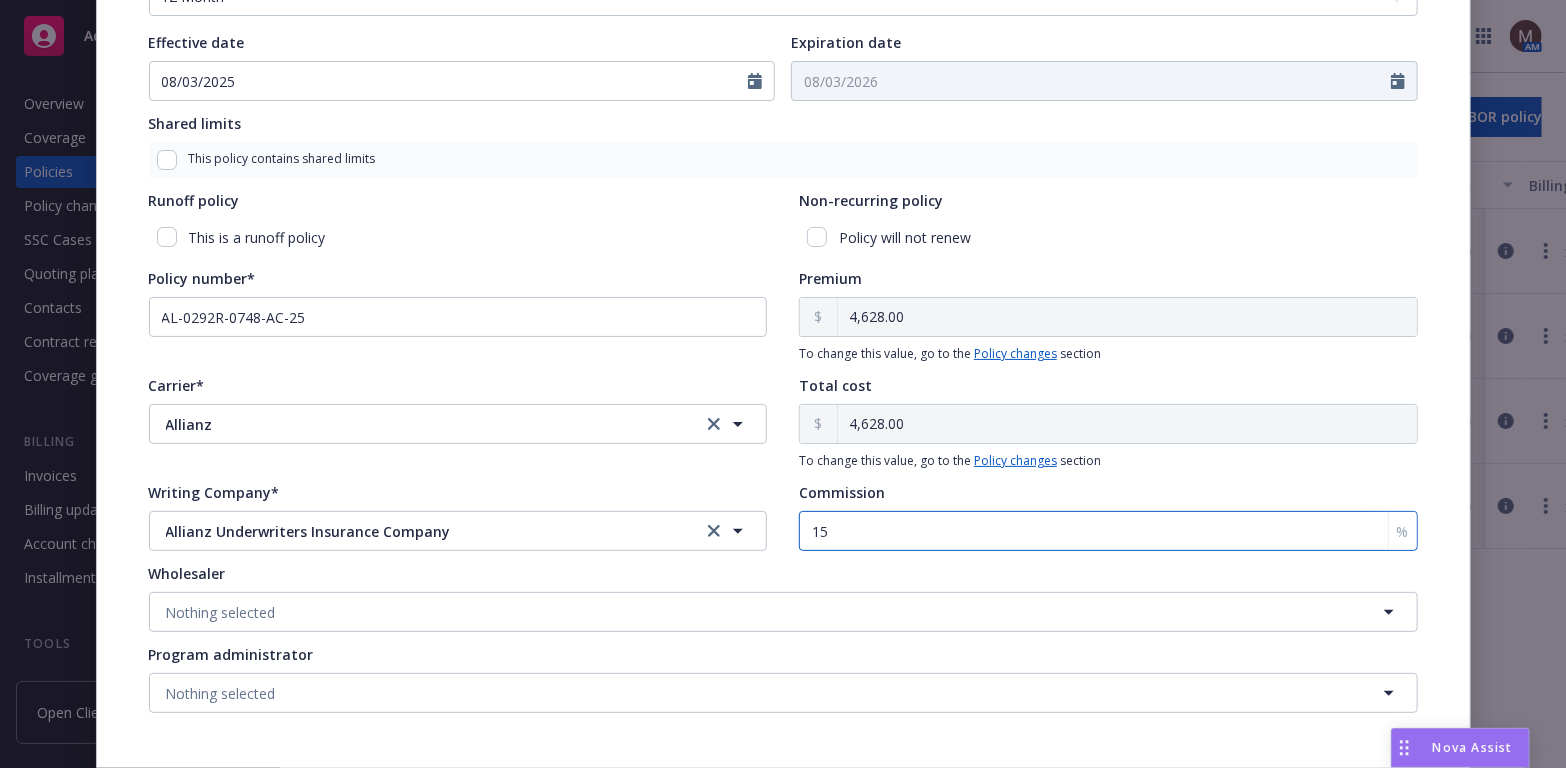 drag, startPoint x: 837, startPoint y: 523, endPoint x: 796, endPoint y: 525, distance: 41.04875 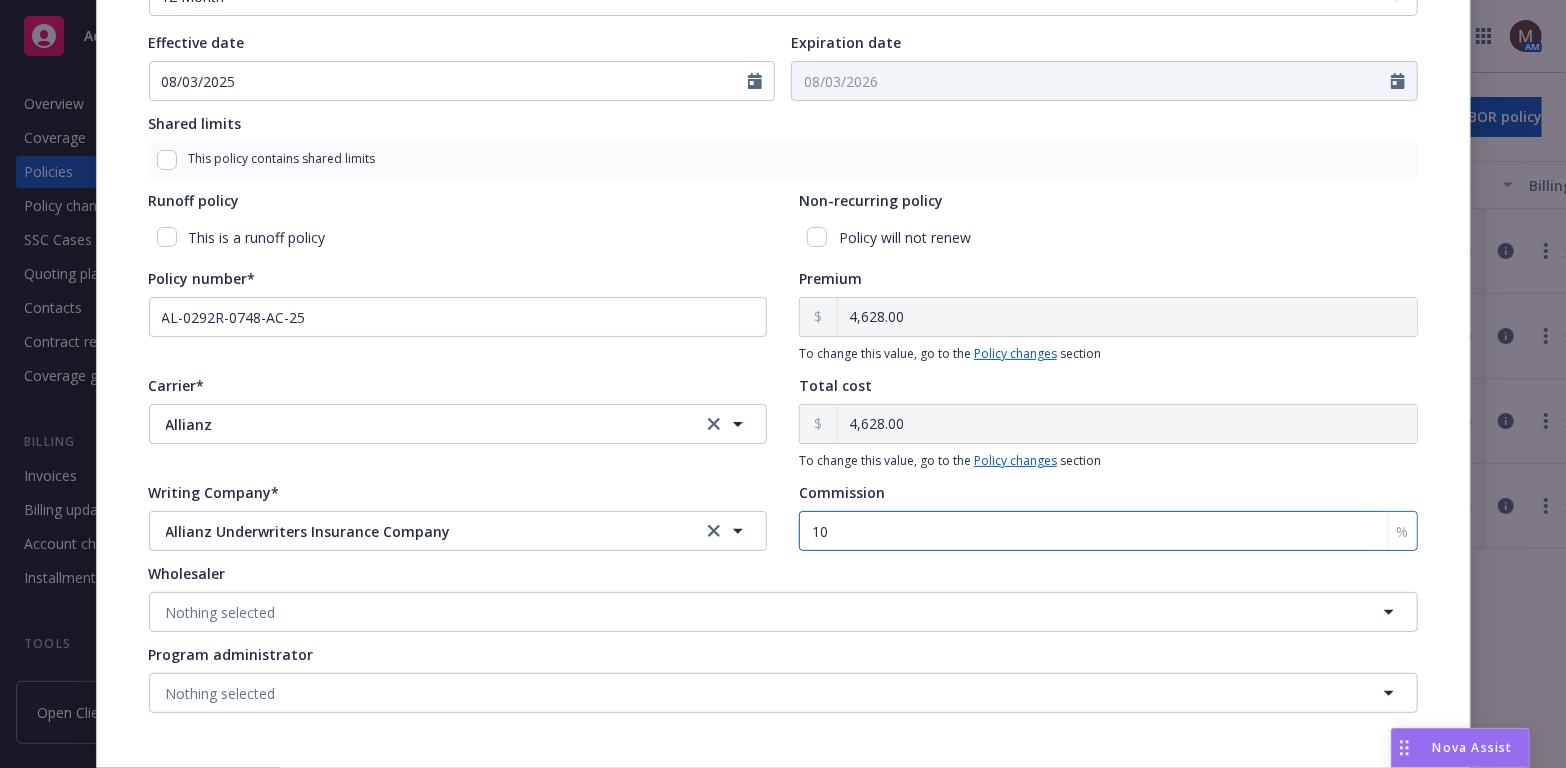 type on "10" 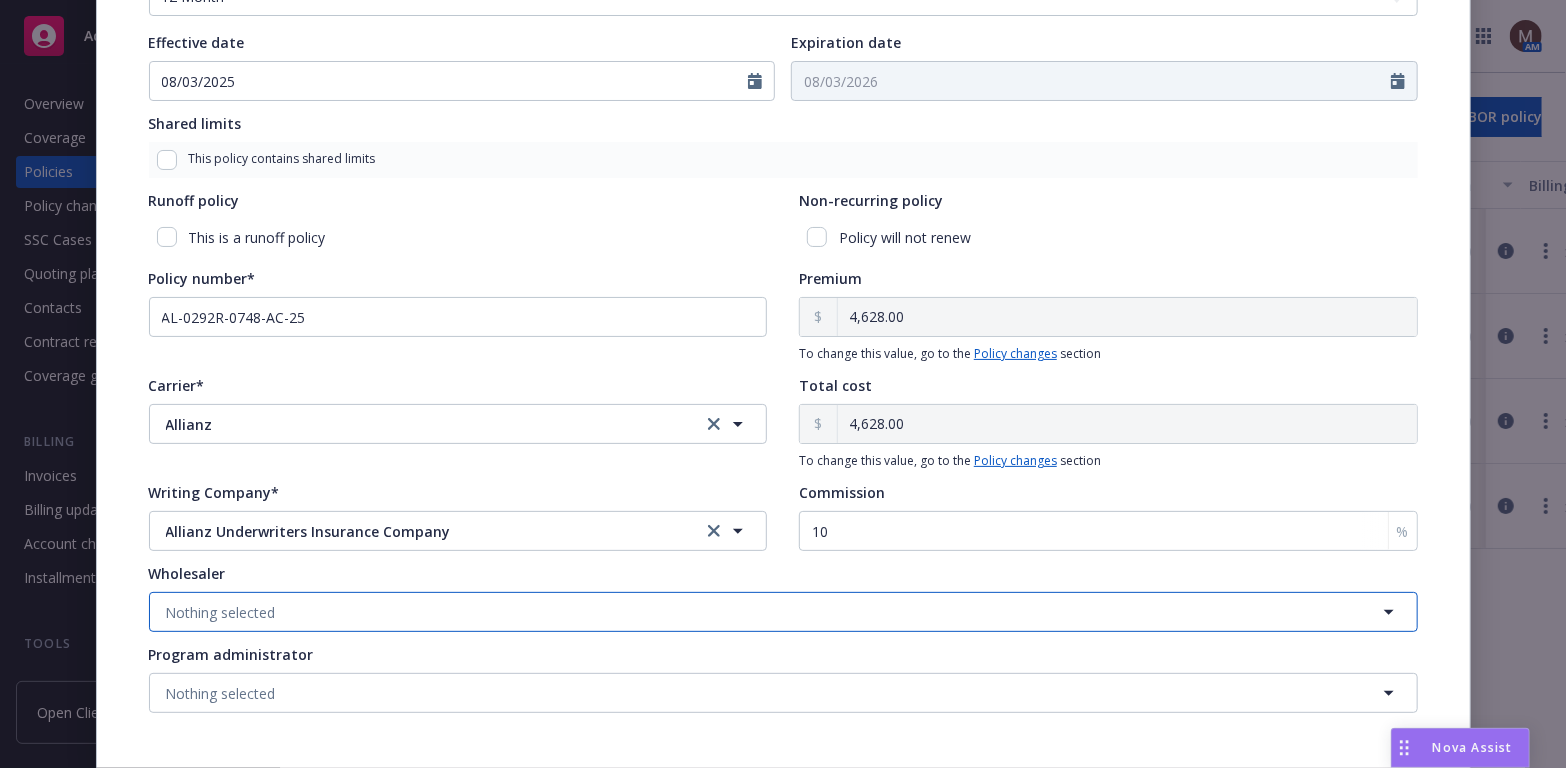 click on "Nothing selected" at bounding box center [221, 612] 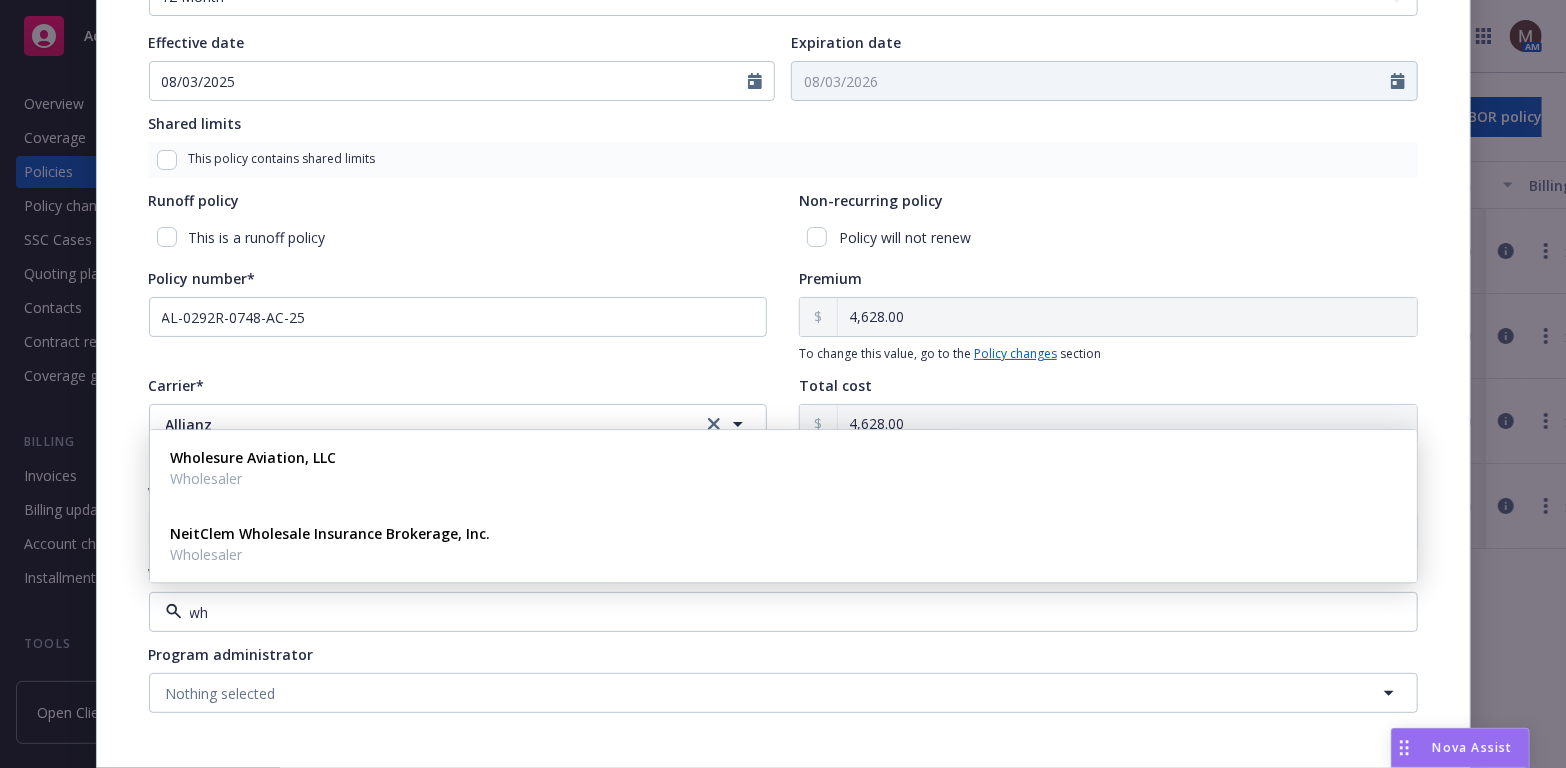 type on "who" 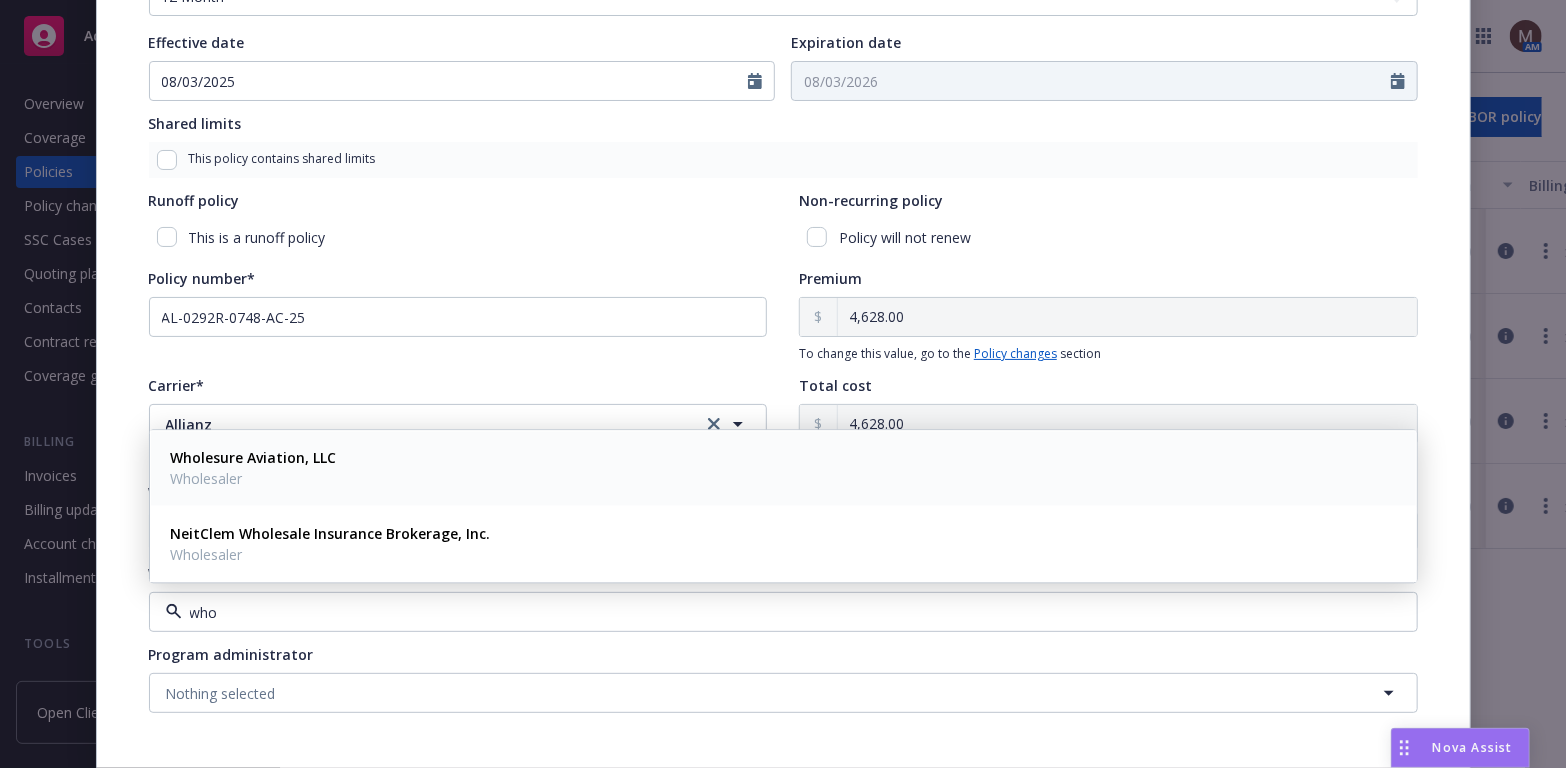 click on "Wholesure Aviation, LLC" at bounding box center [254, 458] 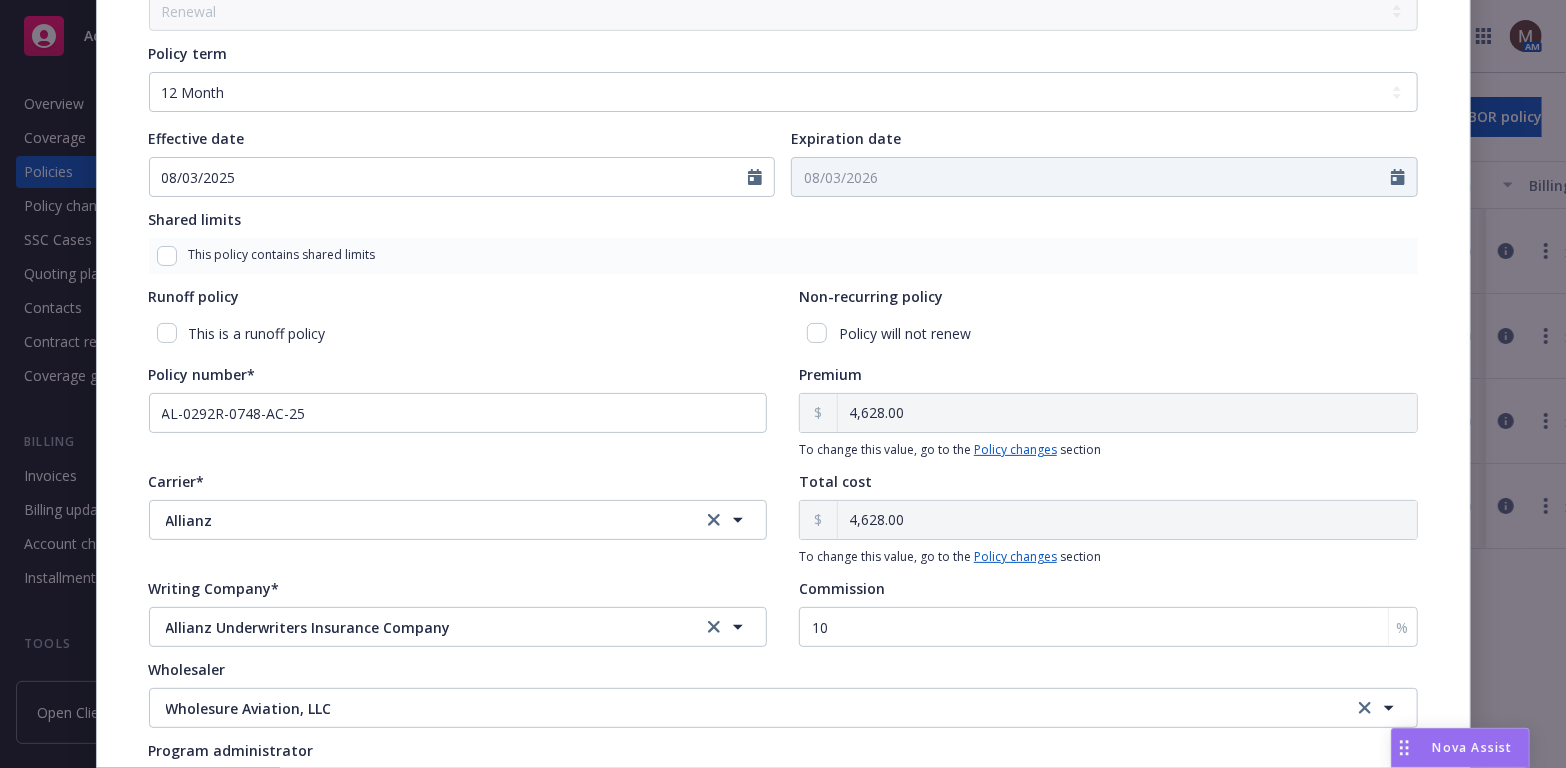 scroll, scrollTop: 804, scrollLeft: 0, axis: vertical 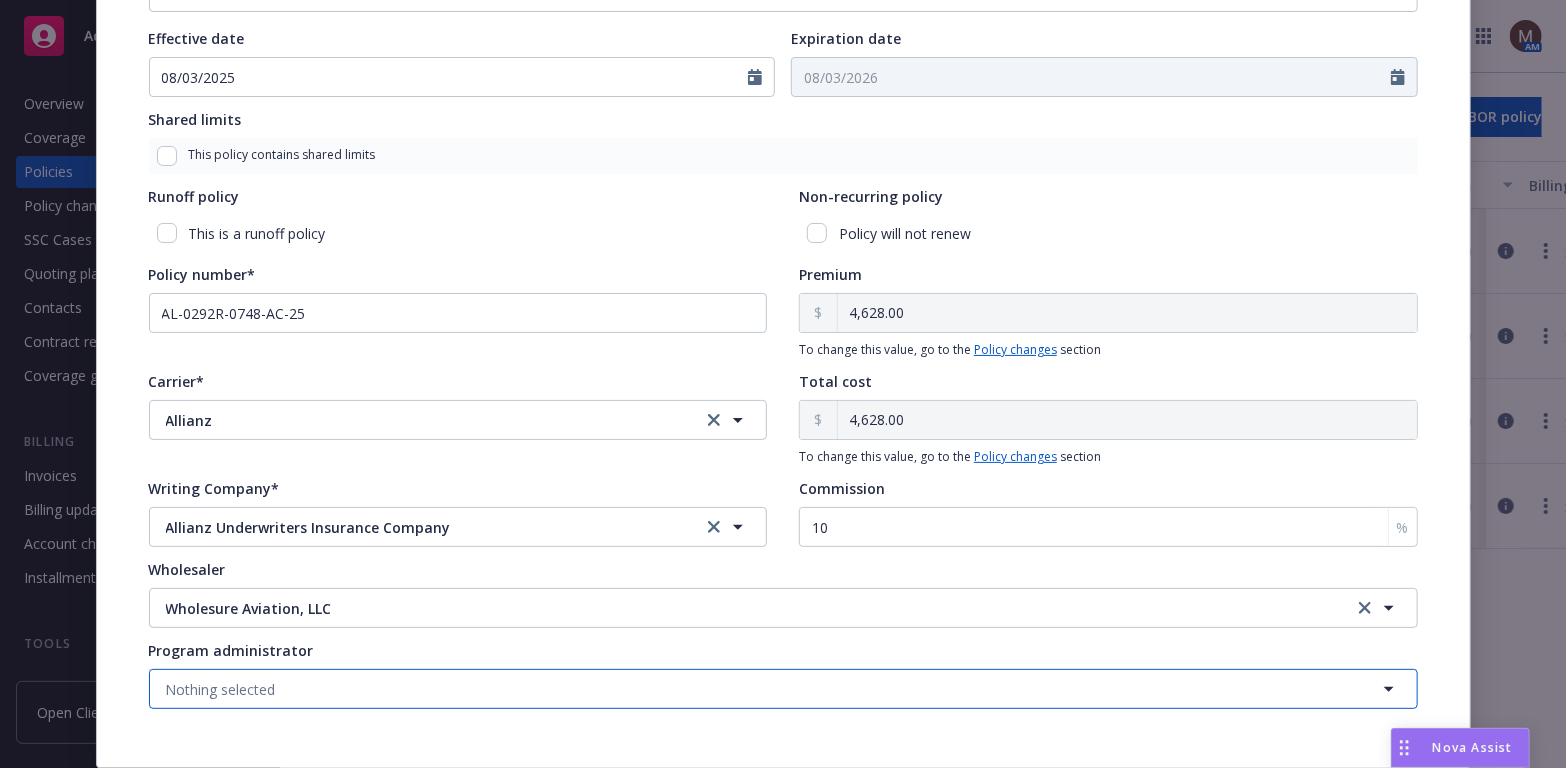 click on "Nothing selected" at bounding box center (221, 689) 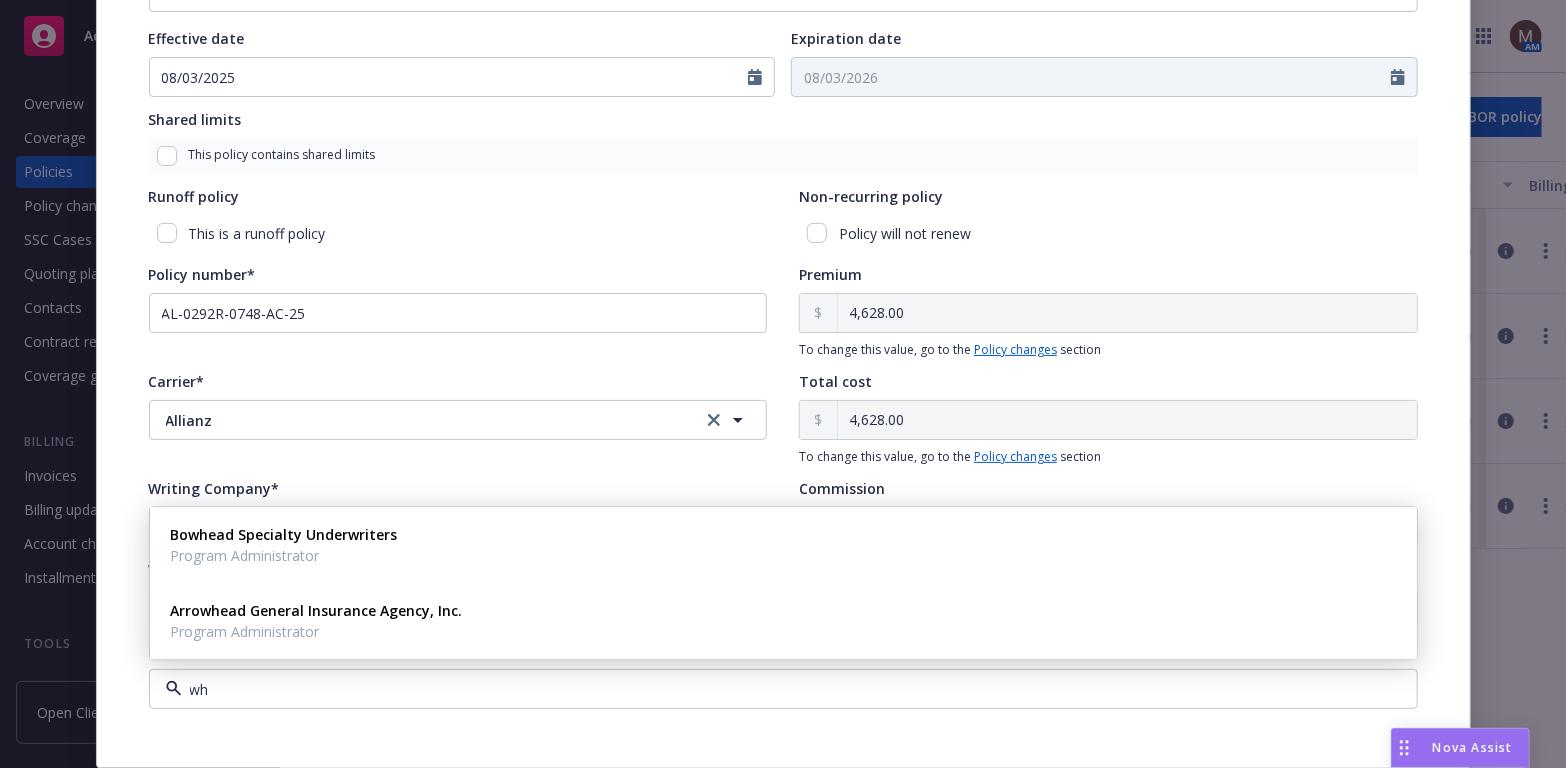 type on "wh" 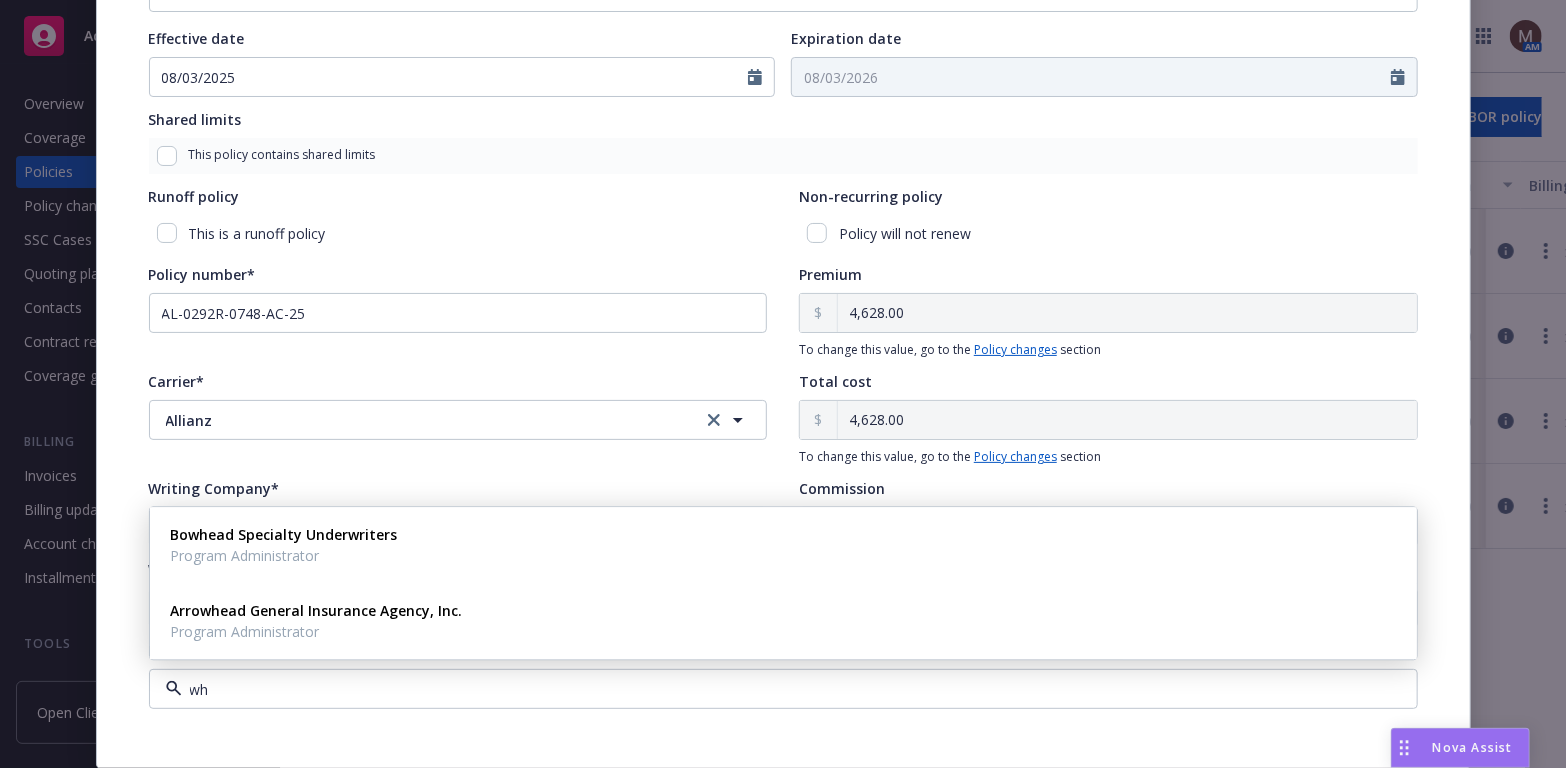 click on "Policy type* Excess Liability Display name Producer(s)* SVP, Principal and Commercial Insurance Broker Scott Gault Service lead(s)* Account Manager Mary Hammer AC(s) Policy stage* Select policy stage Historical New New BOR BOR Renewal Non payment Policy term Select policy term 12 Month 6 Month 4 Month 3 Month 2 Month 1 Month 36 Month (3 yr) 72 Month (6 yr) 120 Month (10 yr) 180 Month (15 yr) 240 Month (20 yr) 300 Month (25 yr) 360 Month (30 yr) Other Effective date 08/03/2025 Expiration date 08/03/2026 Shared limits This policy contains shared limits Runoff policy This is a runoff policy Non-recurring policy Policy will not renew Policy number* AL-0292R-0748-AC-25 Premium 4,628.00 To change this value, go to the   Policy changes   section Carrier* Allianz Allianz Total cost 4,628.00 To change this value, go to the   Policy changes   section Writing Company* Allianz Underwriters Insurance Company Allianz Underwriters Insurance Company Commission 10 % Wholesaler Wholesure Aviation, LLC Wholesure Aviation, LLC" at bounding box center (783, 43) 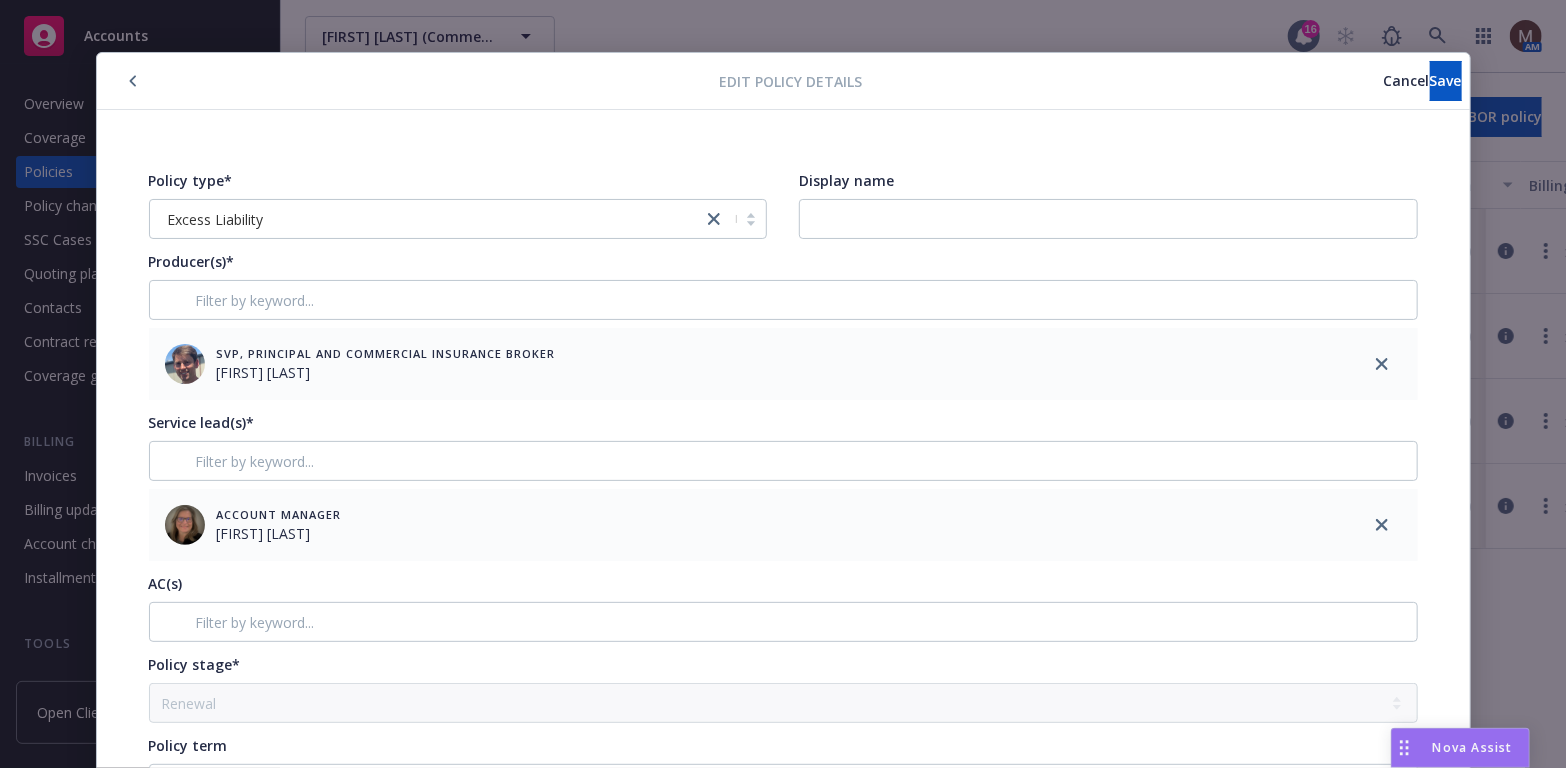 scroll, scrollTop: 0, scrollLeft: 0, axis: both 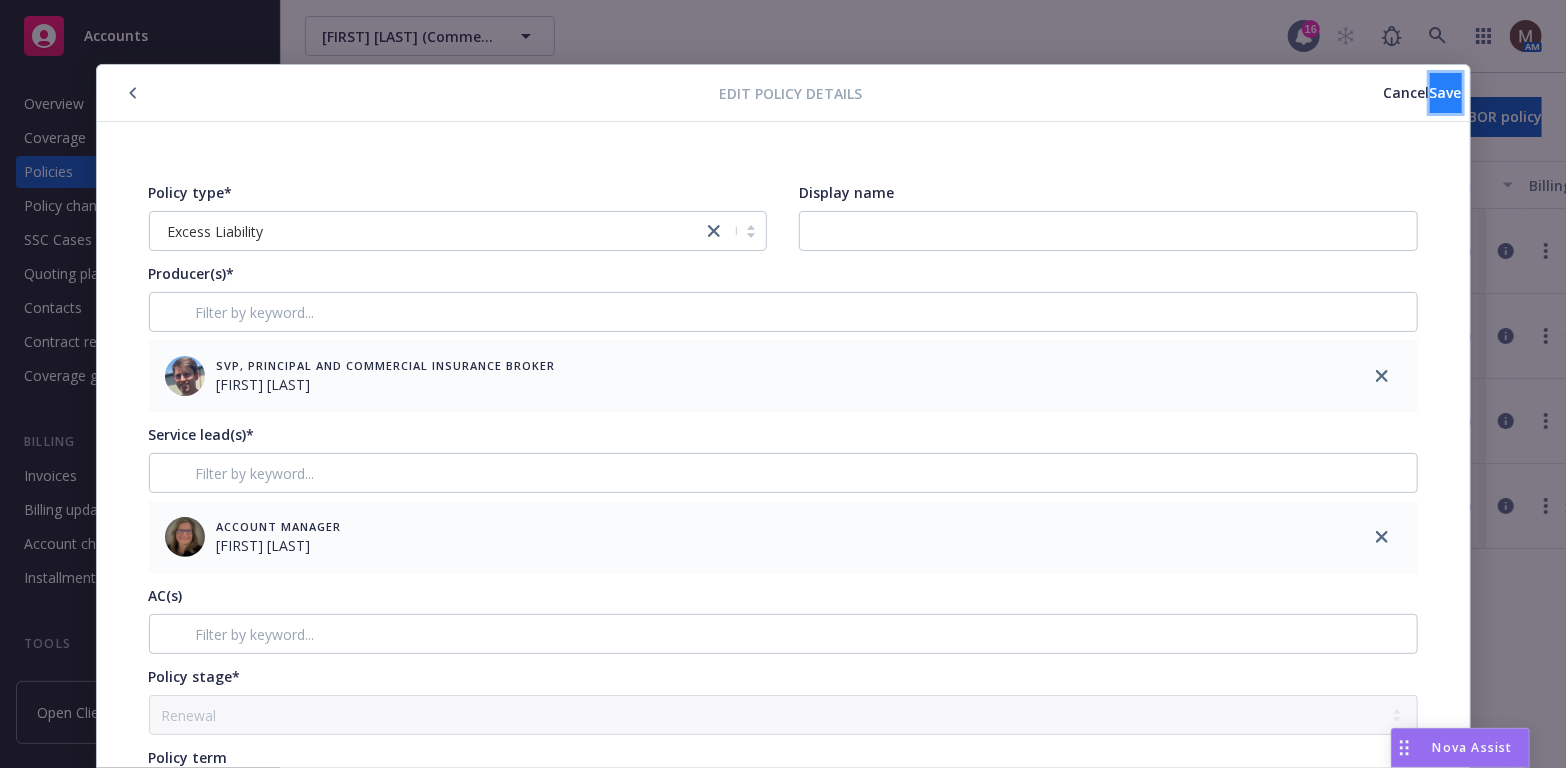 click on "Save" at bounding box center (1446, 92) 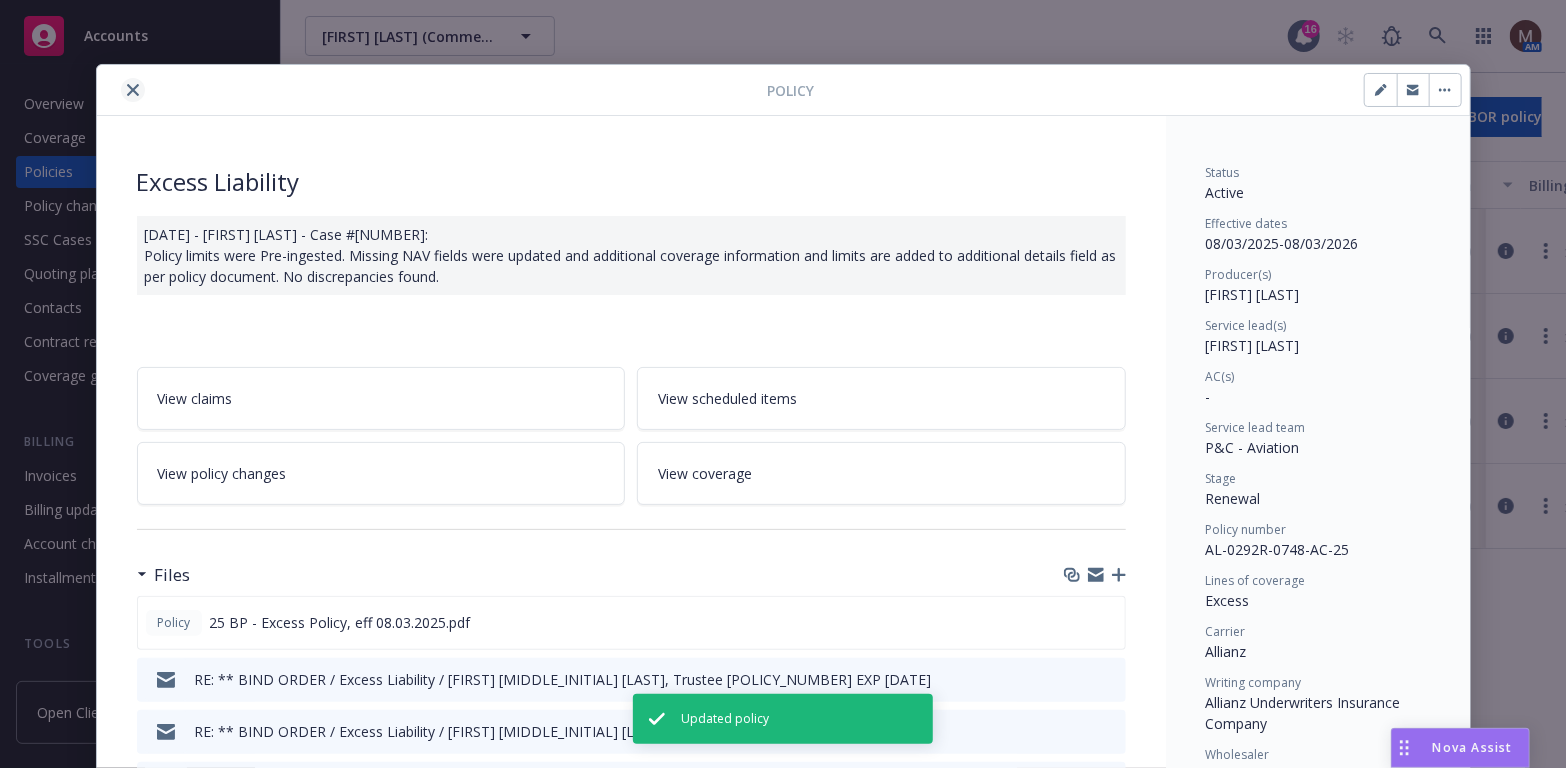 click 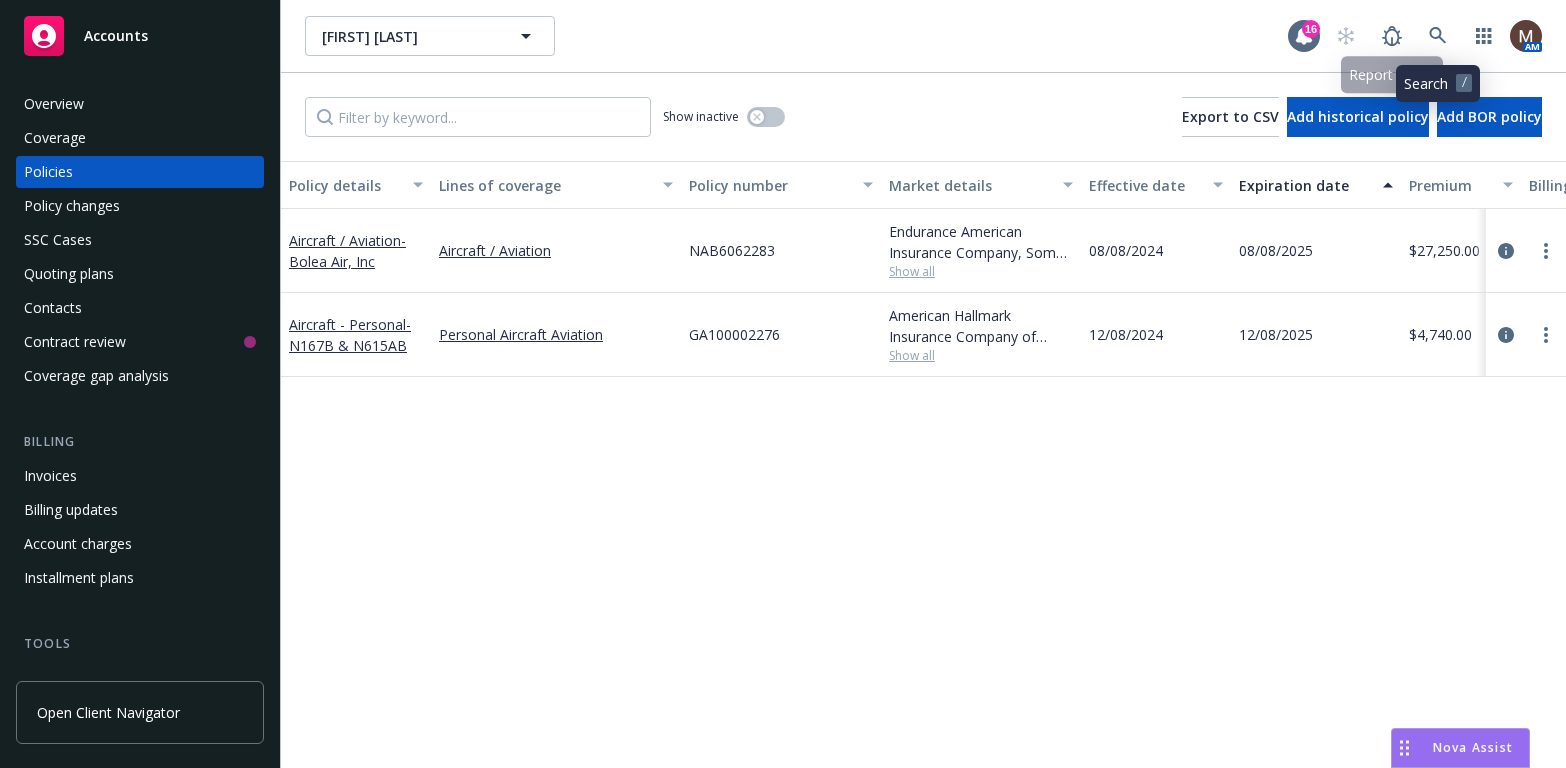 scroll, scrollTop: 0, scrollLeft: 0, axis: both 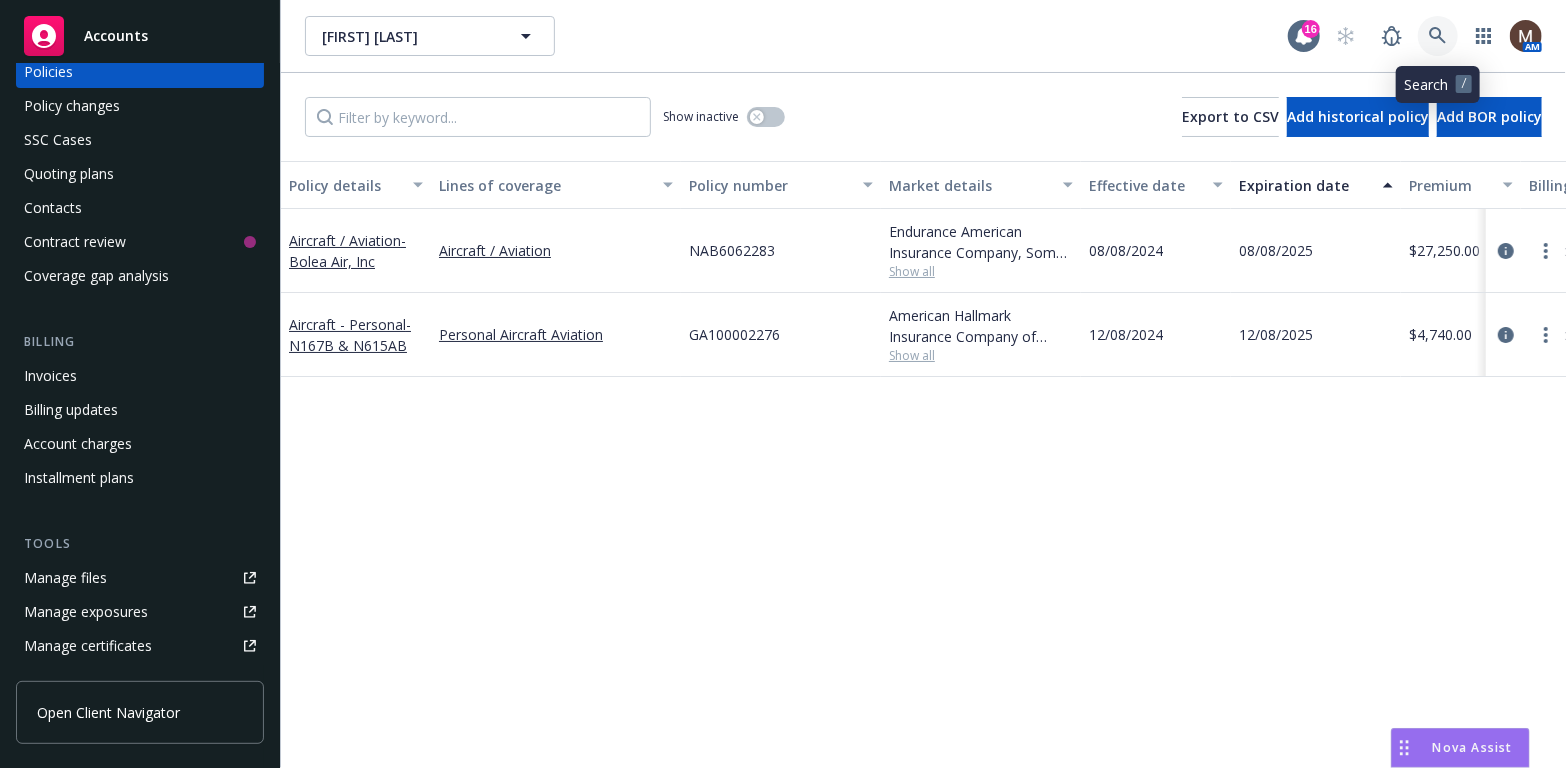 click at bounding box center (1438, 36) 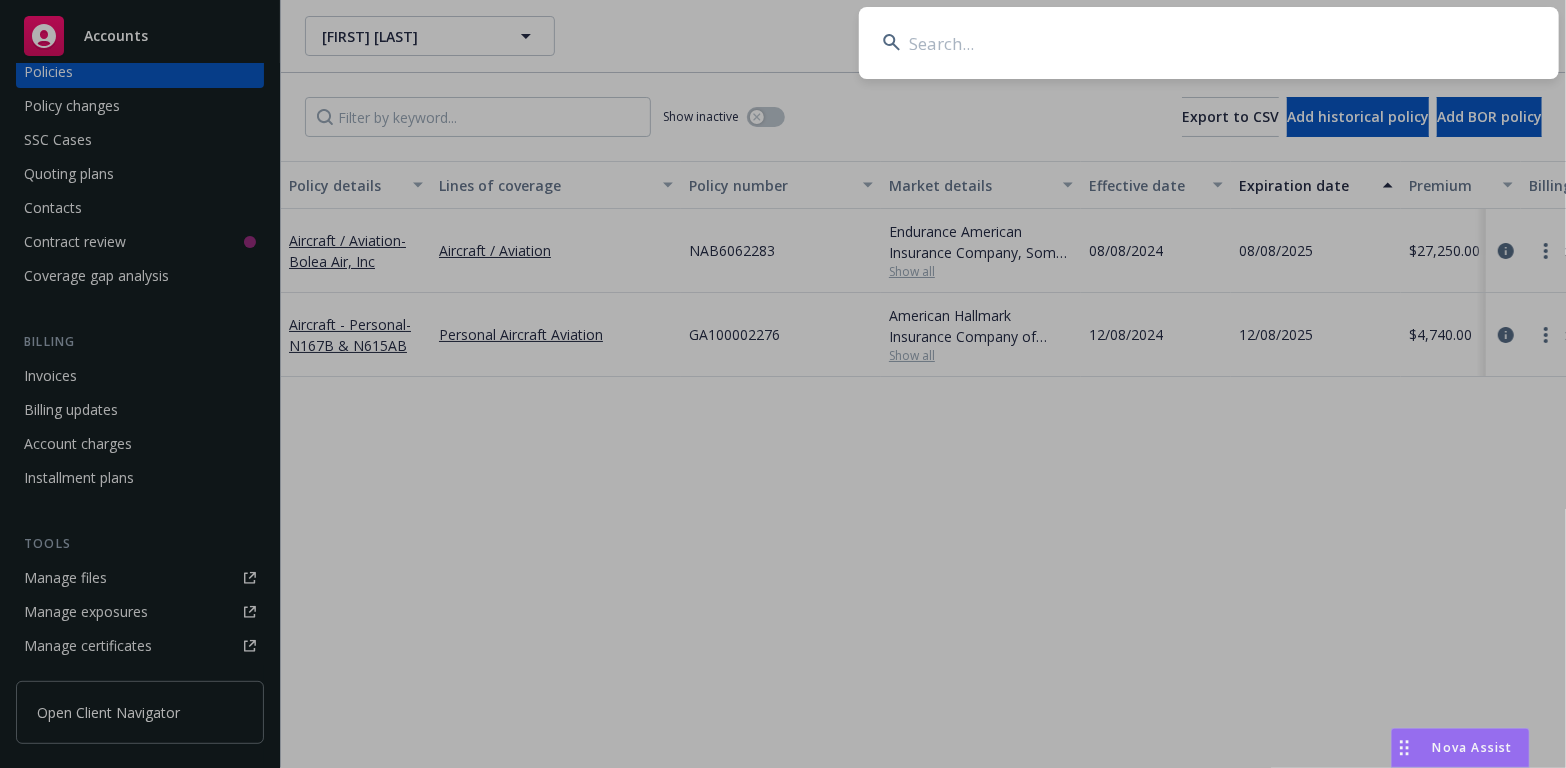 click at bounding box center [1209, 43] 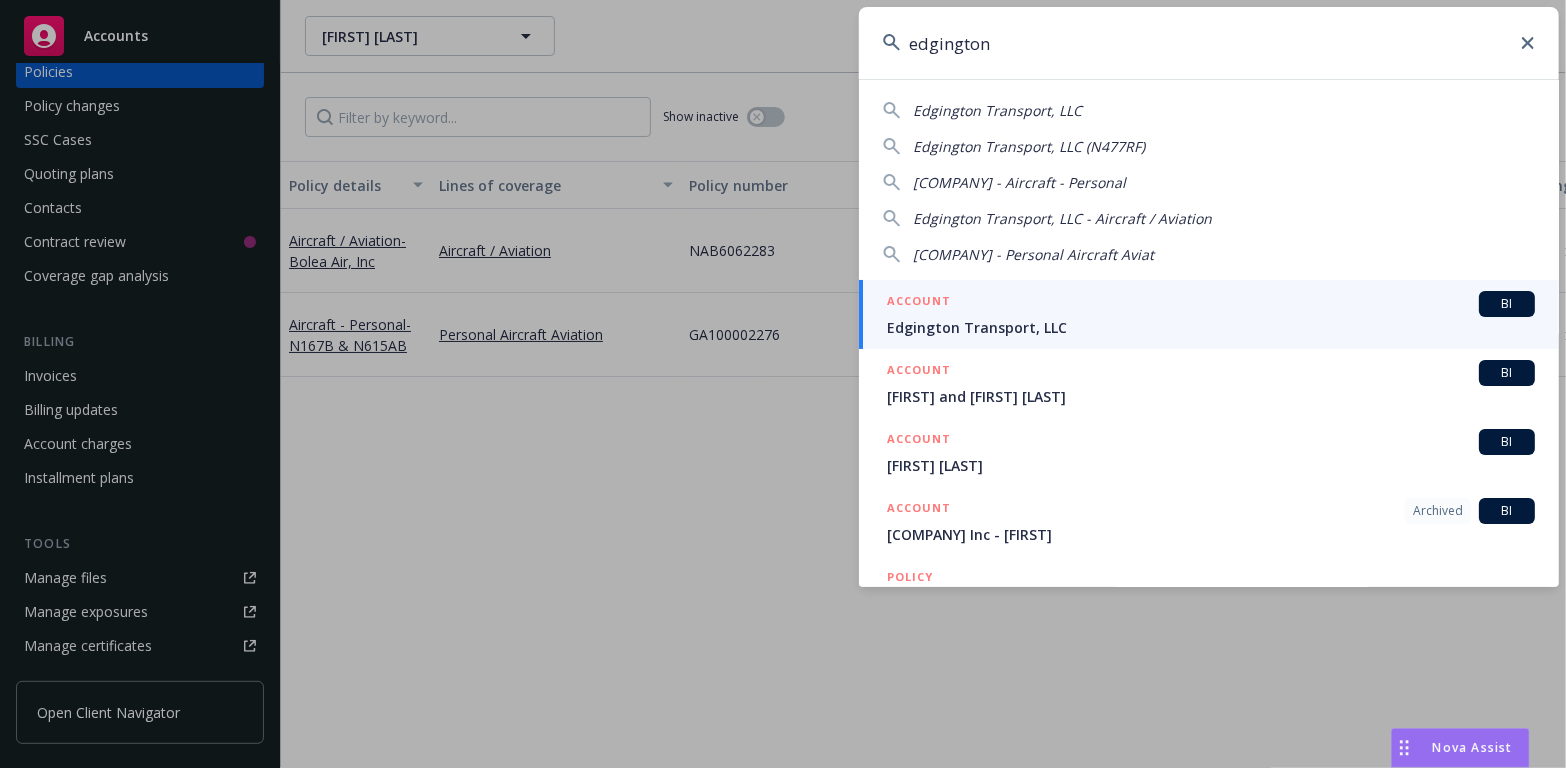type on "edgington" 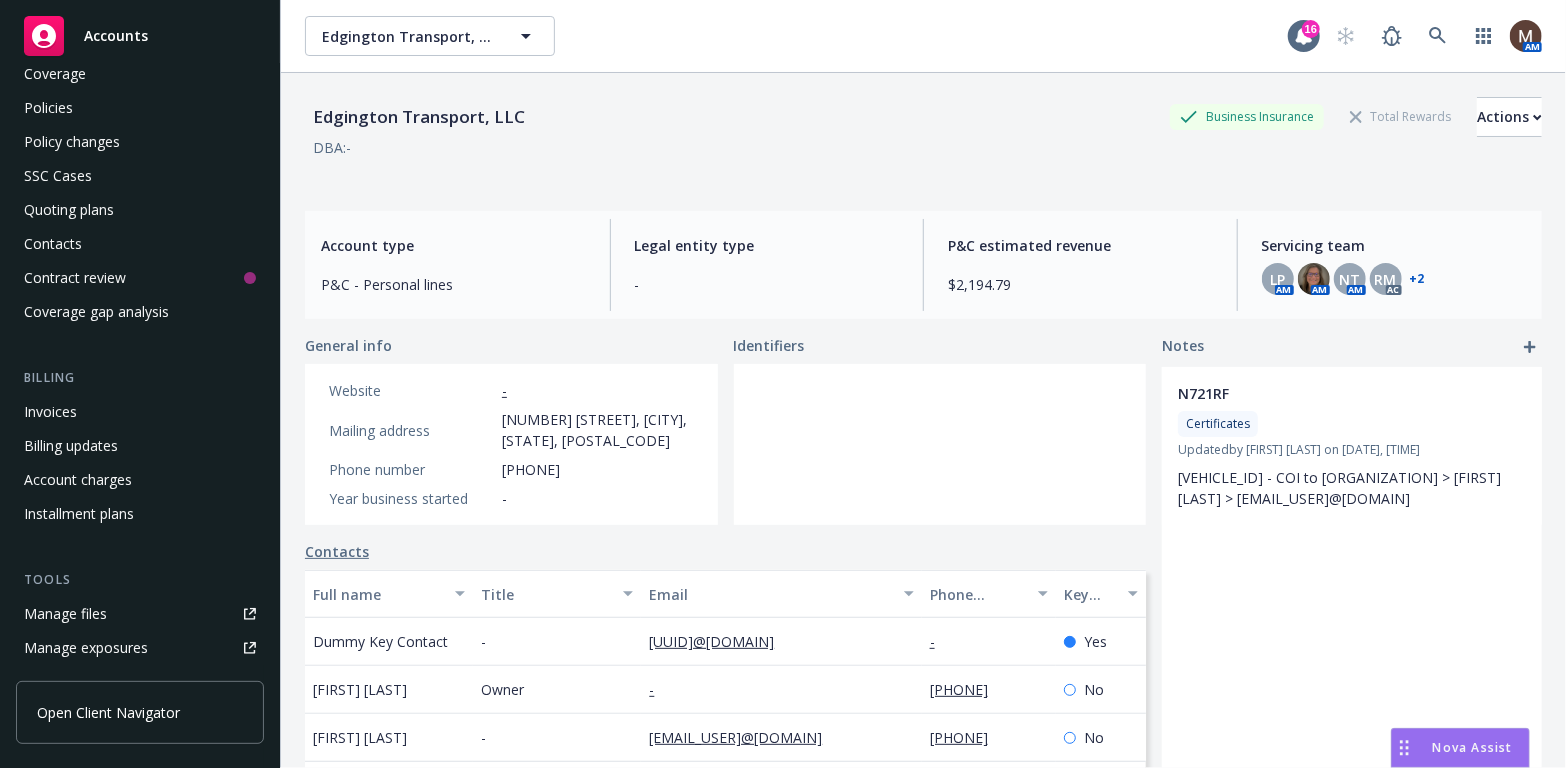 scroll, scrollTop: 100, scrollLeft: 0, axis: vertical 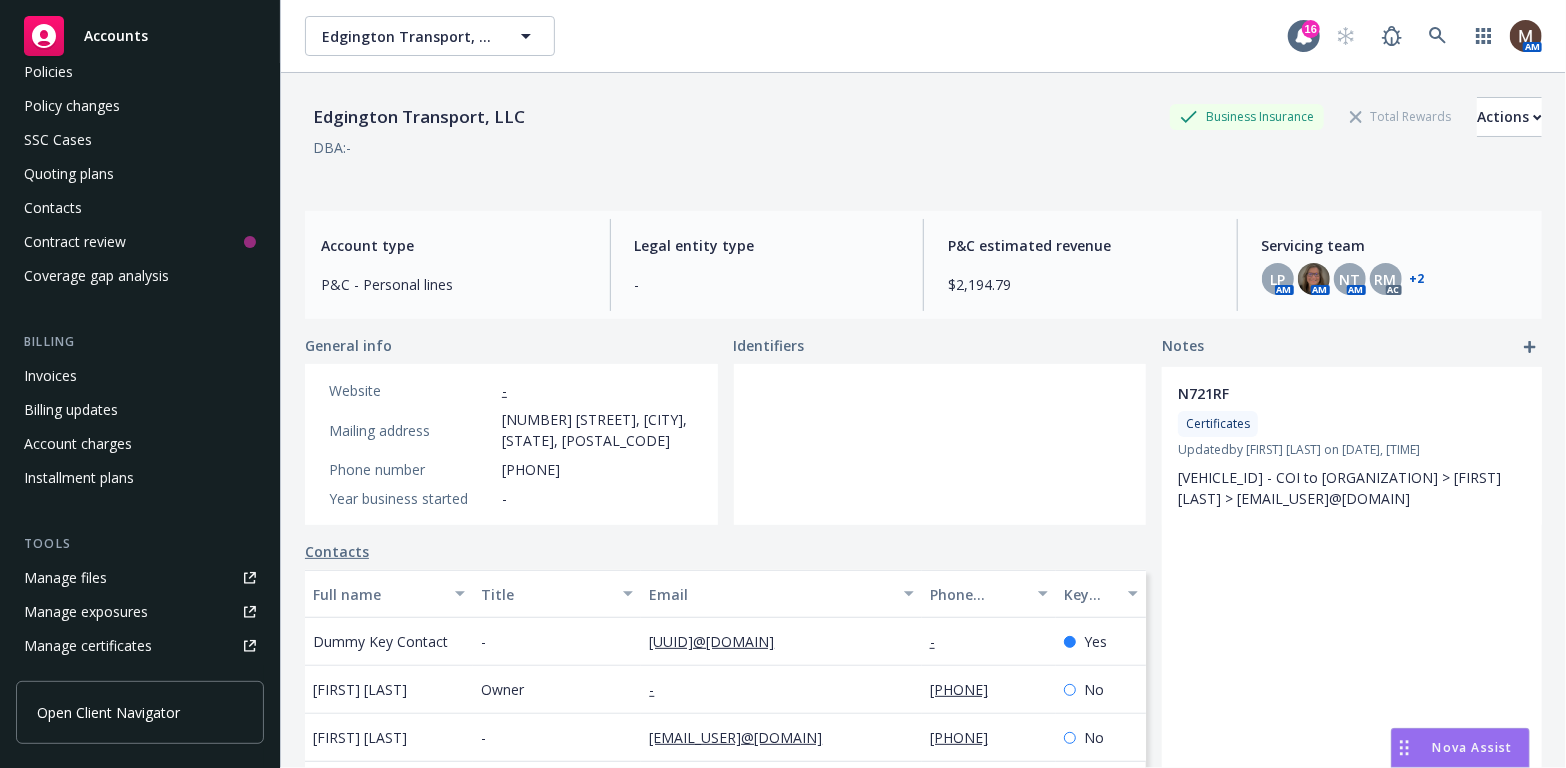 click on "Manage files" at bounding box center [65, 578] 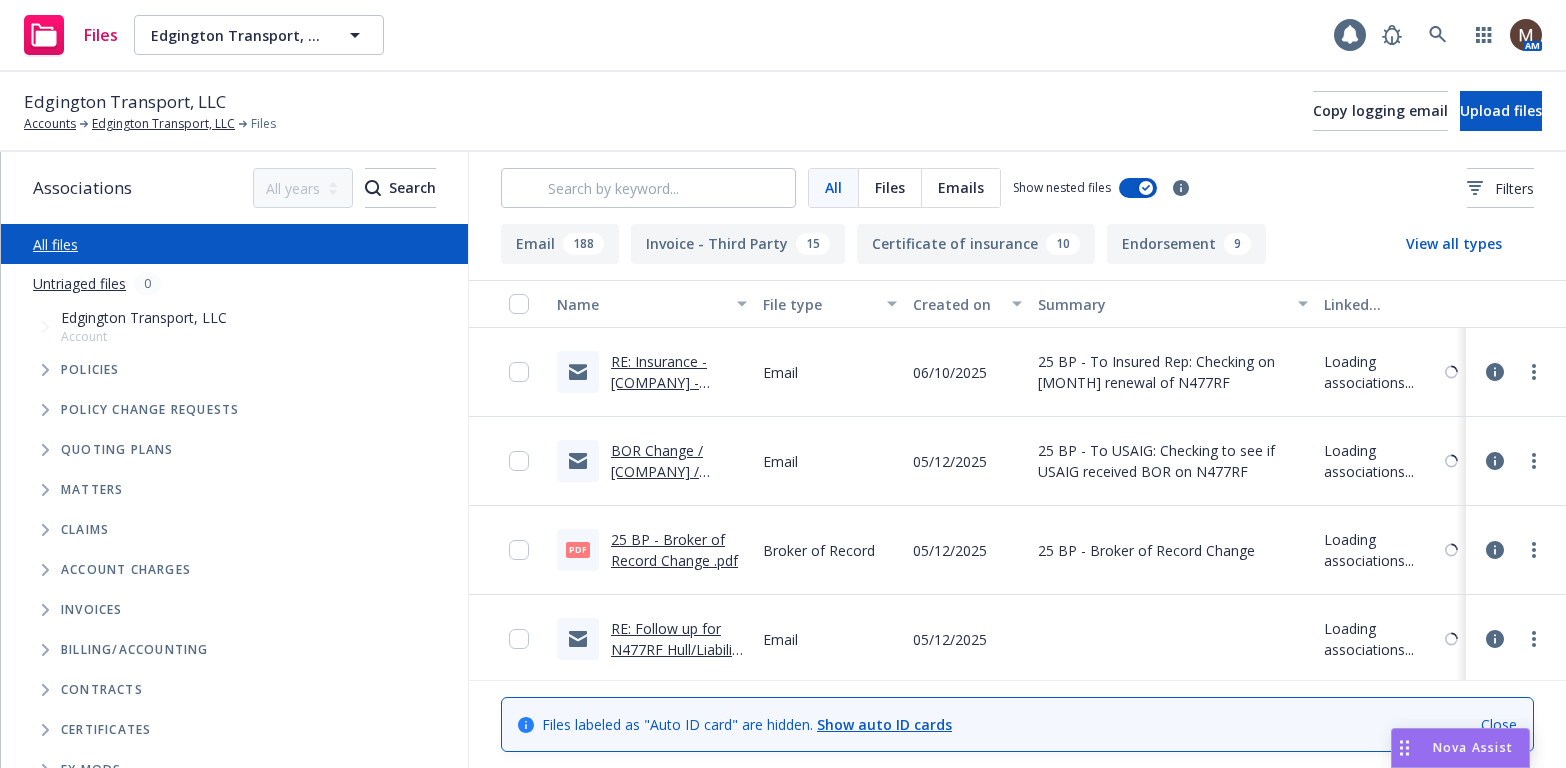 scroll, scrollTop: 0, scrollLeft: 0, axis: both 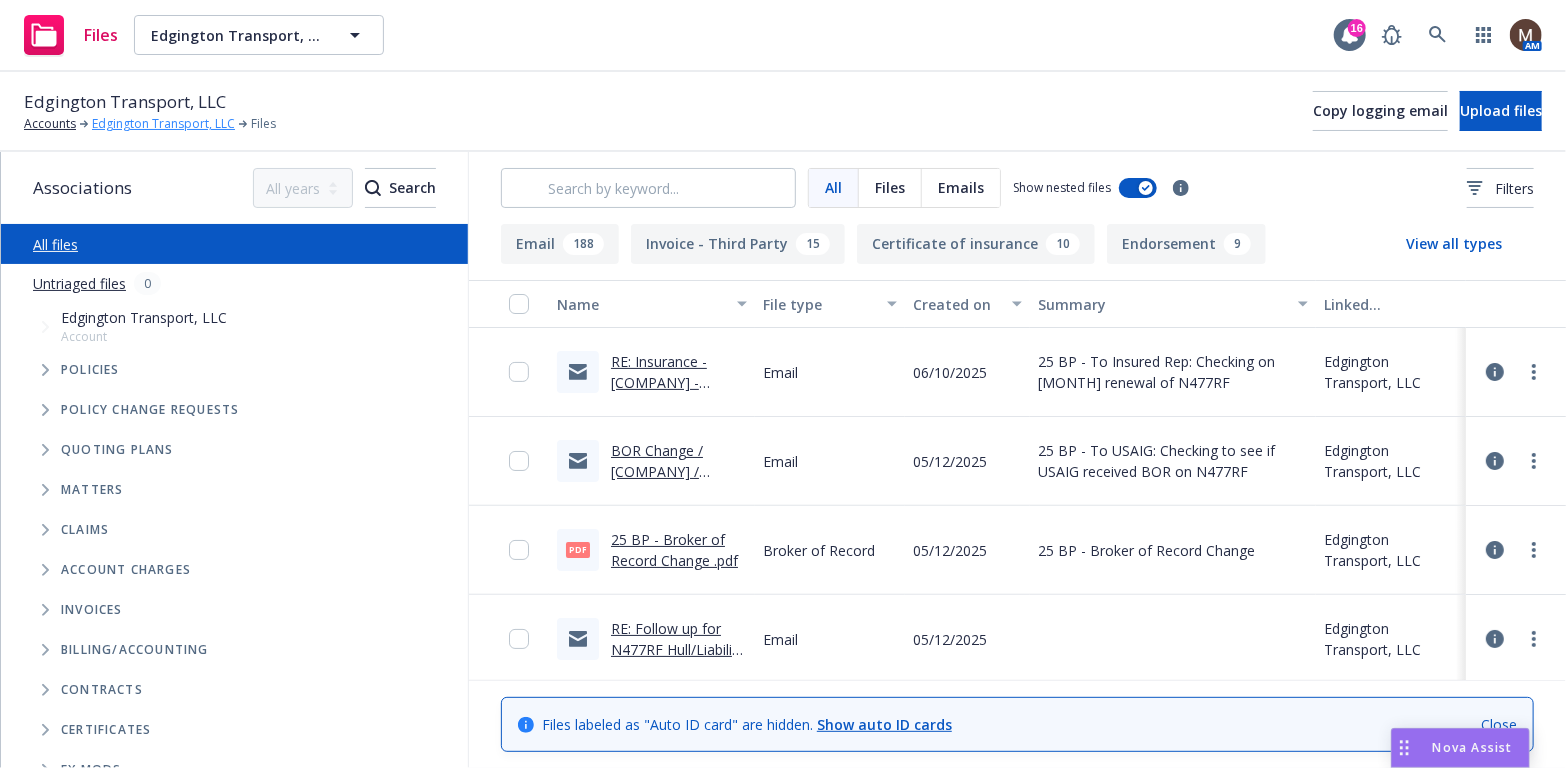click on "Edgington Transport, LLC" at bounding box center [163, 124] 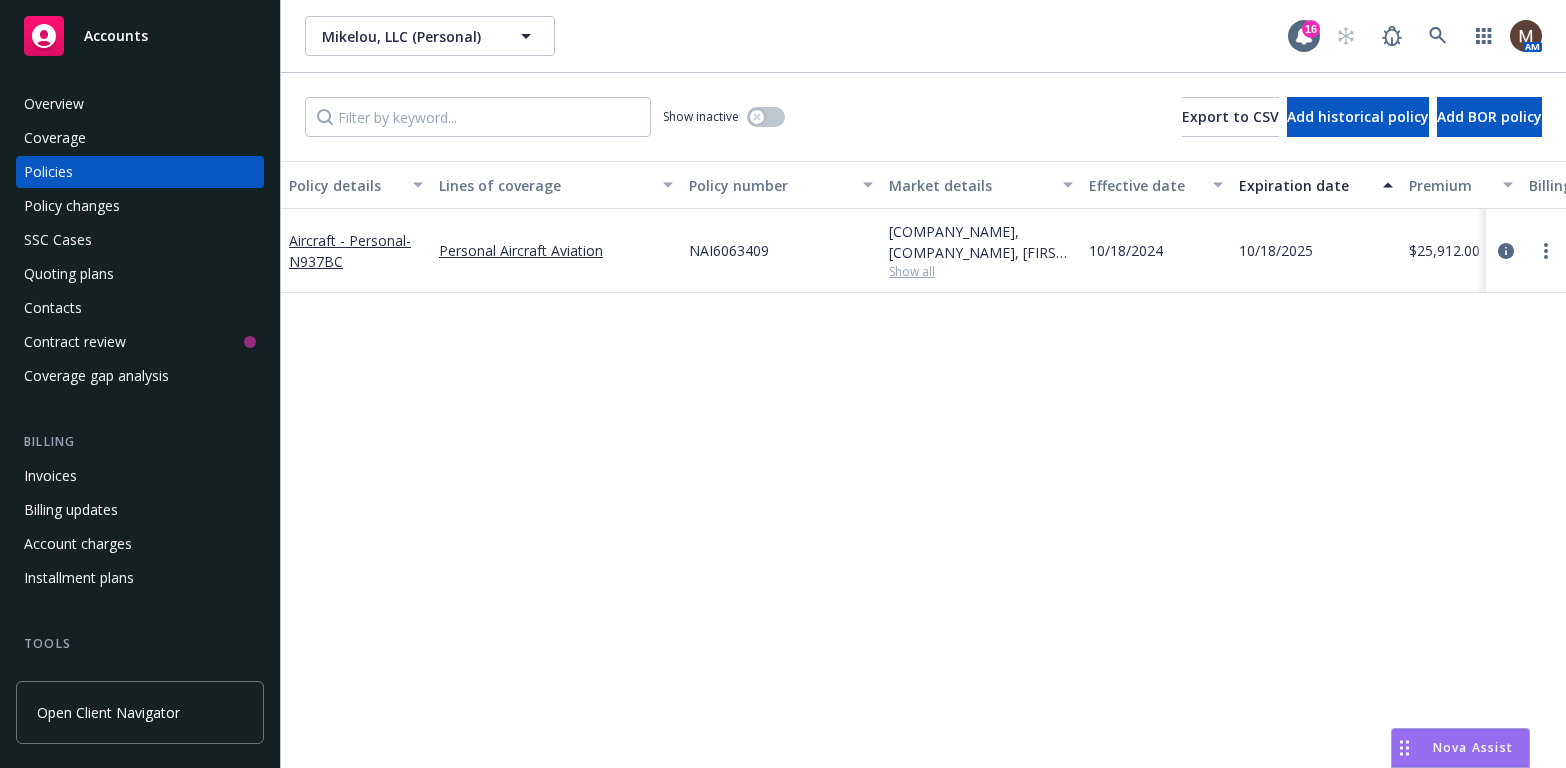 scroll, scrollTop: 0, scrollLeft: 0, axis: both 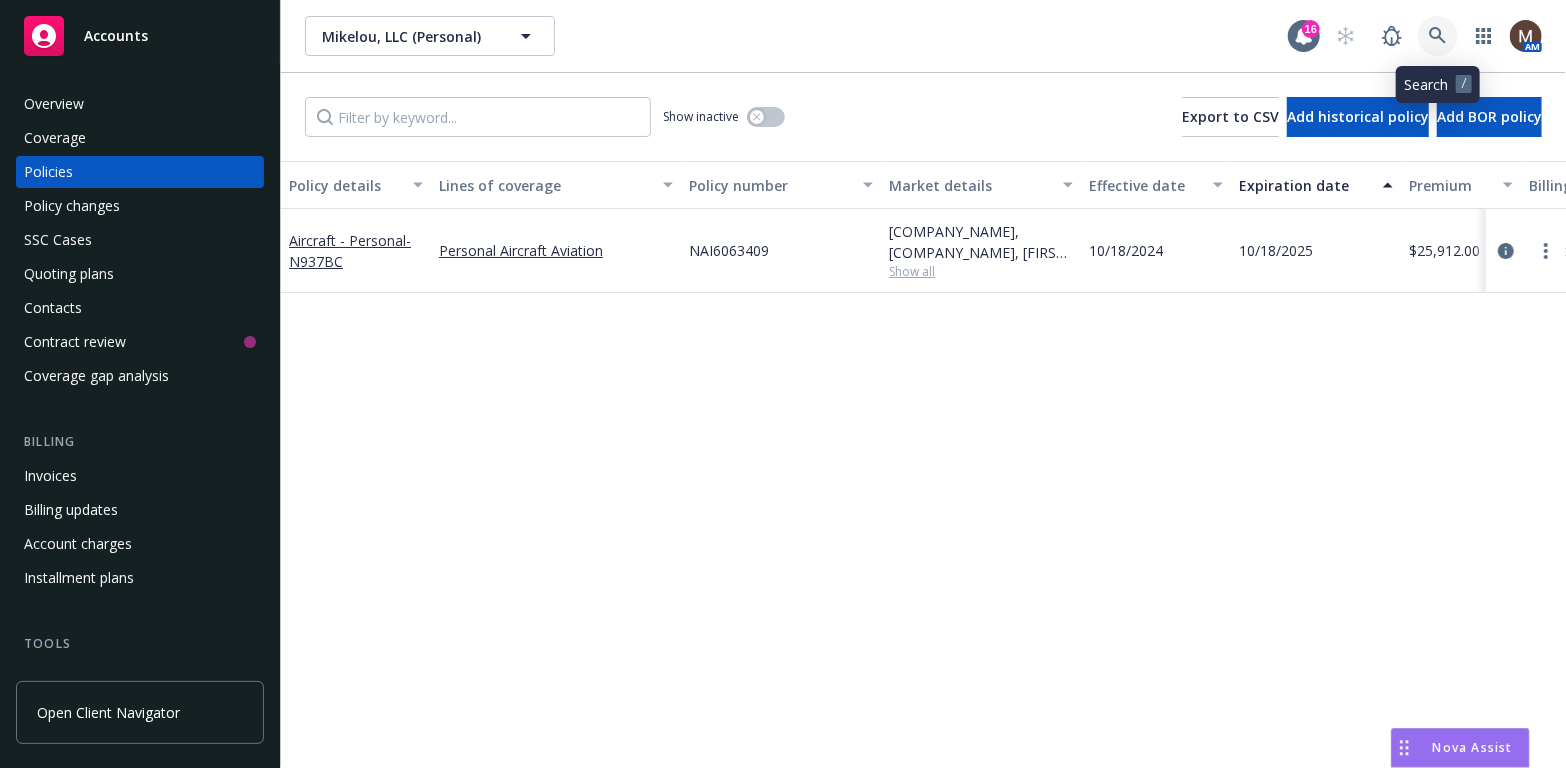 click at bounding box center (1438, 36) 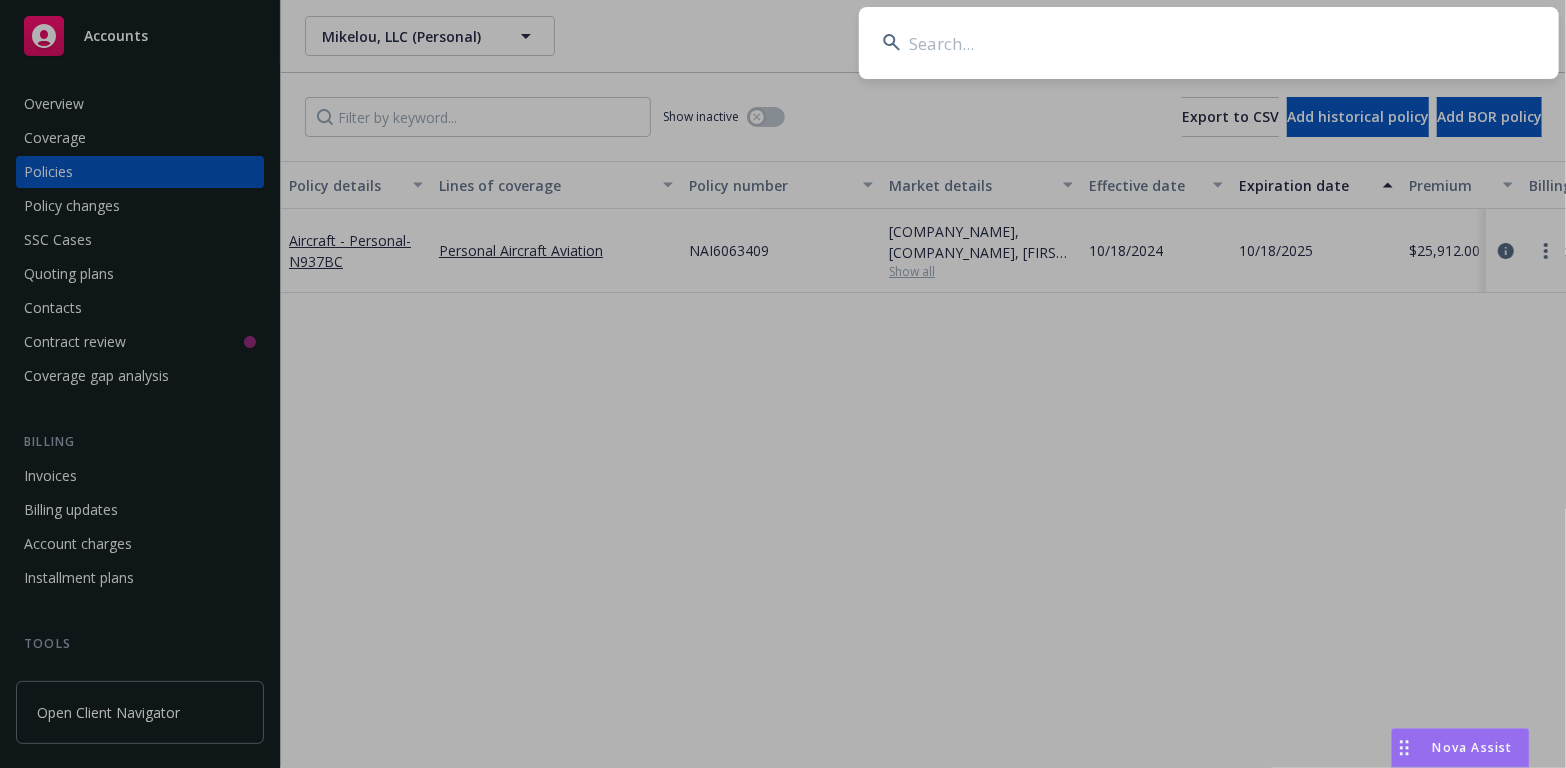 click at bounding box center [1209, 43] 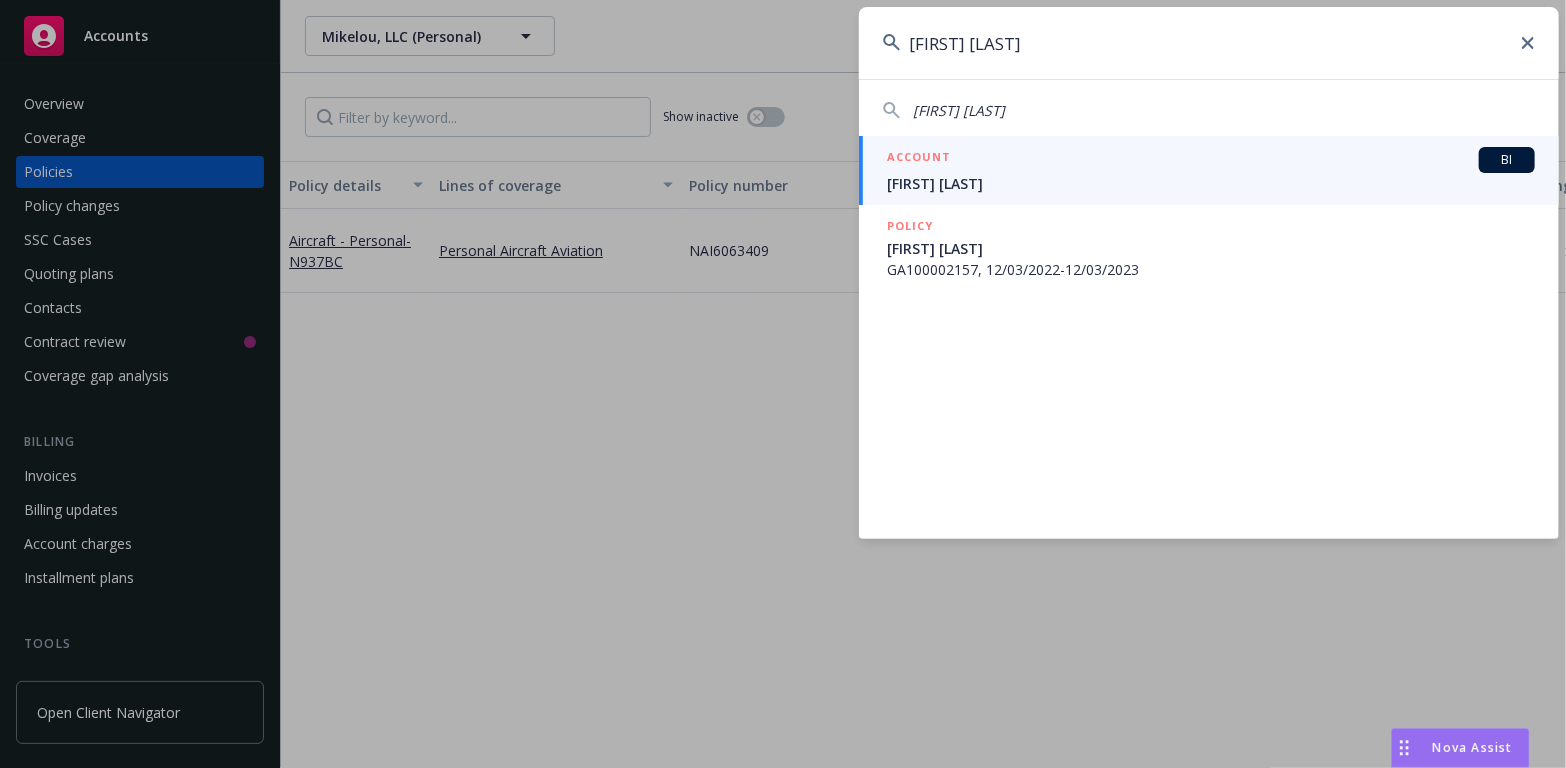 type on "[FIRST] [LAST]" 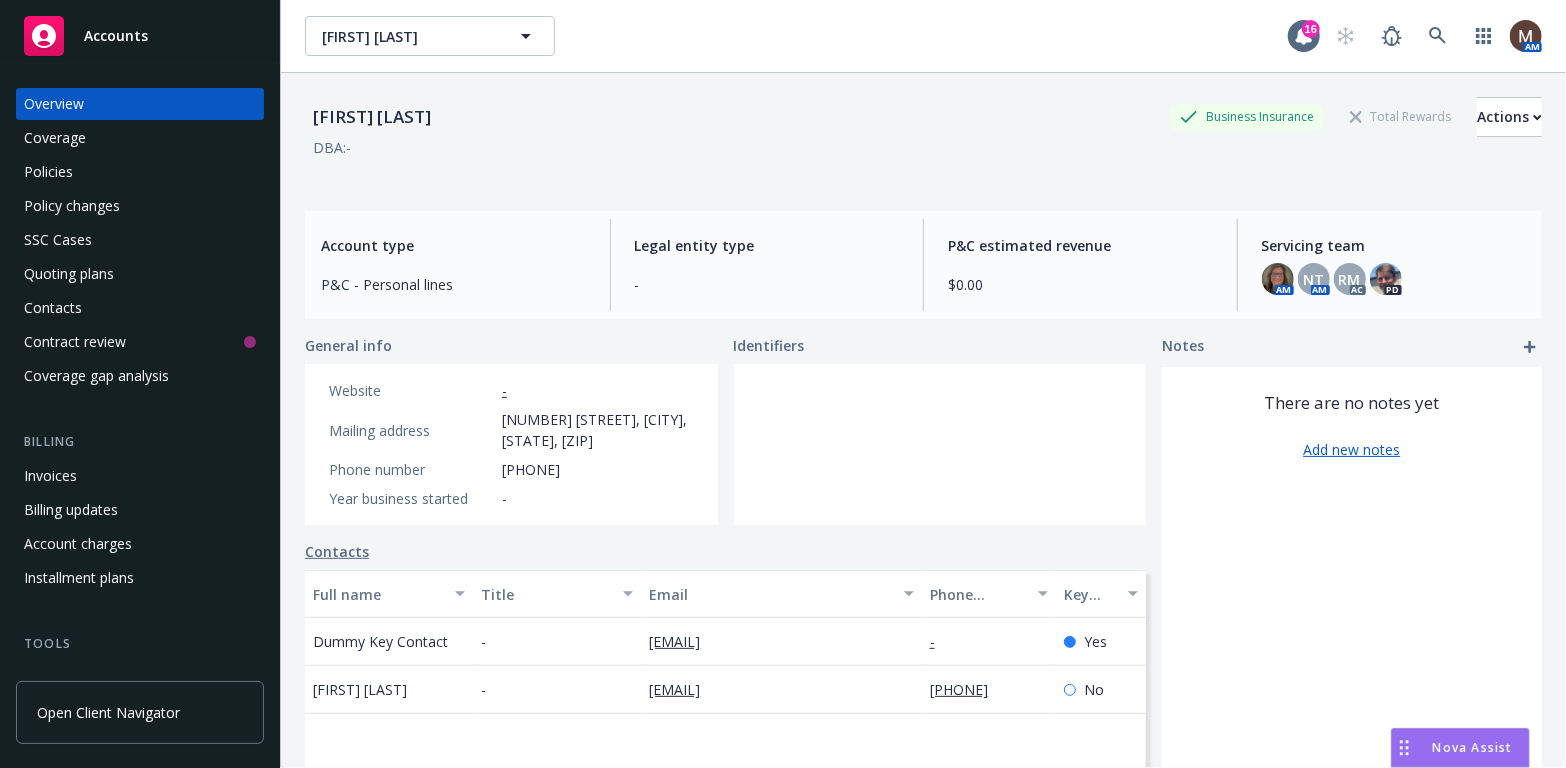 click on "Policies" at bounding box center (48, 172) 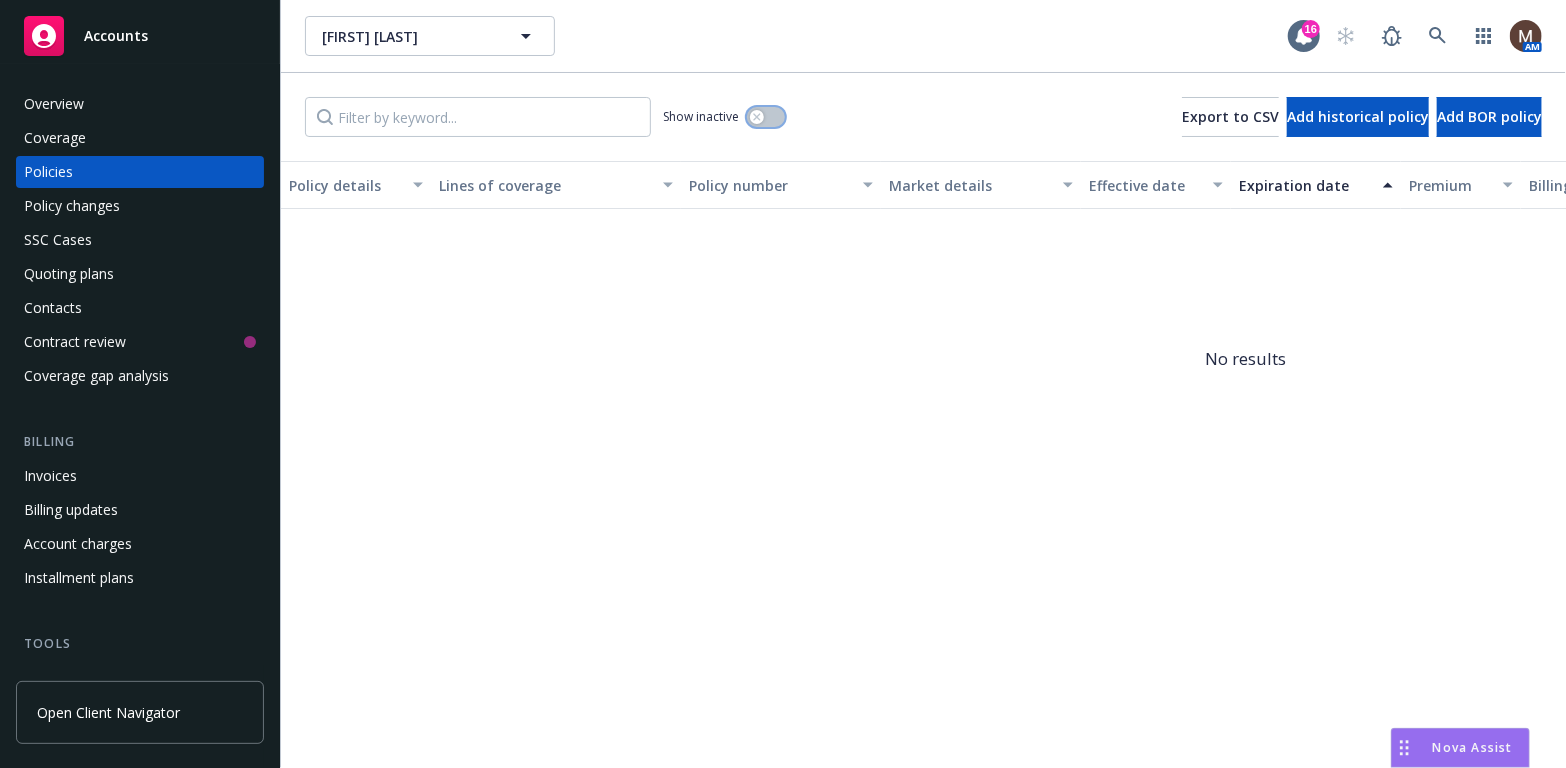 click at bounding box center [766, 117] 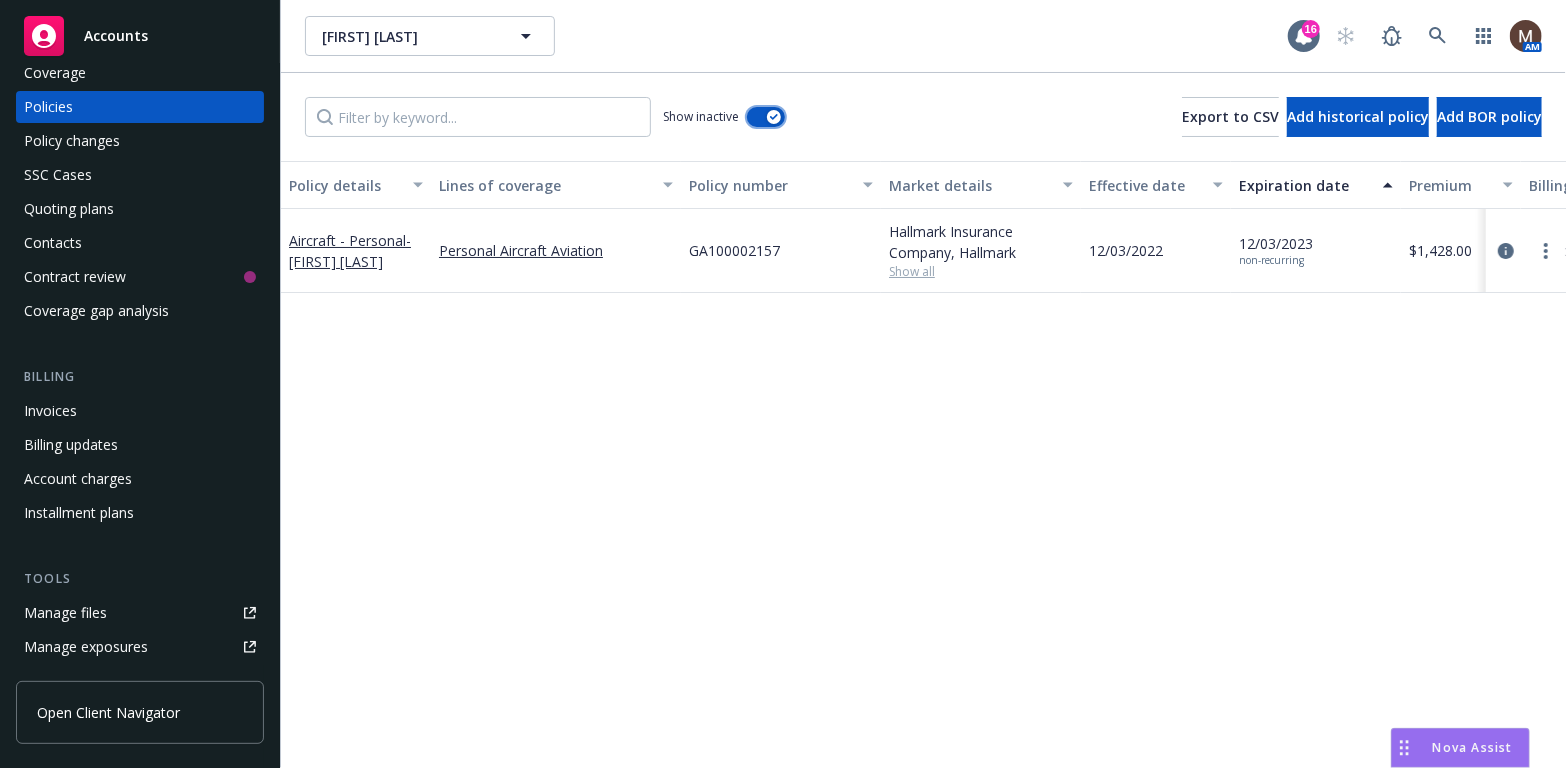 scroll, scrollTop: 100, scrollLeft: 0, axis: vertical 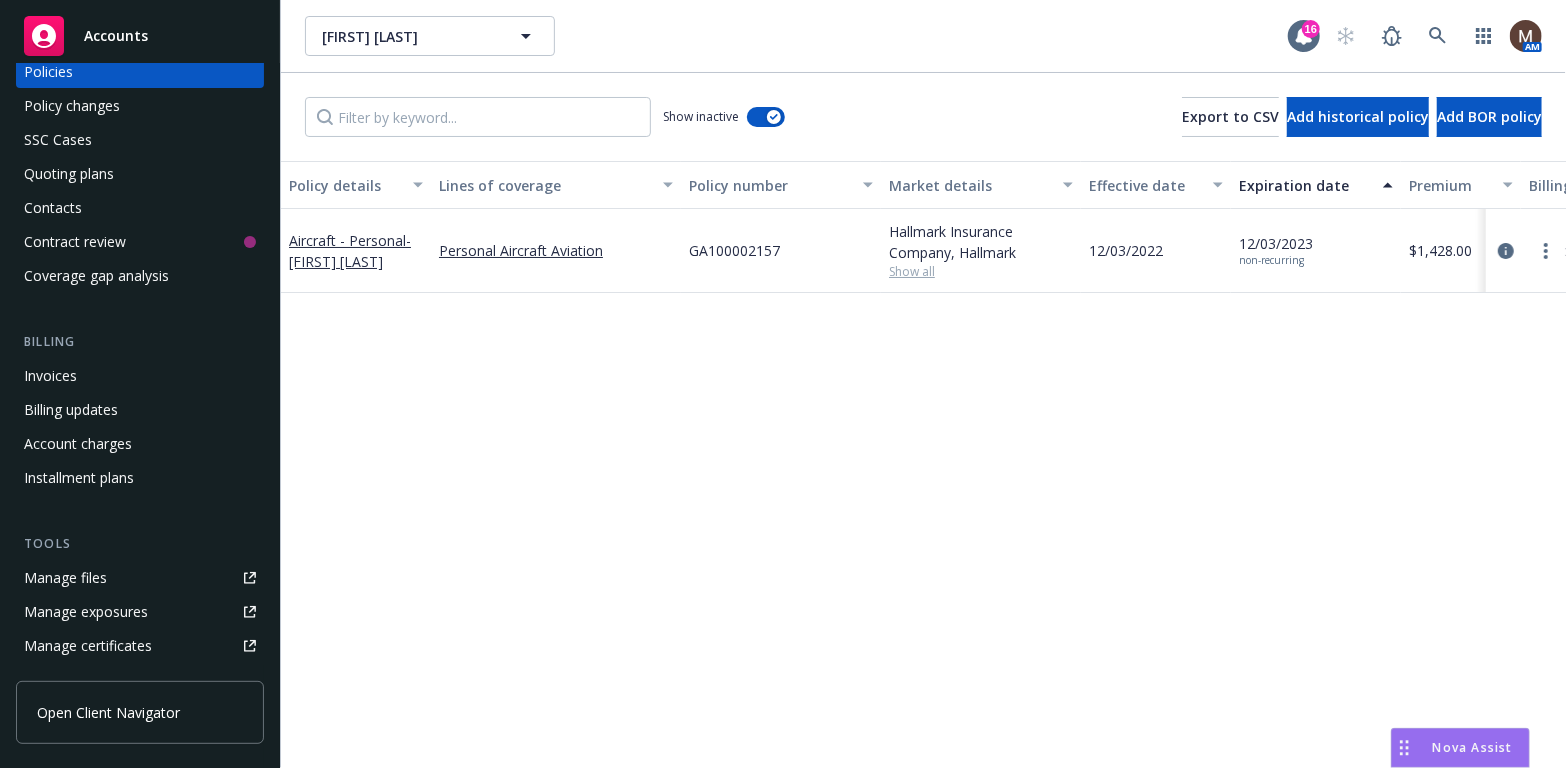 click on "Manage files" at bounding box center [65, 578] 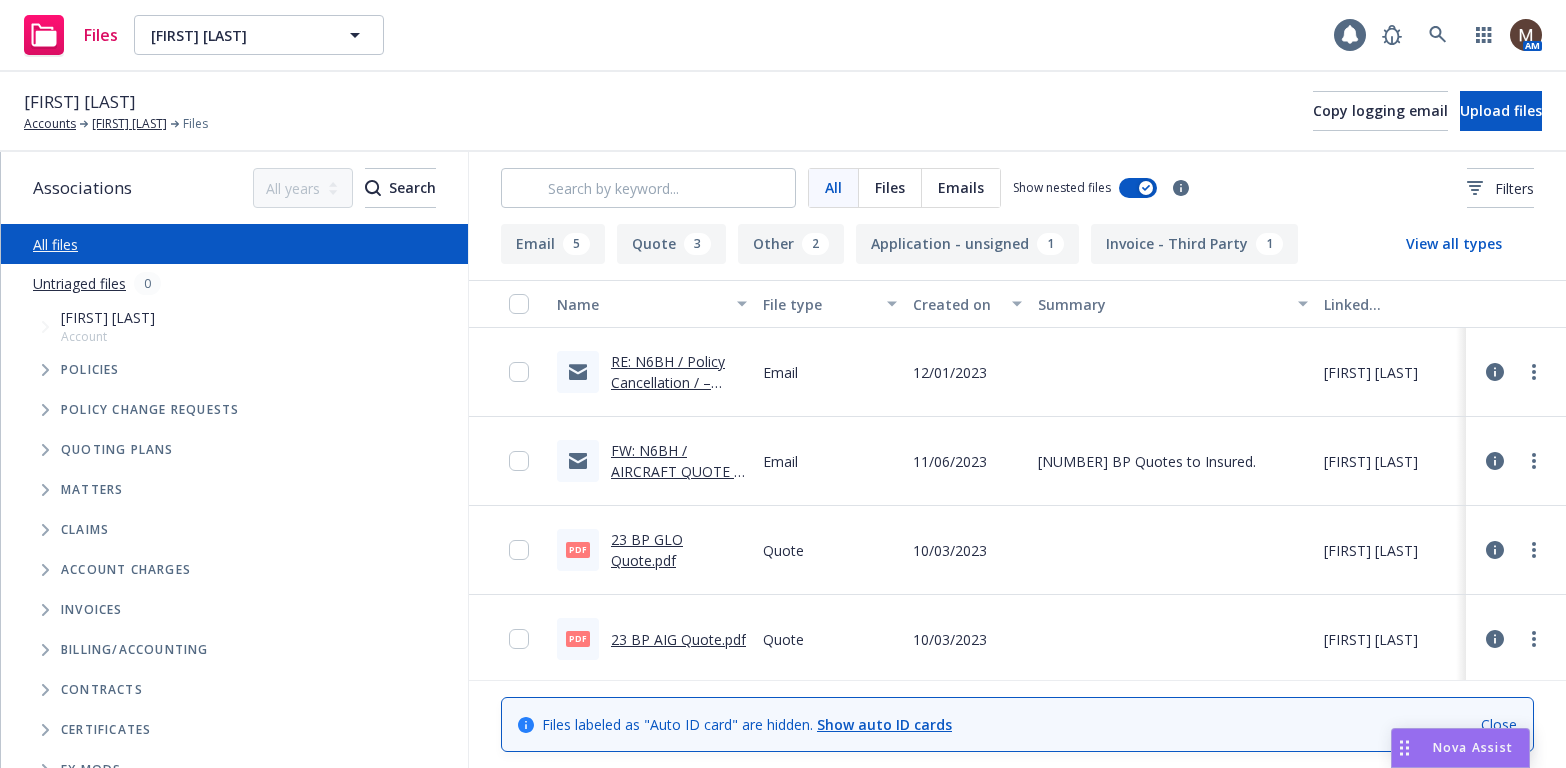 scroll, scrollTop: 0, scrollLeft: 0, axis: both 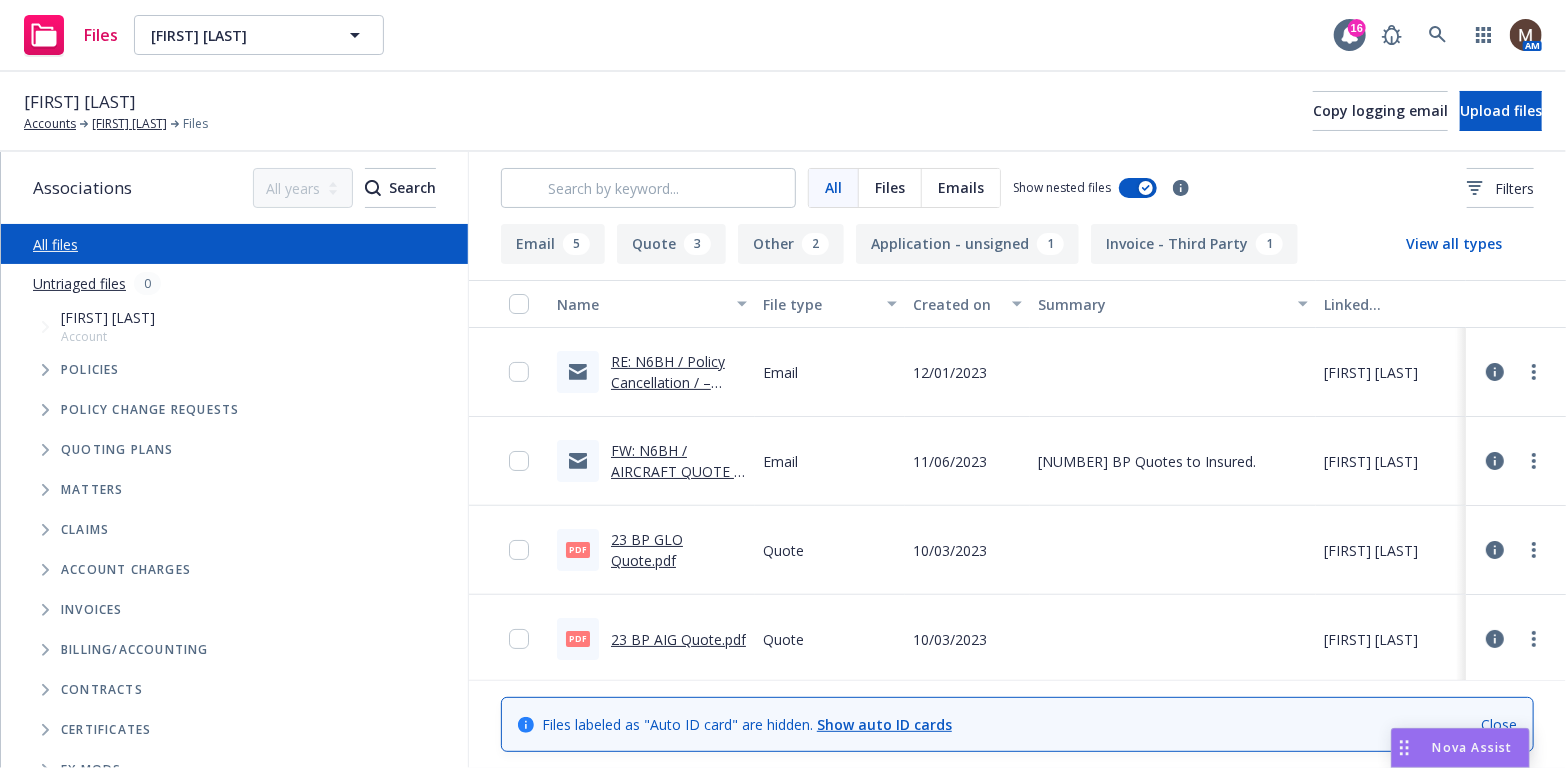 click on "RE: N6BH / Policy Cancellation / – [FIRST] [LAST]" at bounding box center [668, 382] 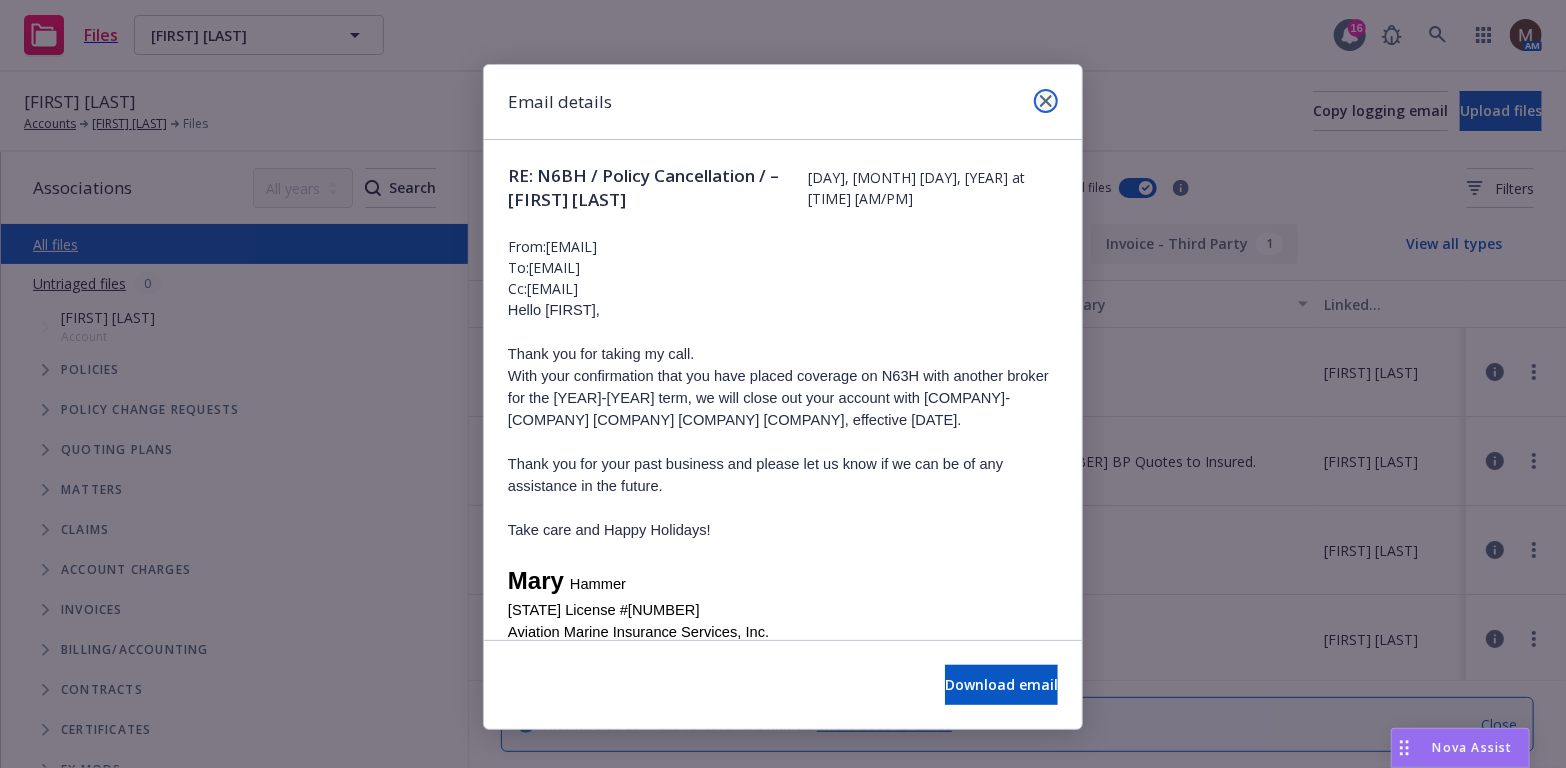 click 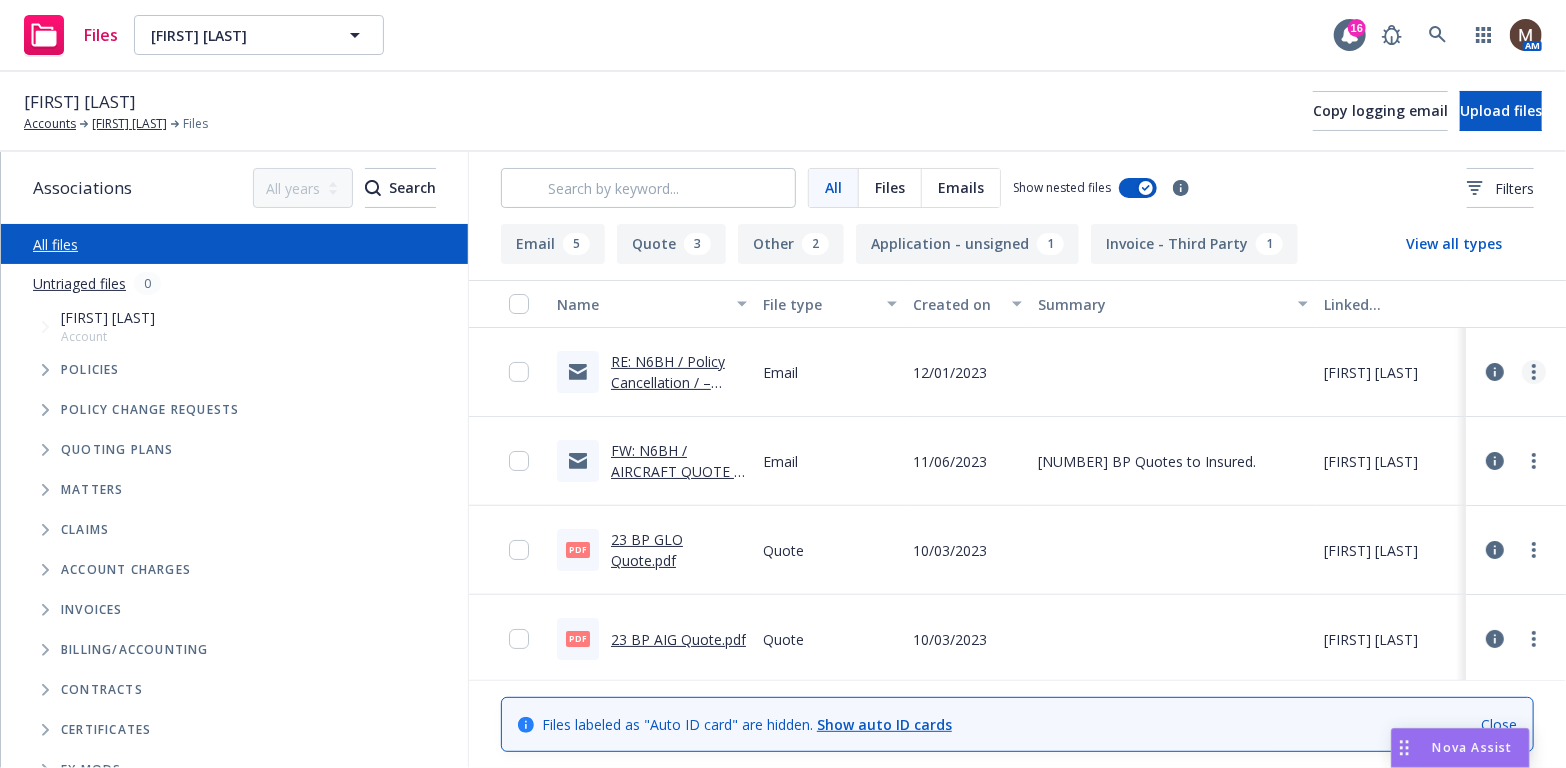 click at bounding box center (1534, 372) 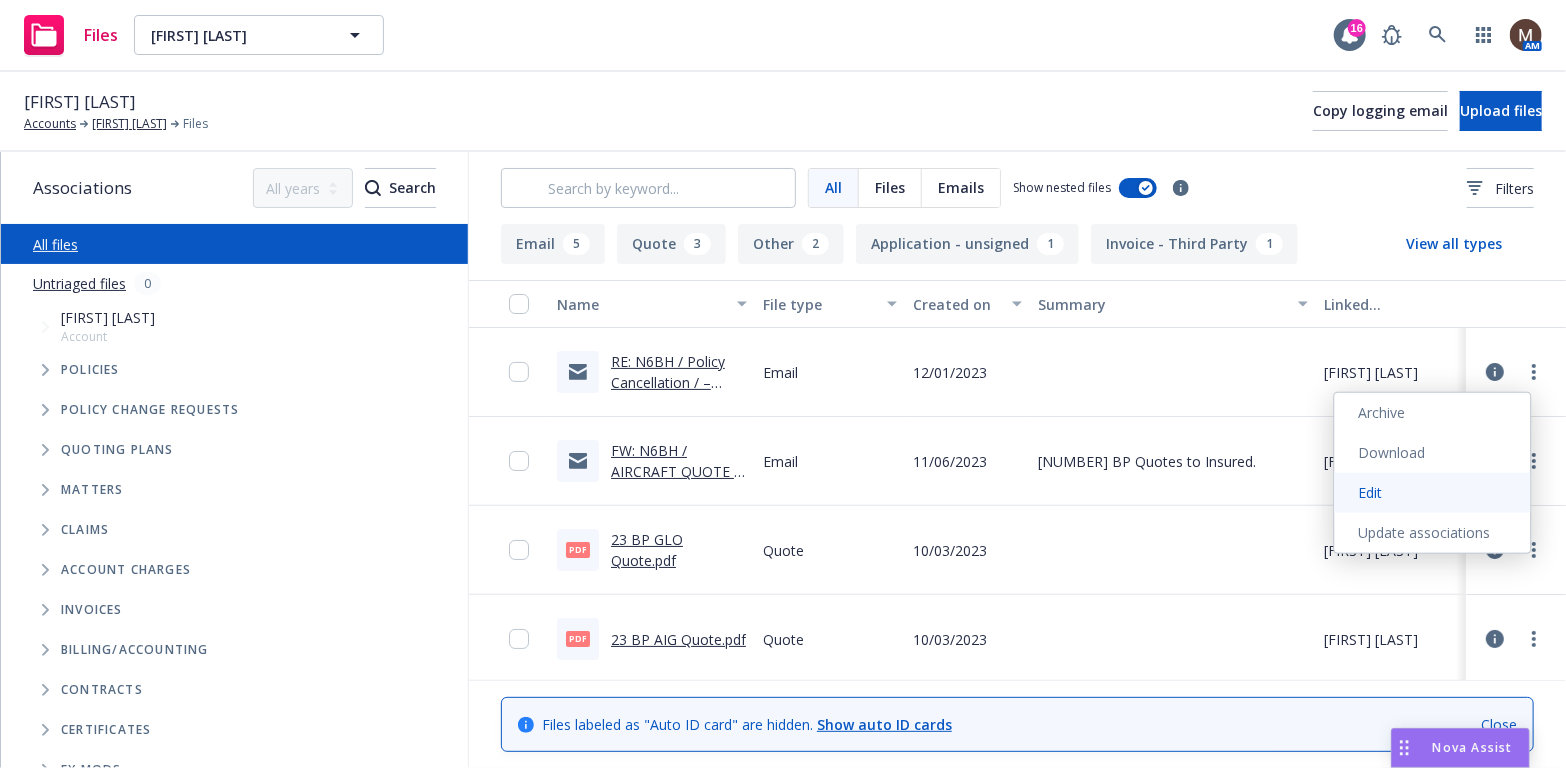 click on "Edit" at bounding box center [1433, 493] 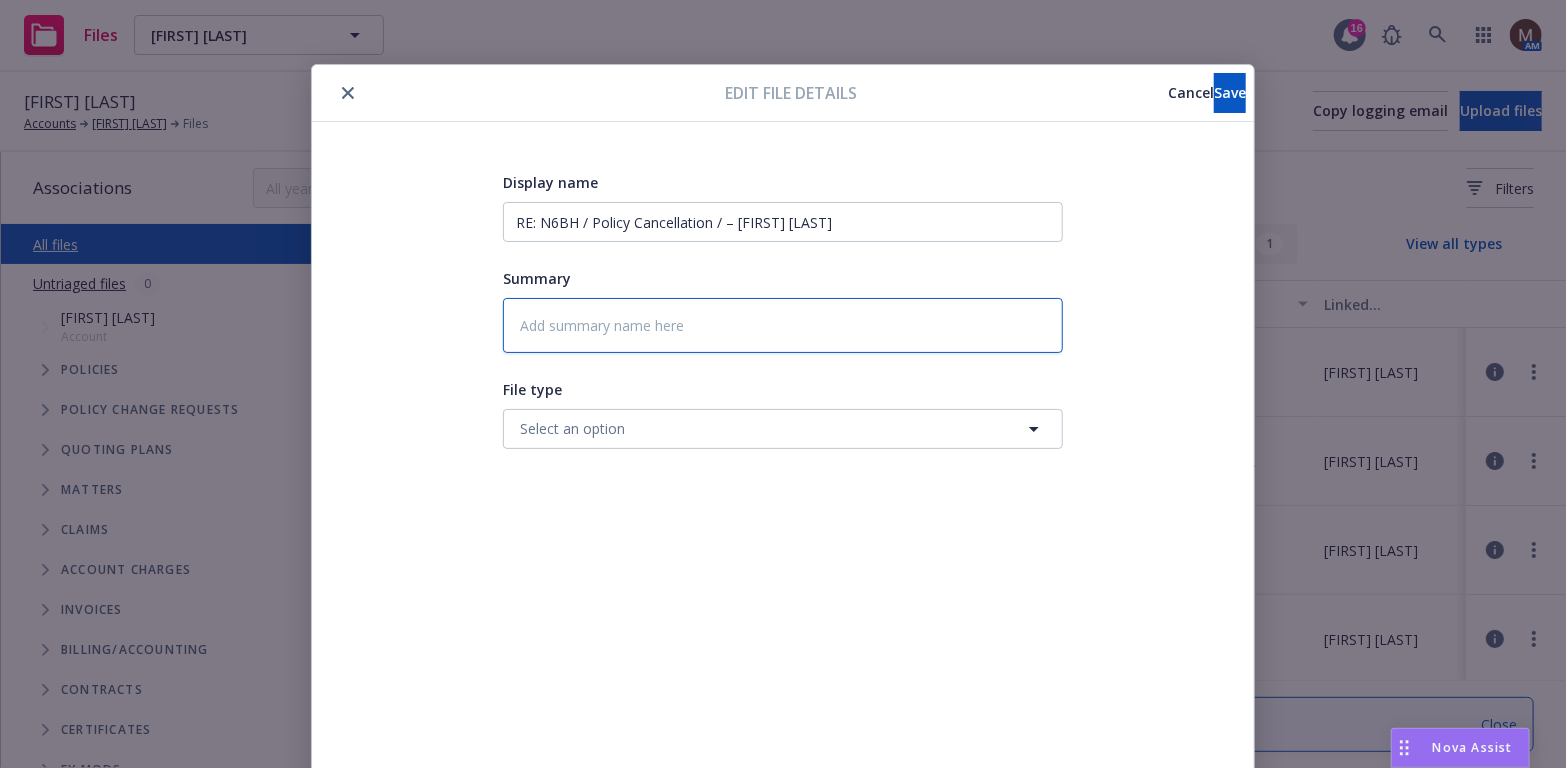 click at bounding box center (783, 325) 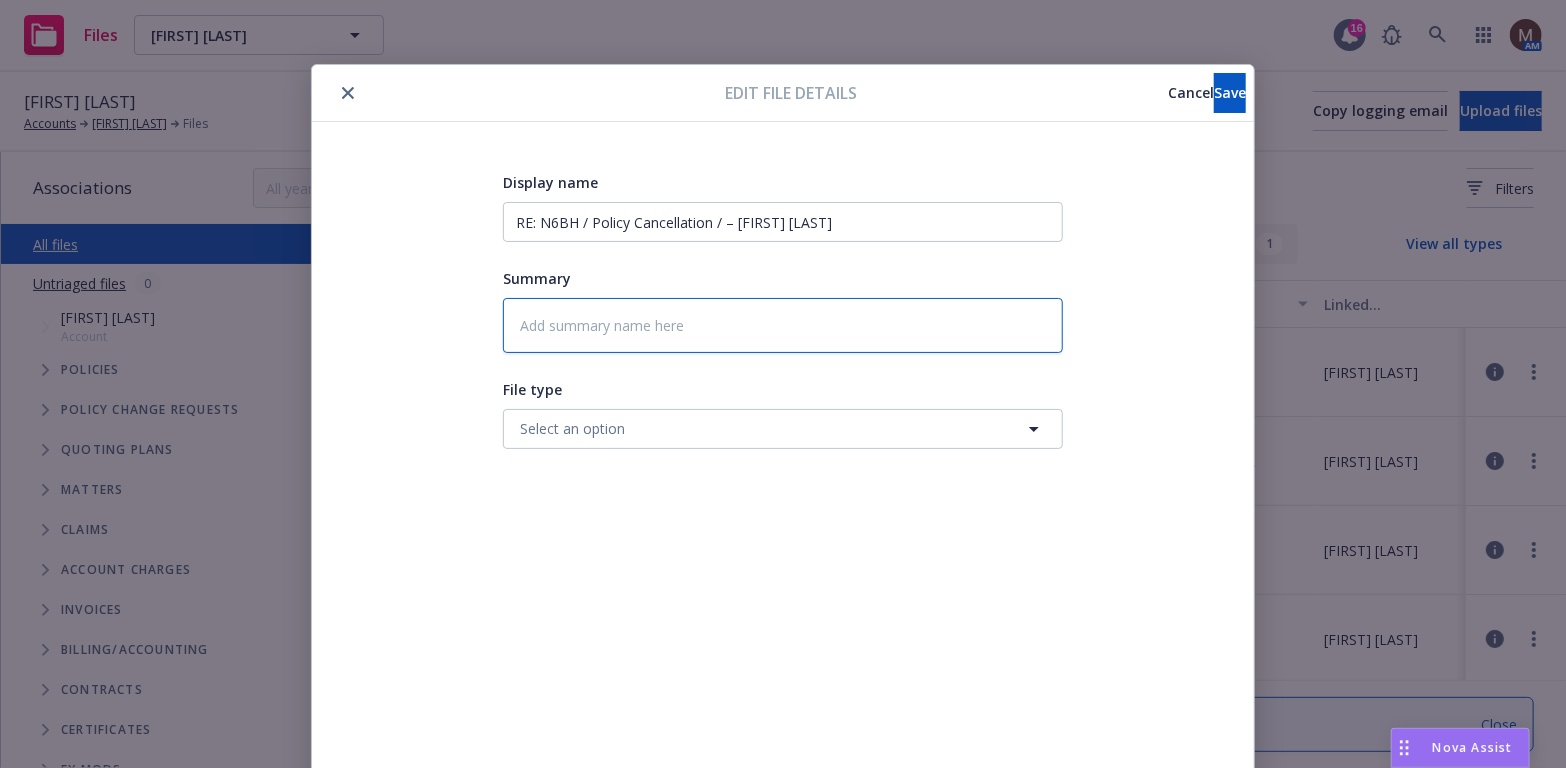 type on "x" 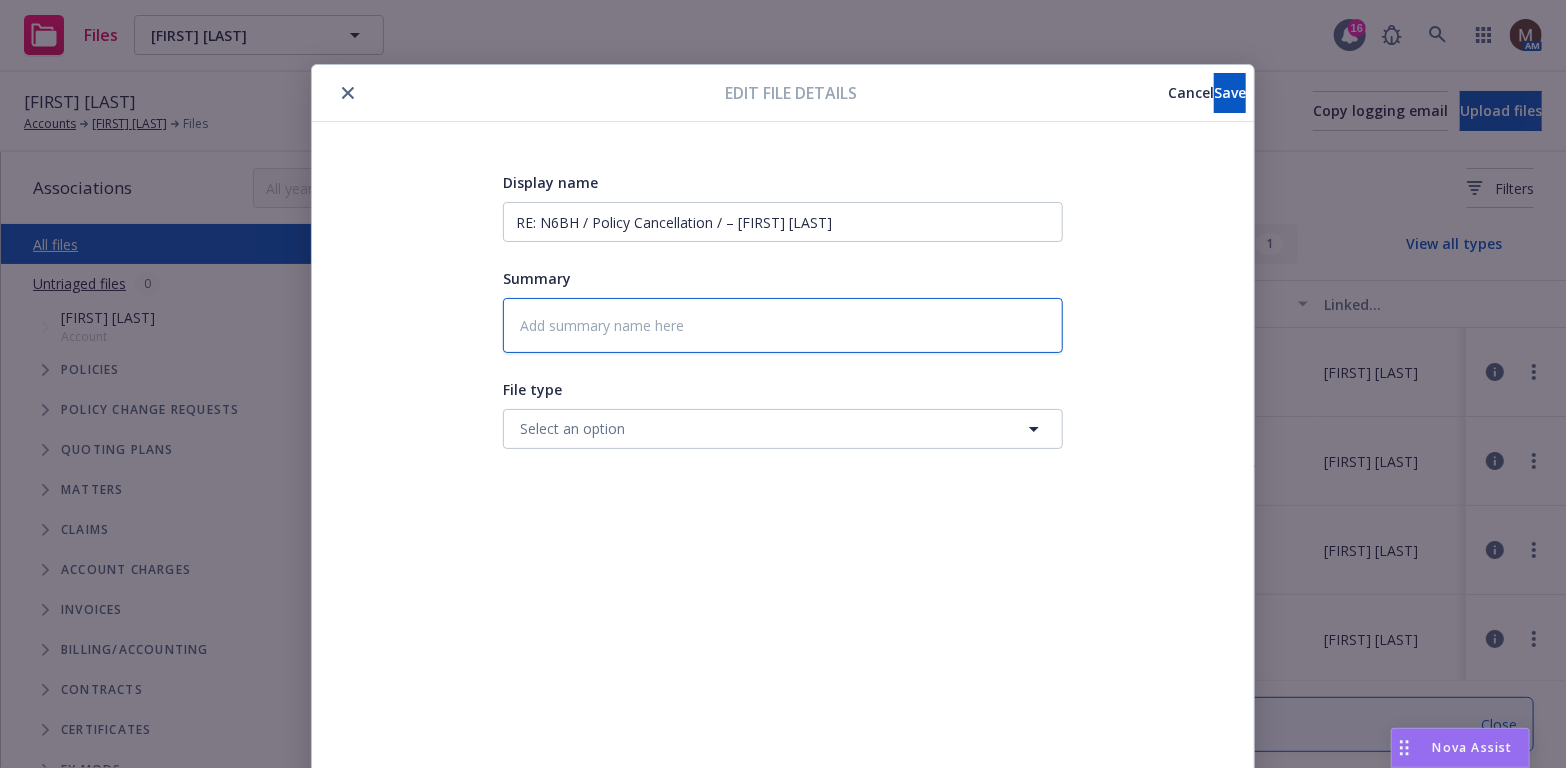 type on "2" 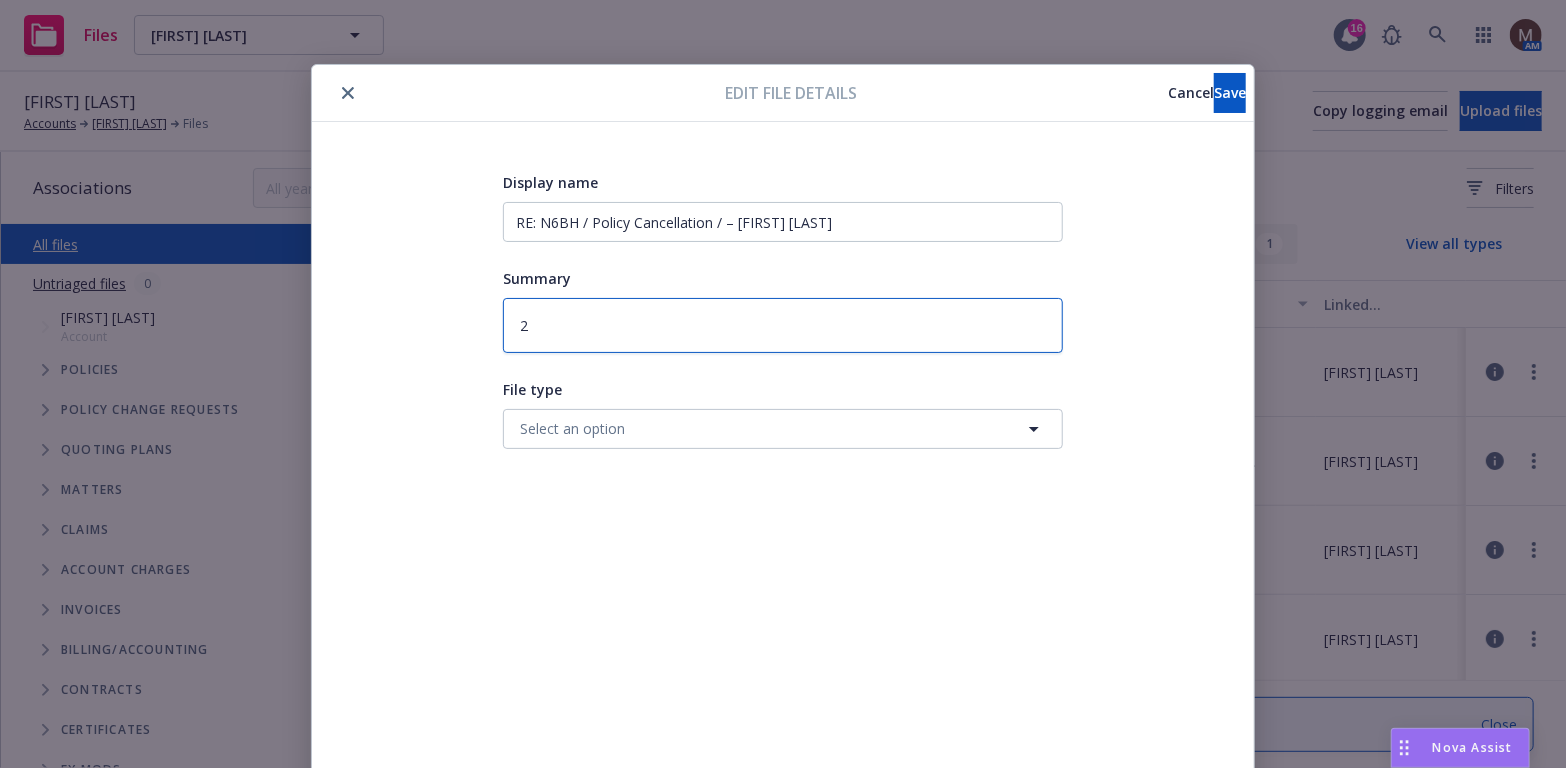 type on "x" 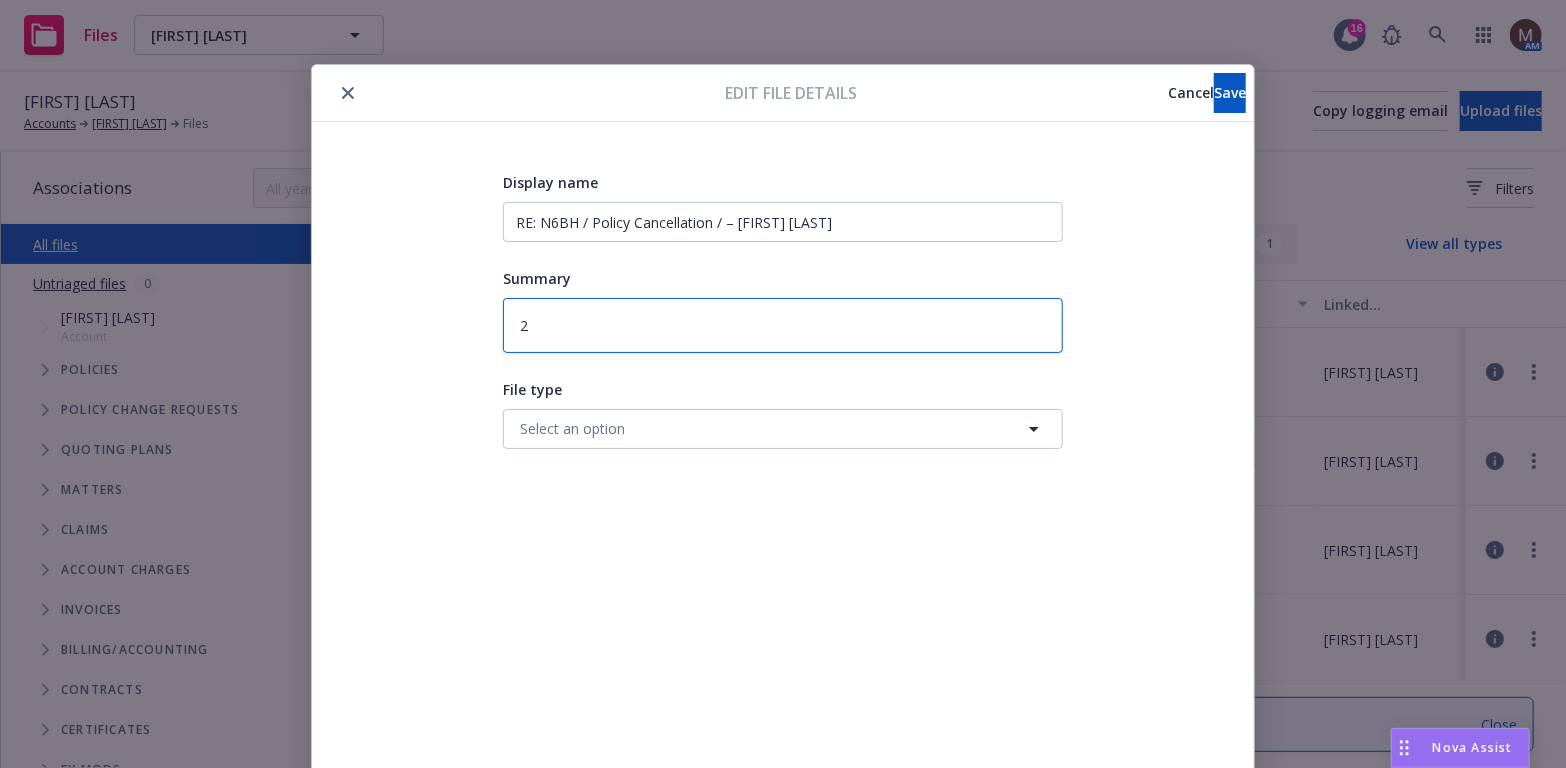 type on "23" 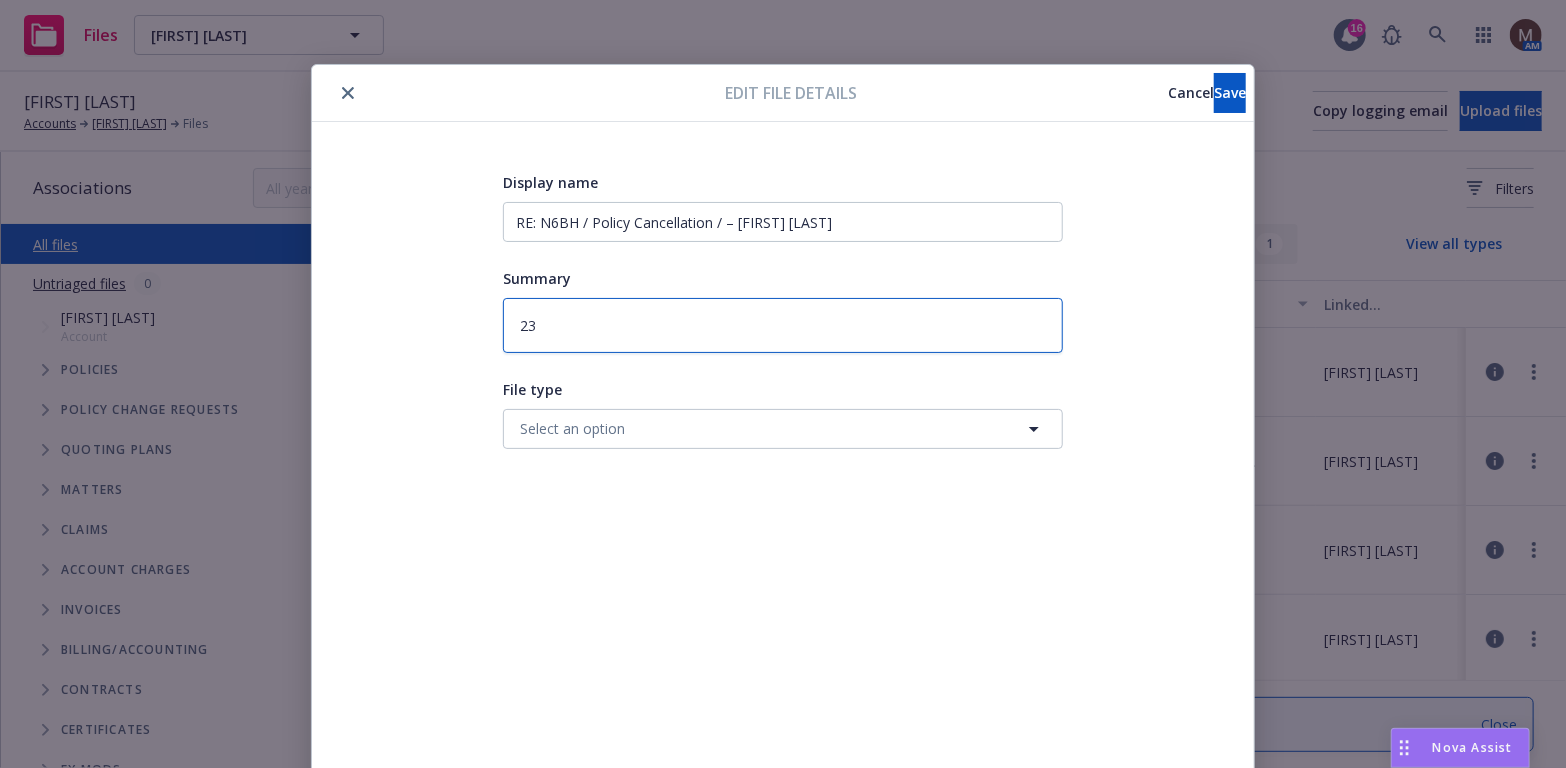 type on "x" 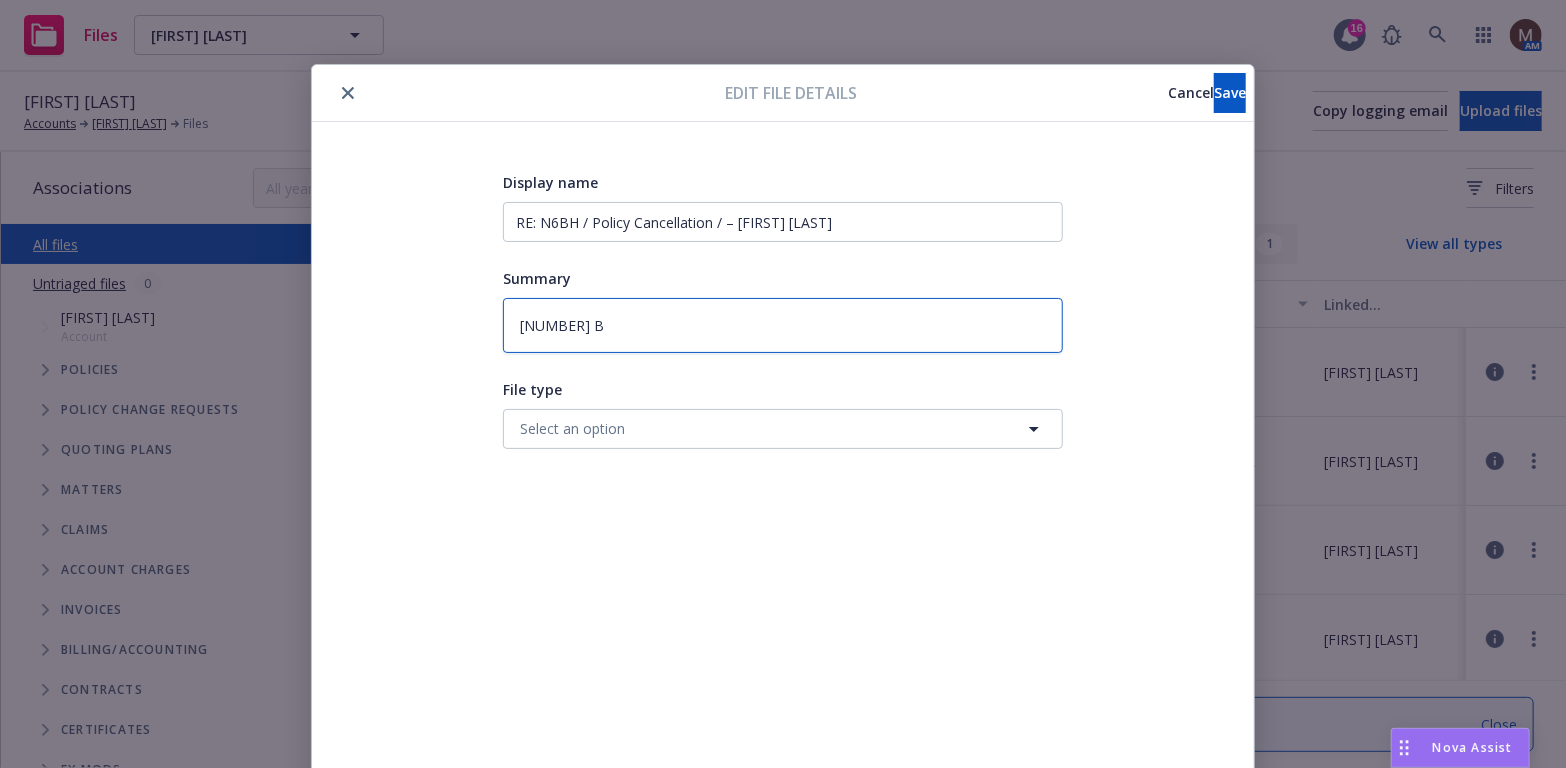 type on "x" 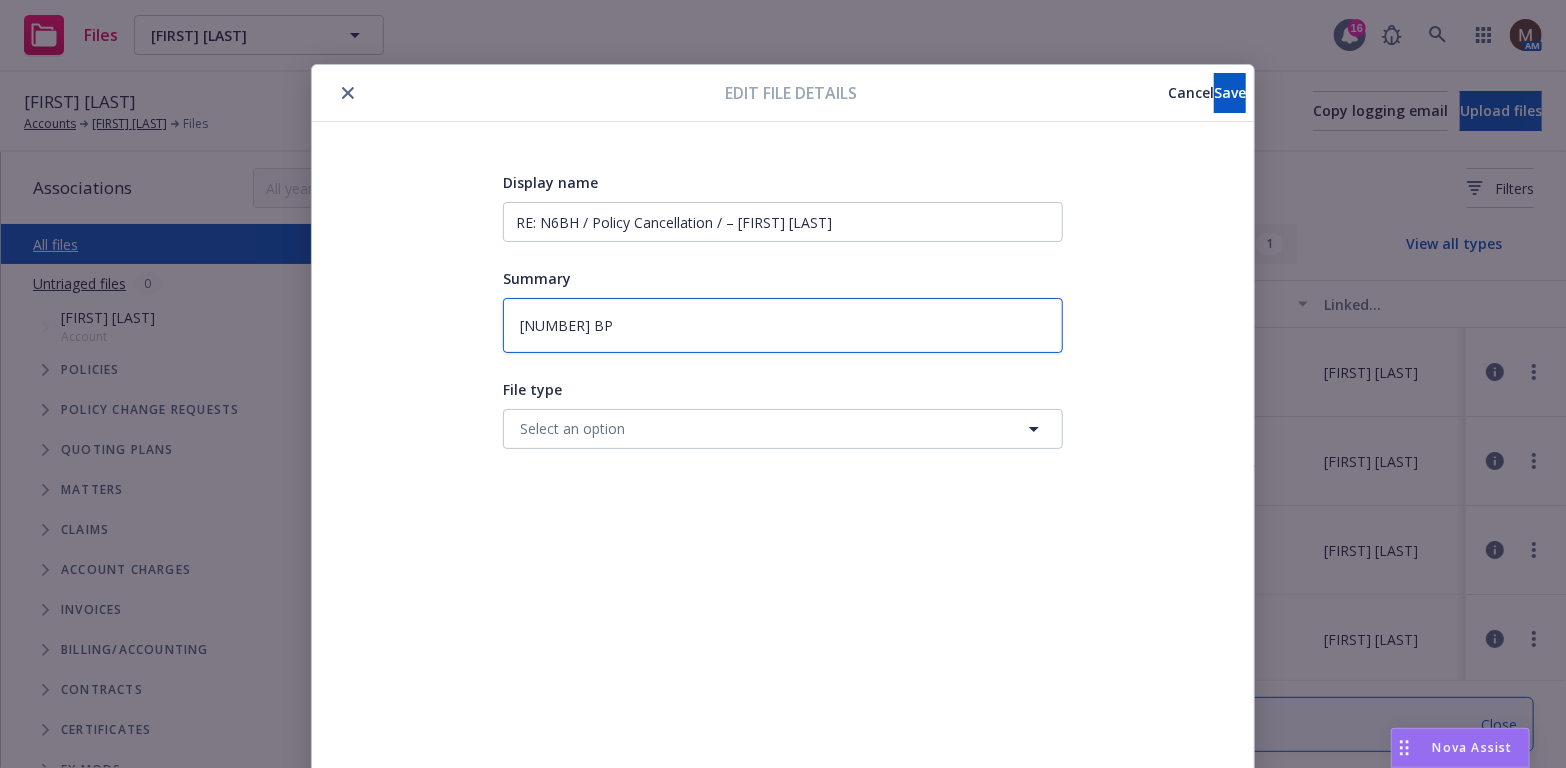 type on "x" 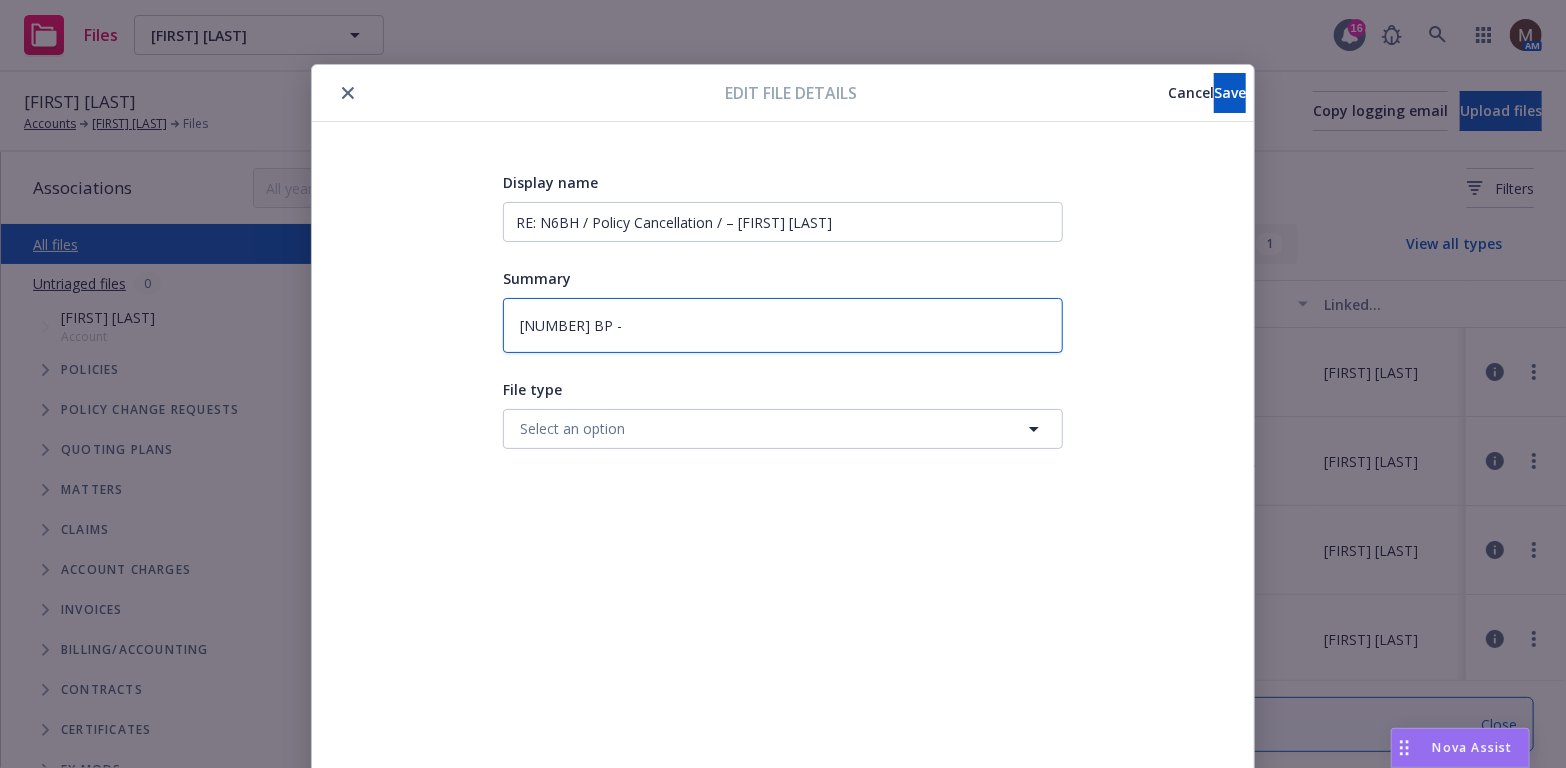 type on "x" 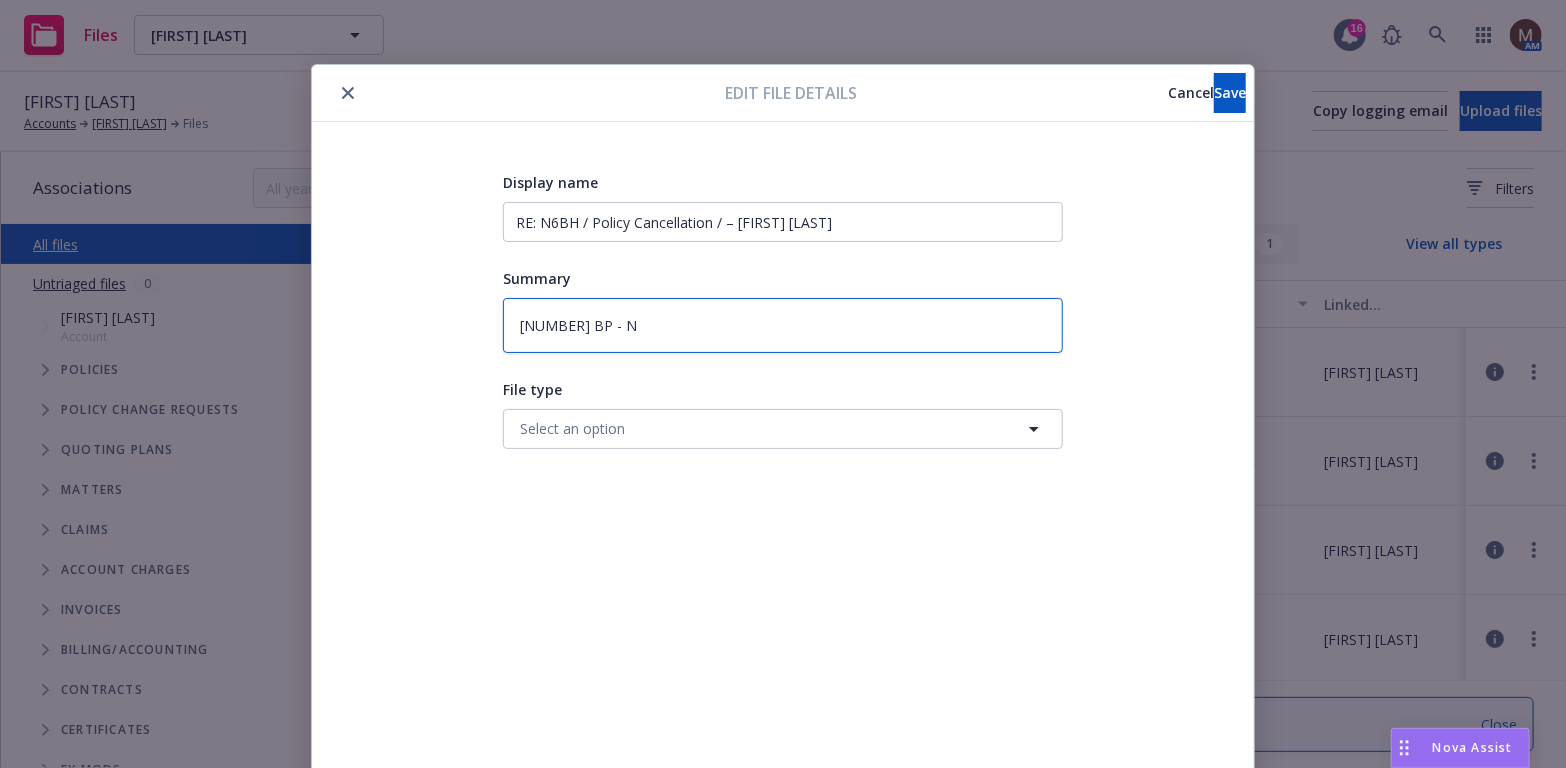 type on "x" 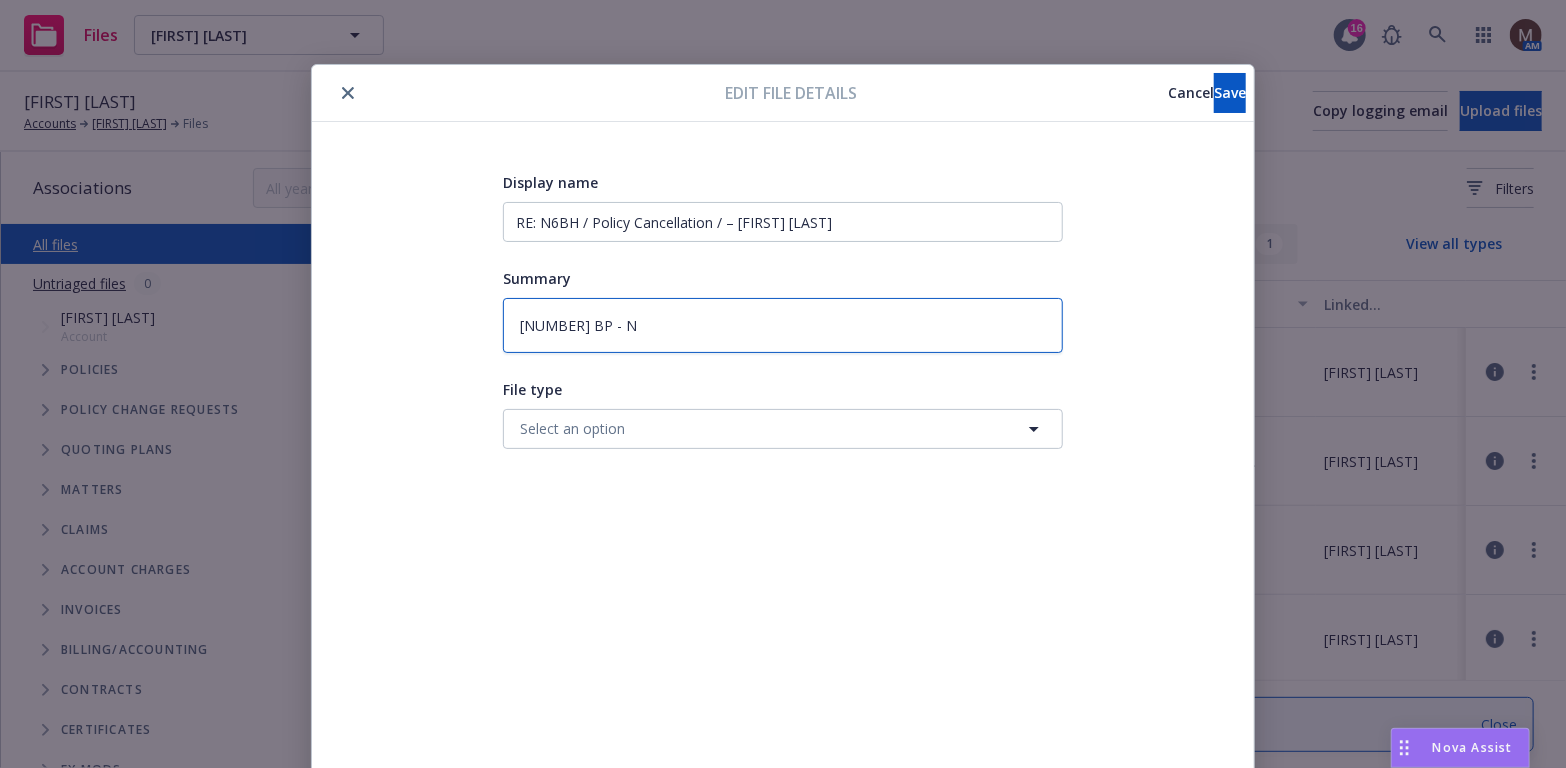 type on "23 BP - N6" 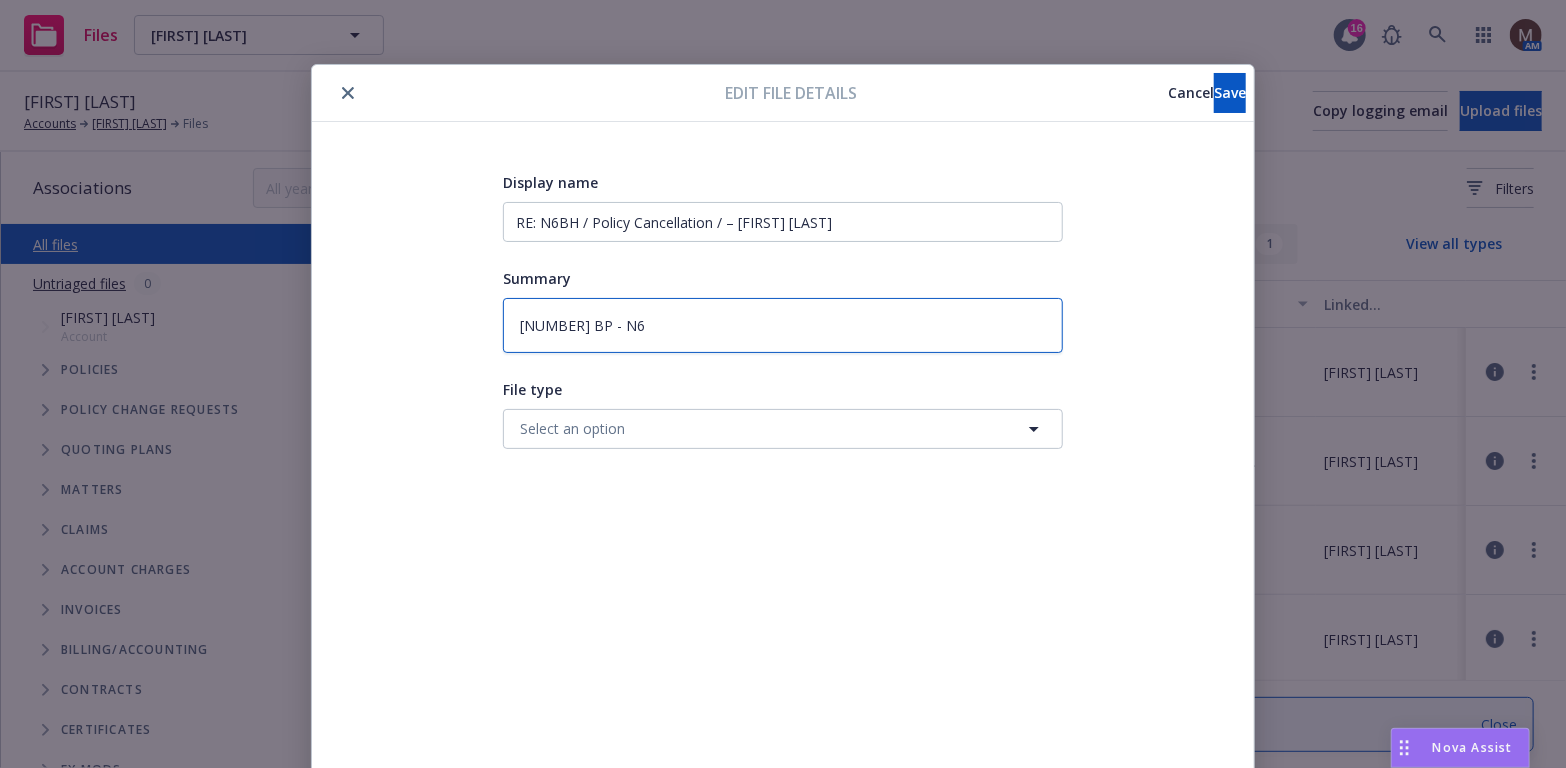 type on "x" 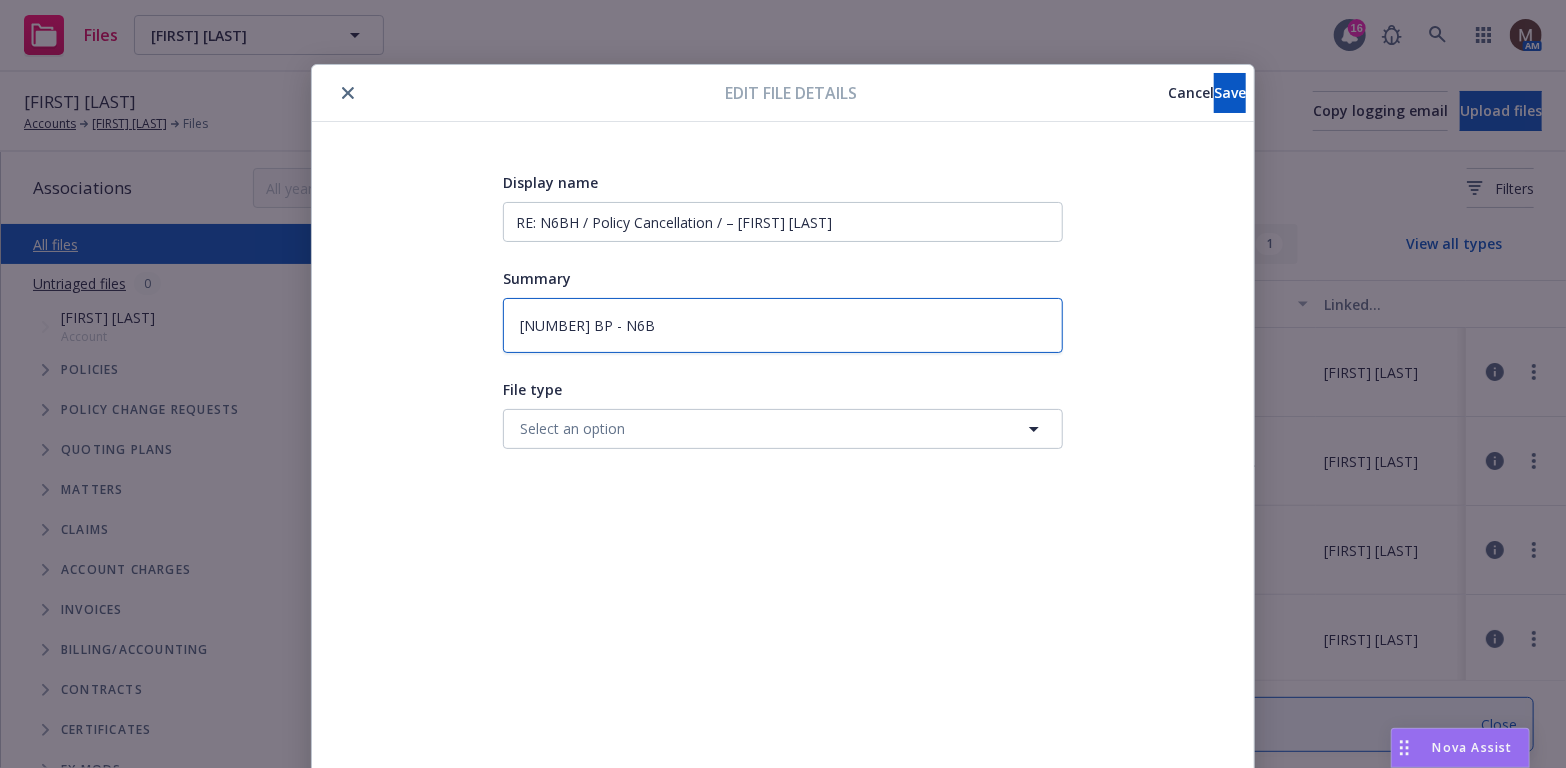 type on "x" 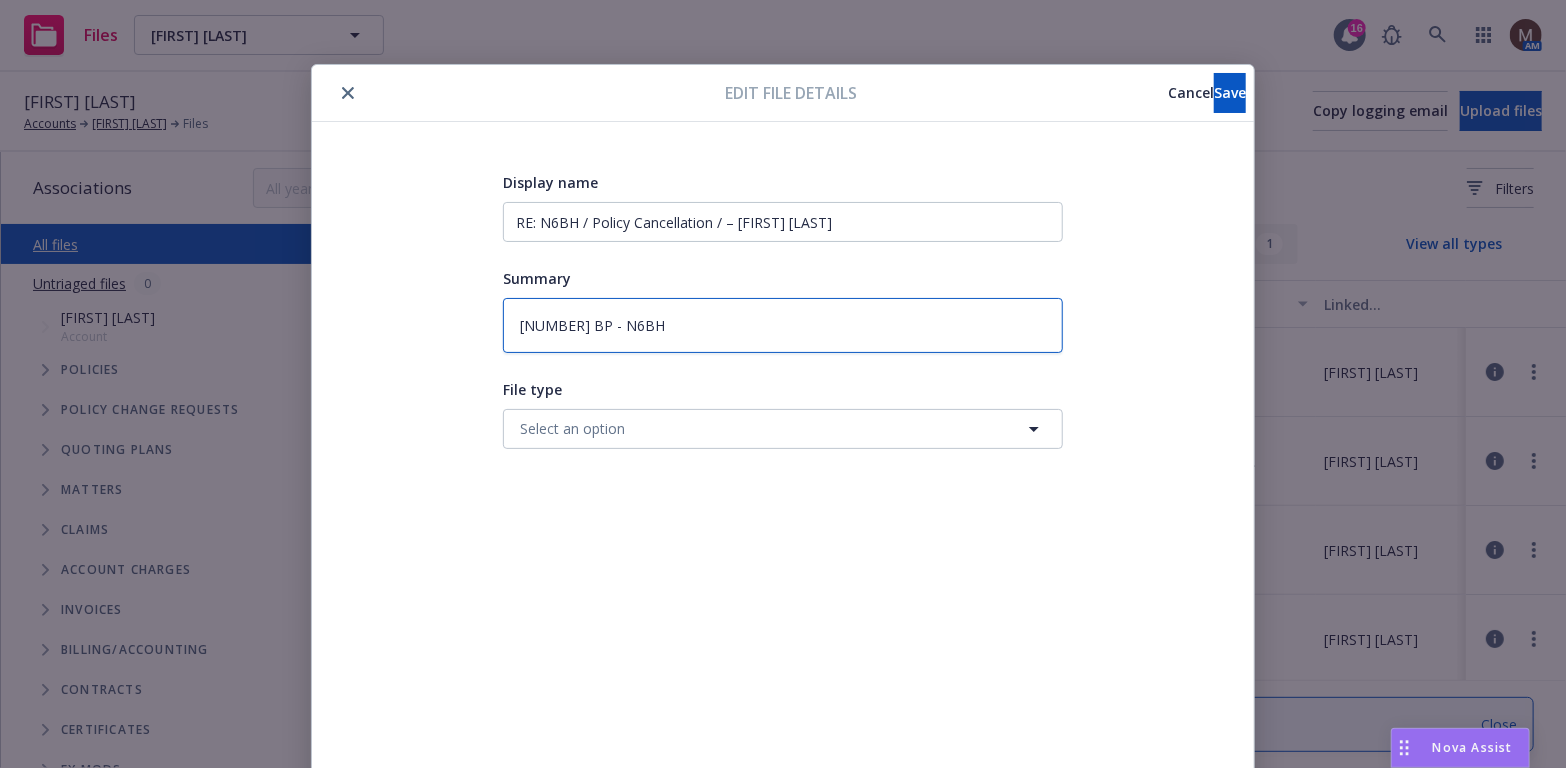 type on "x" 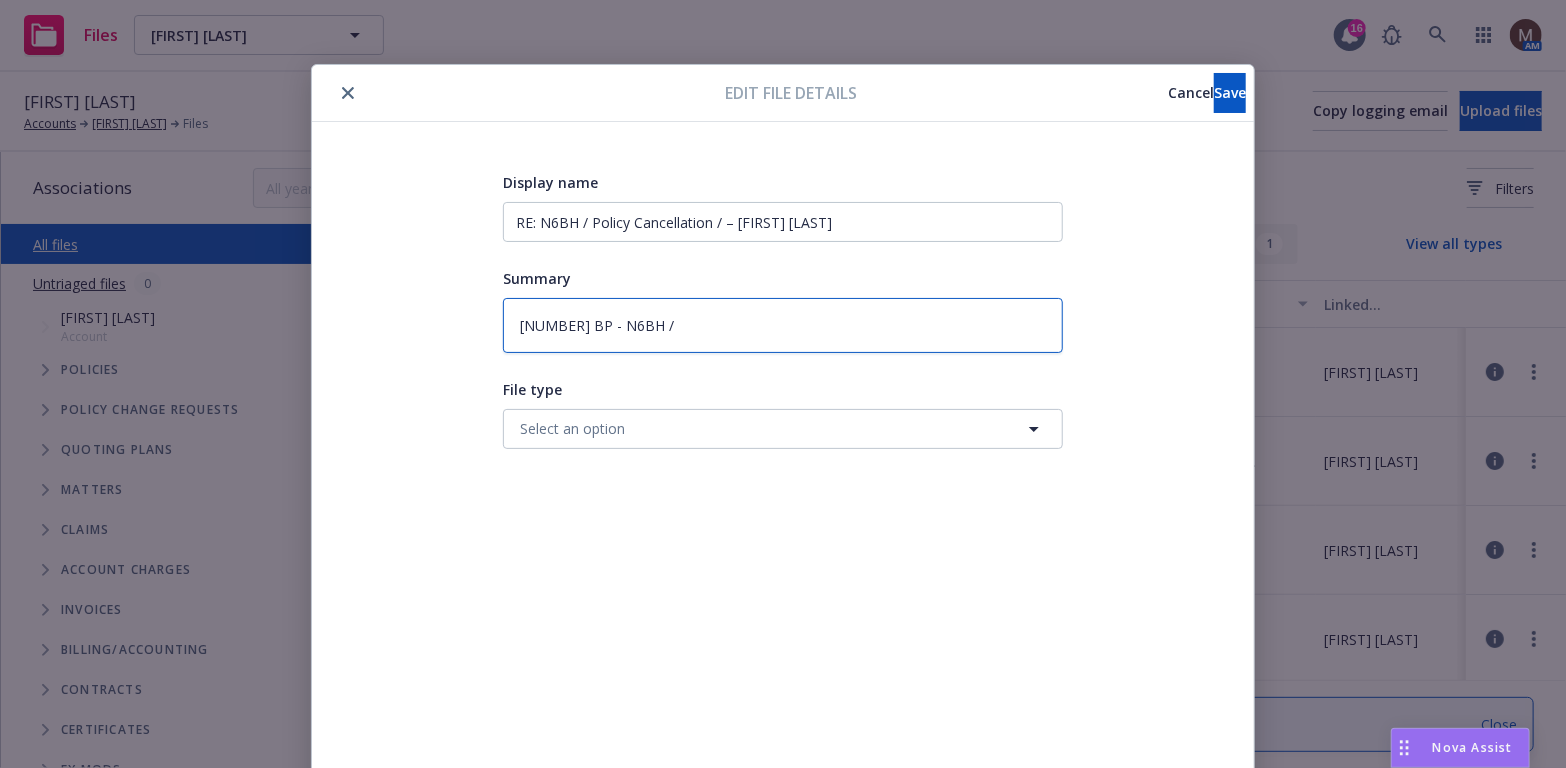 type on "x" 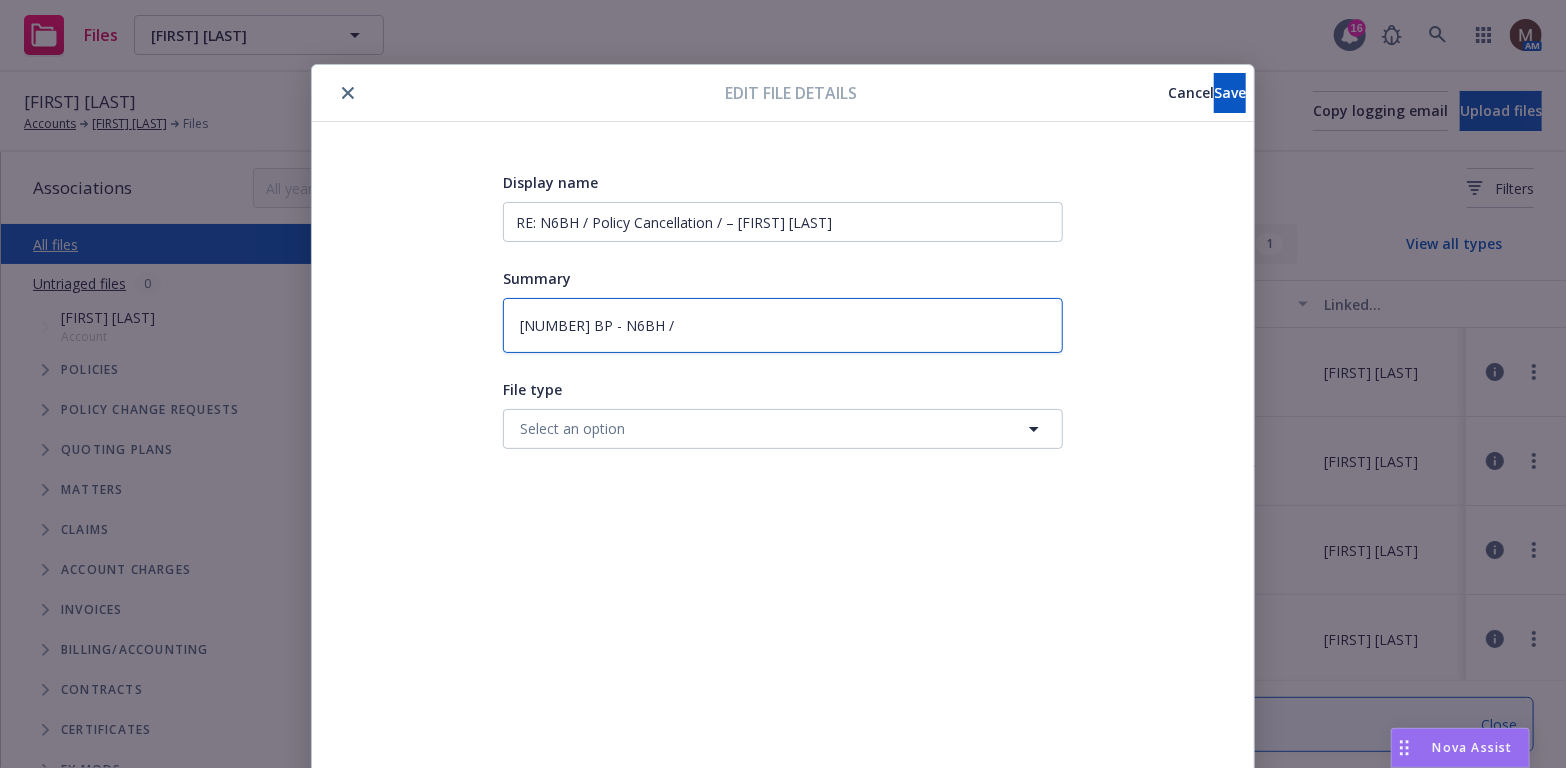 type on "x" 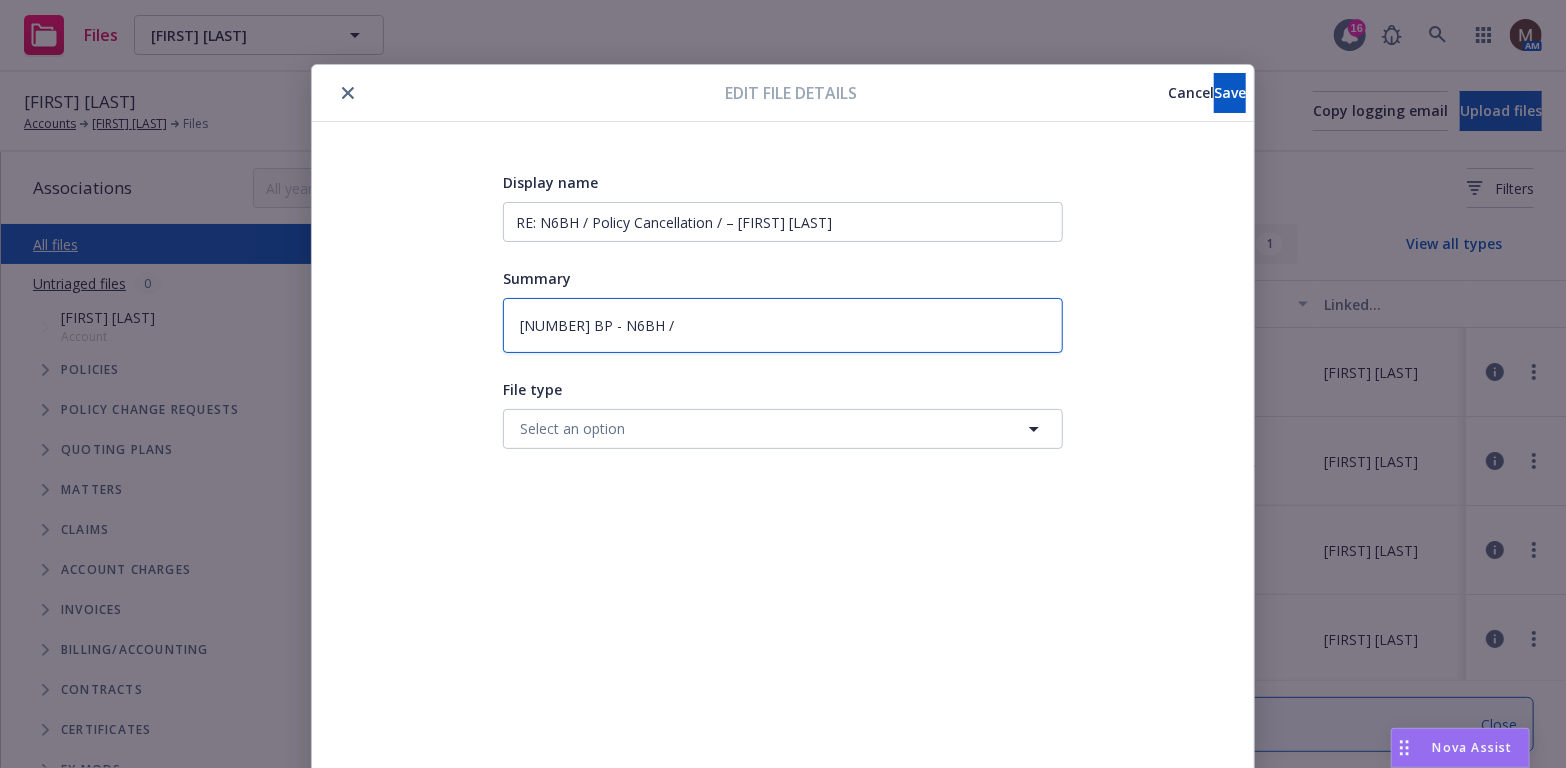 type on "23 BP - N6BH / N" 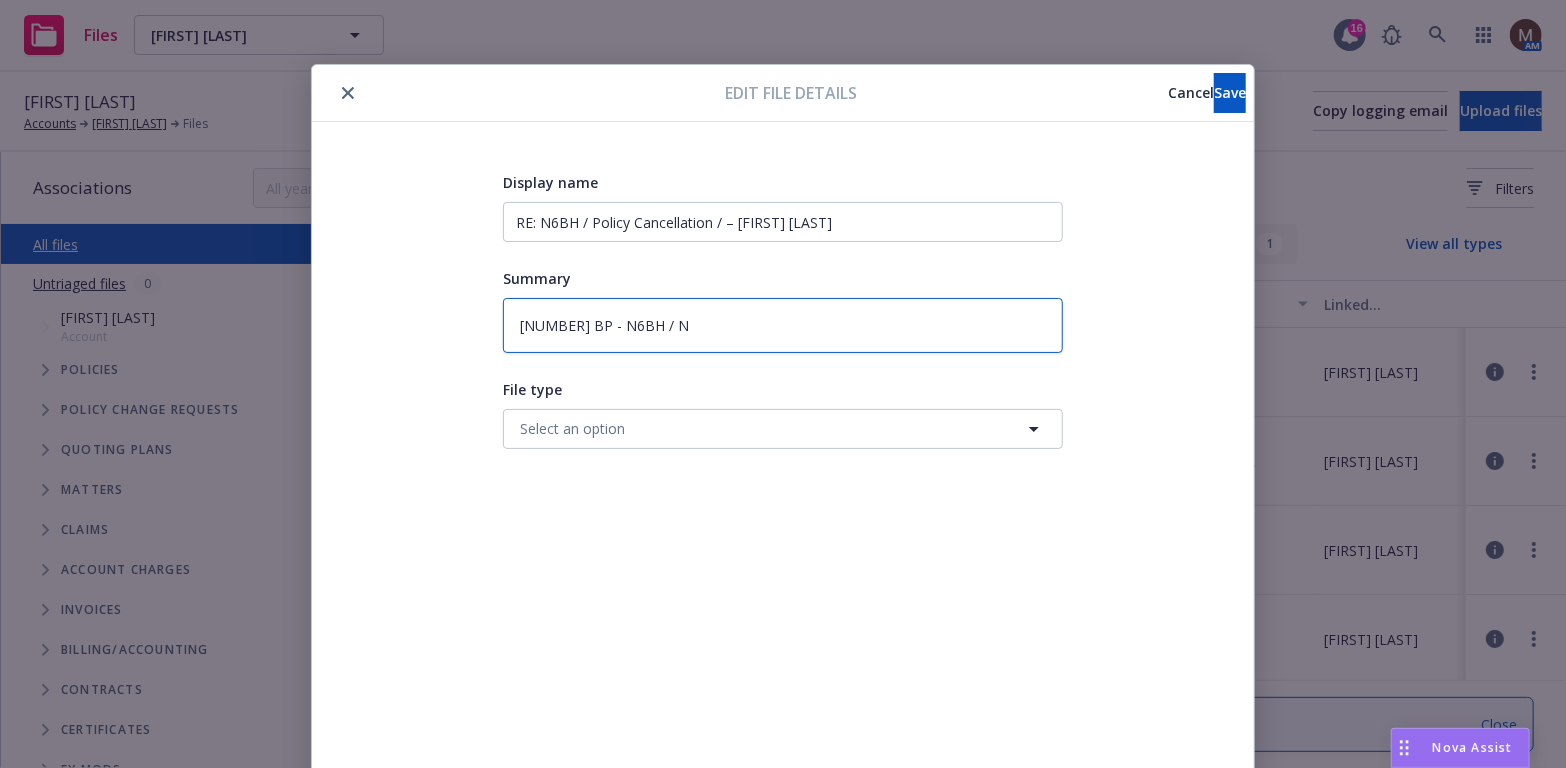 type on "x" 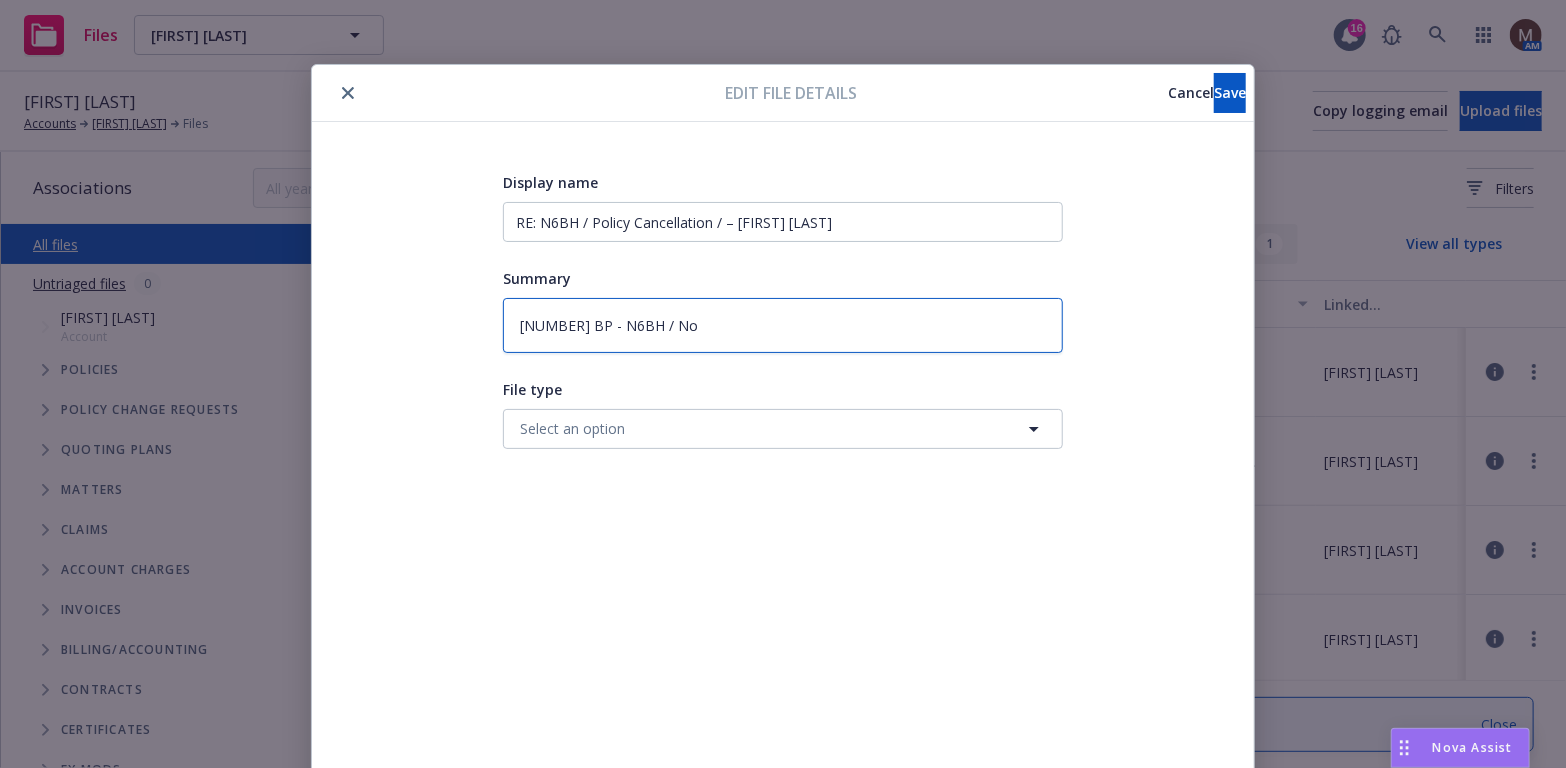 type on "x" 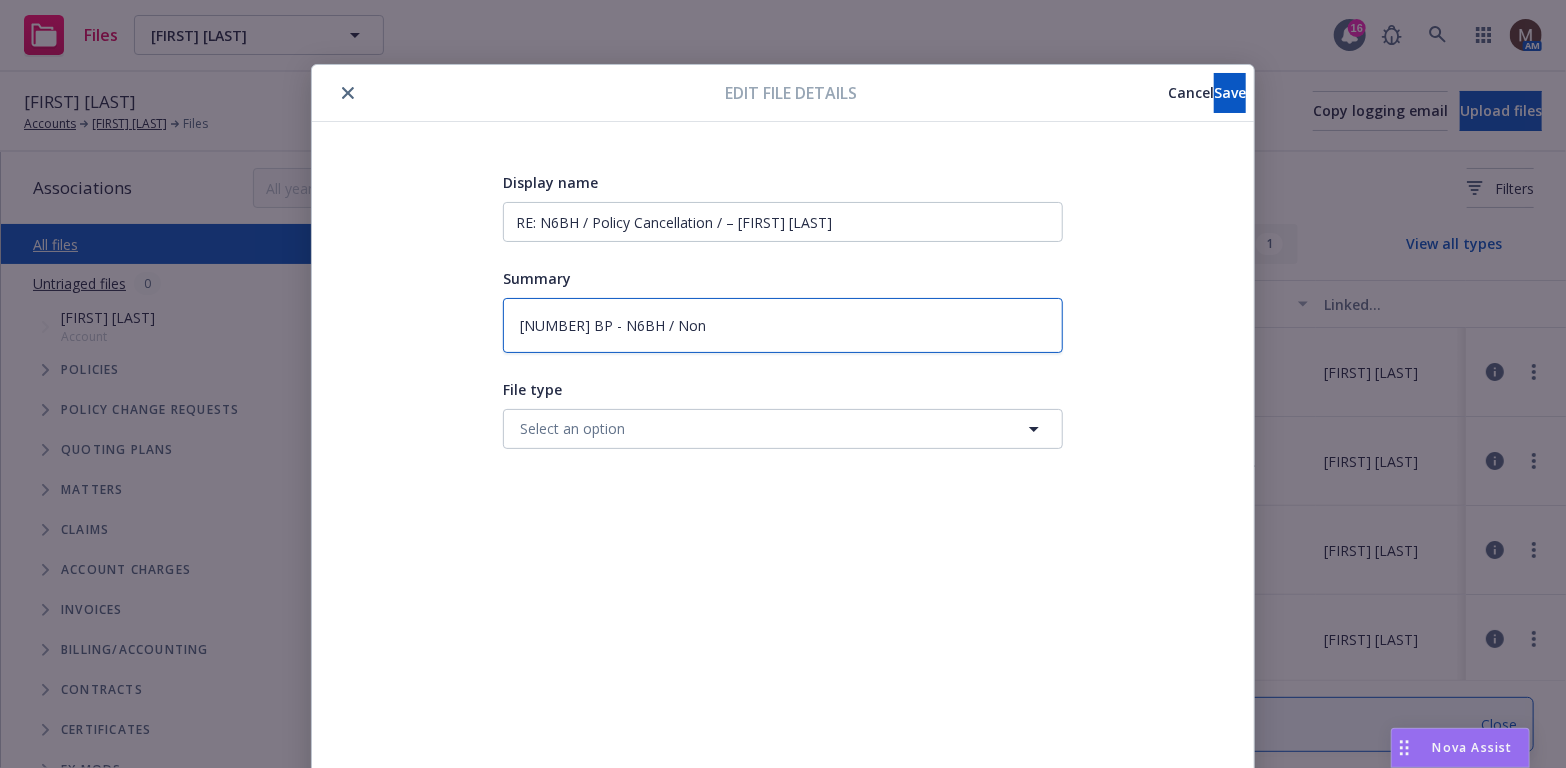 type on "x" 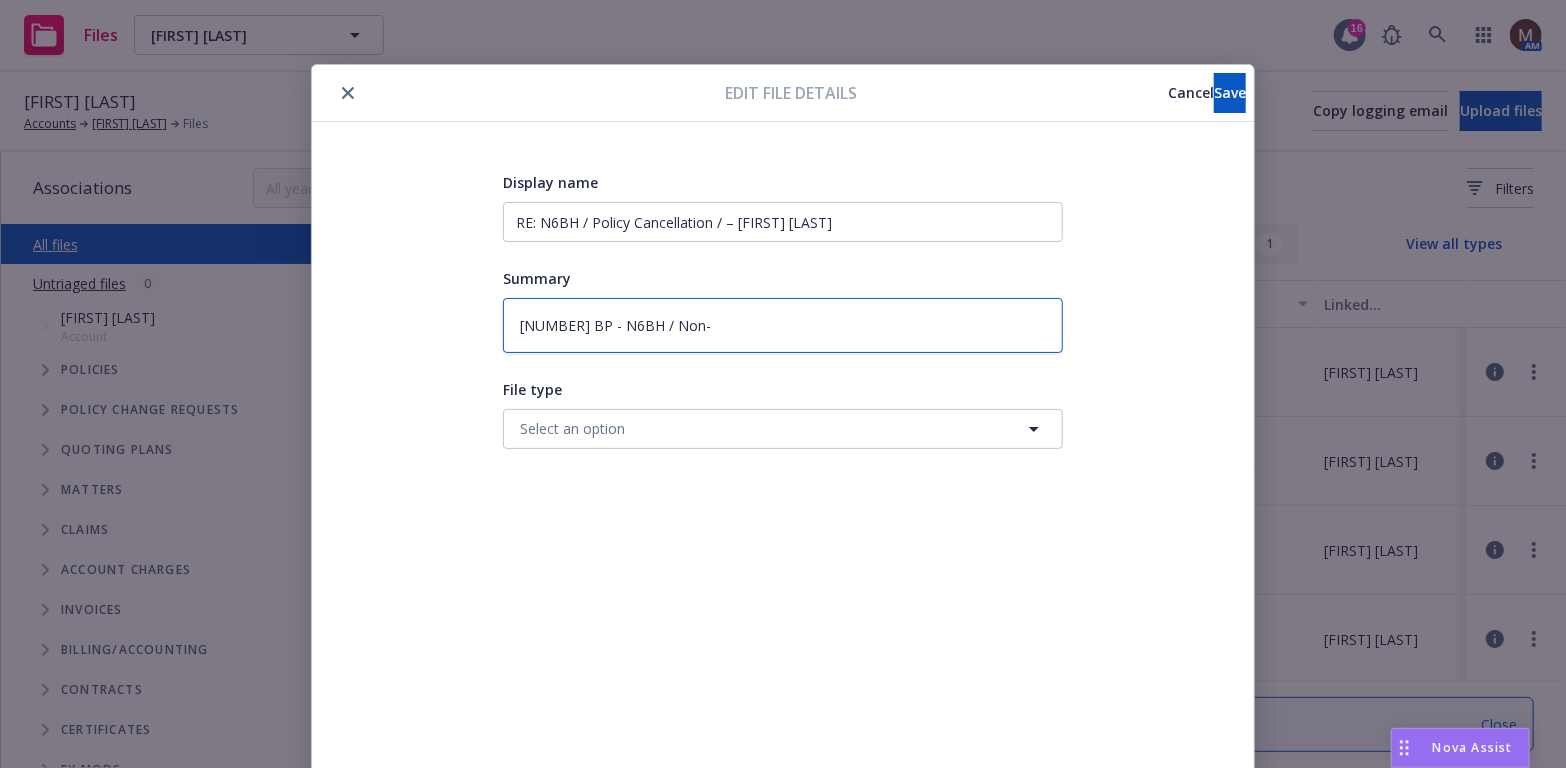 type on "x" 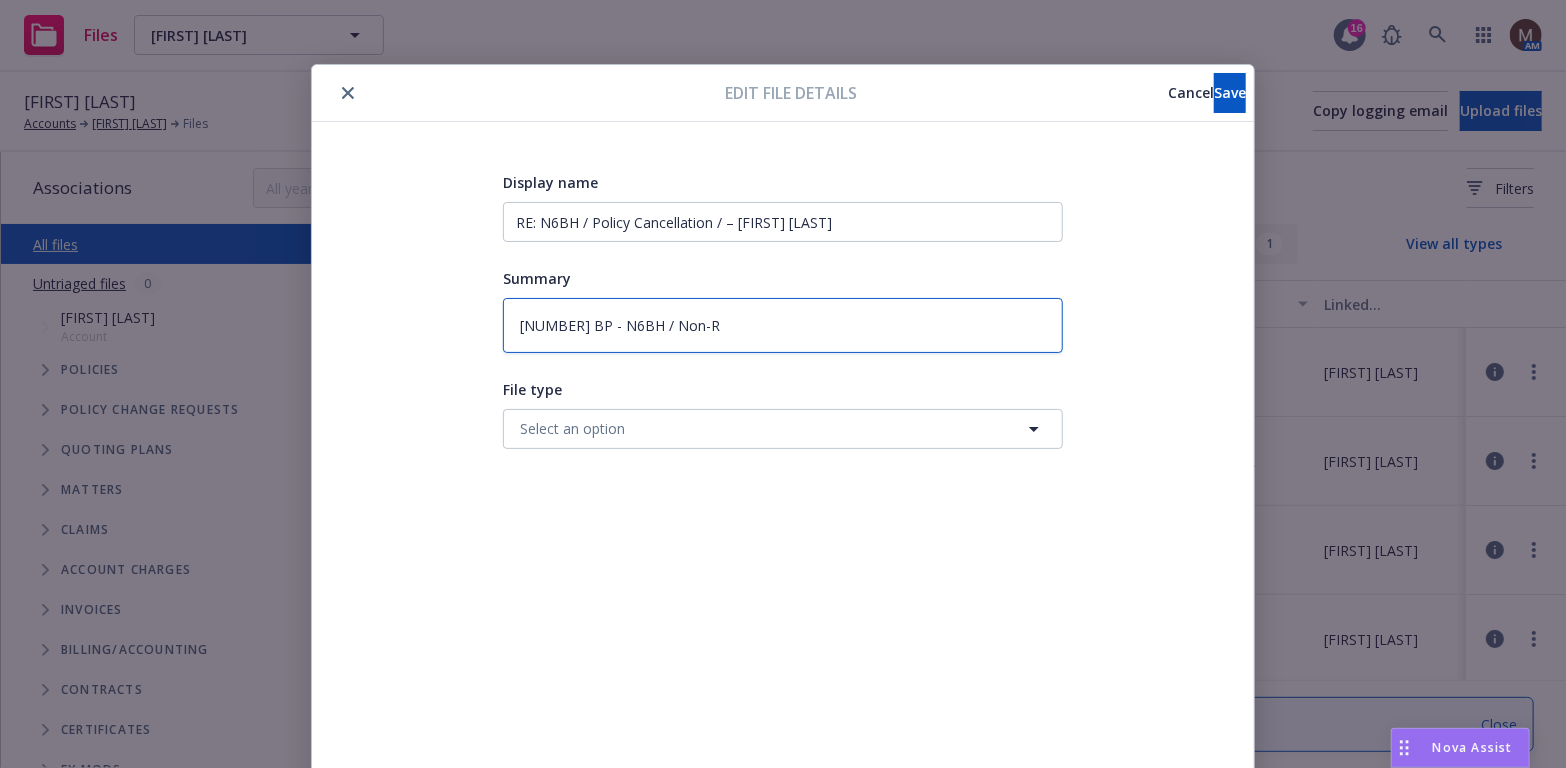 type on "x" 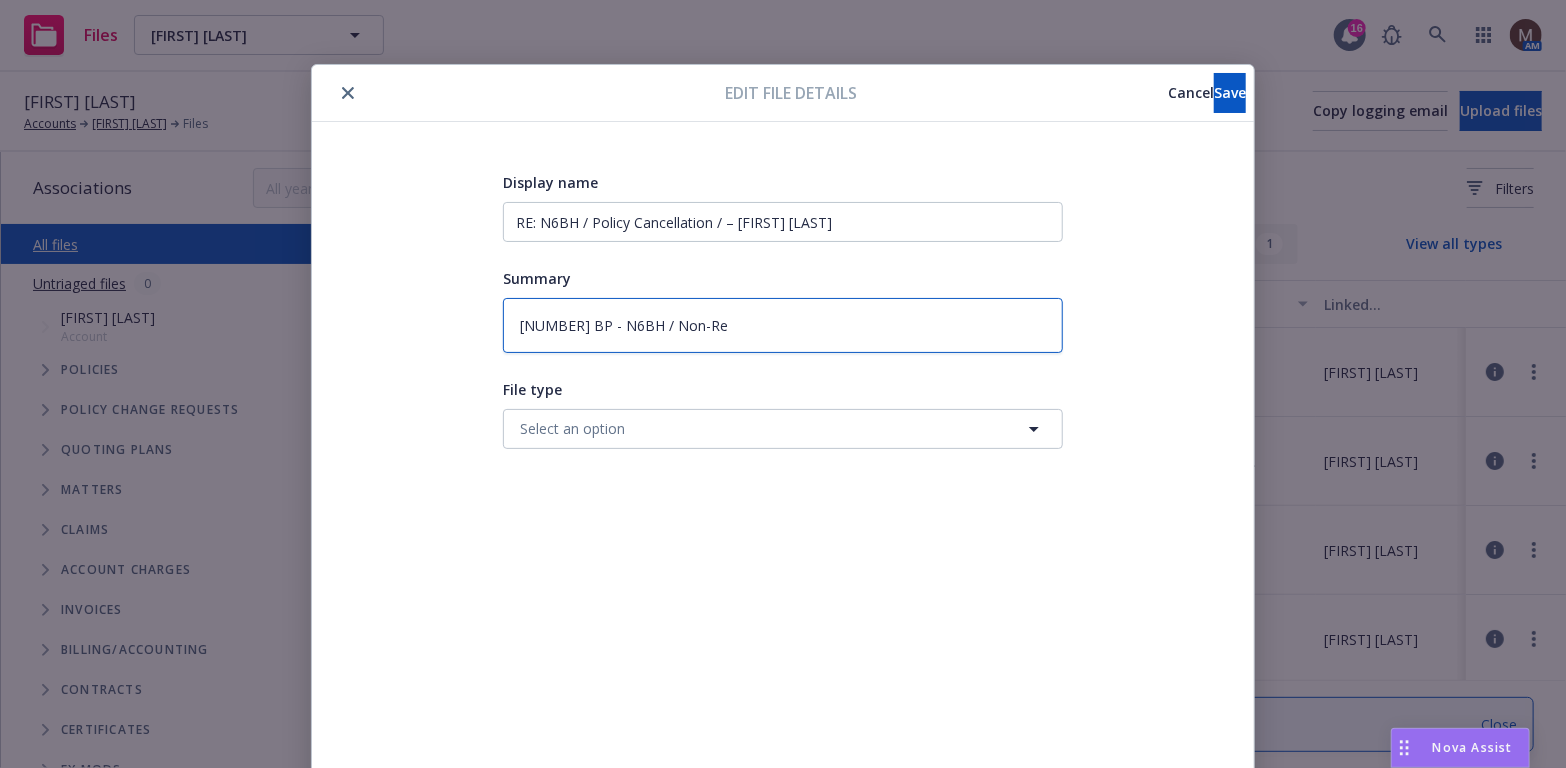 type on "x" 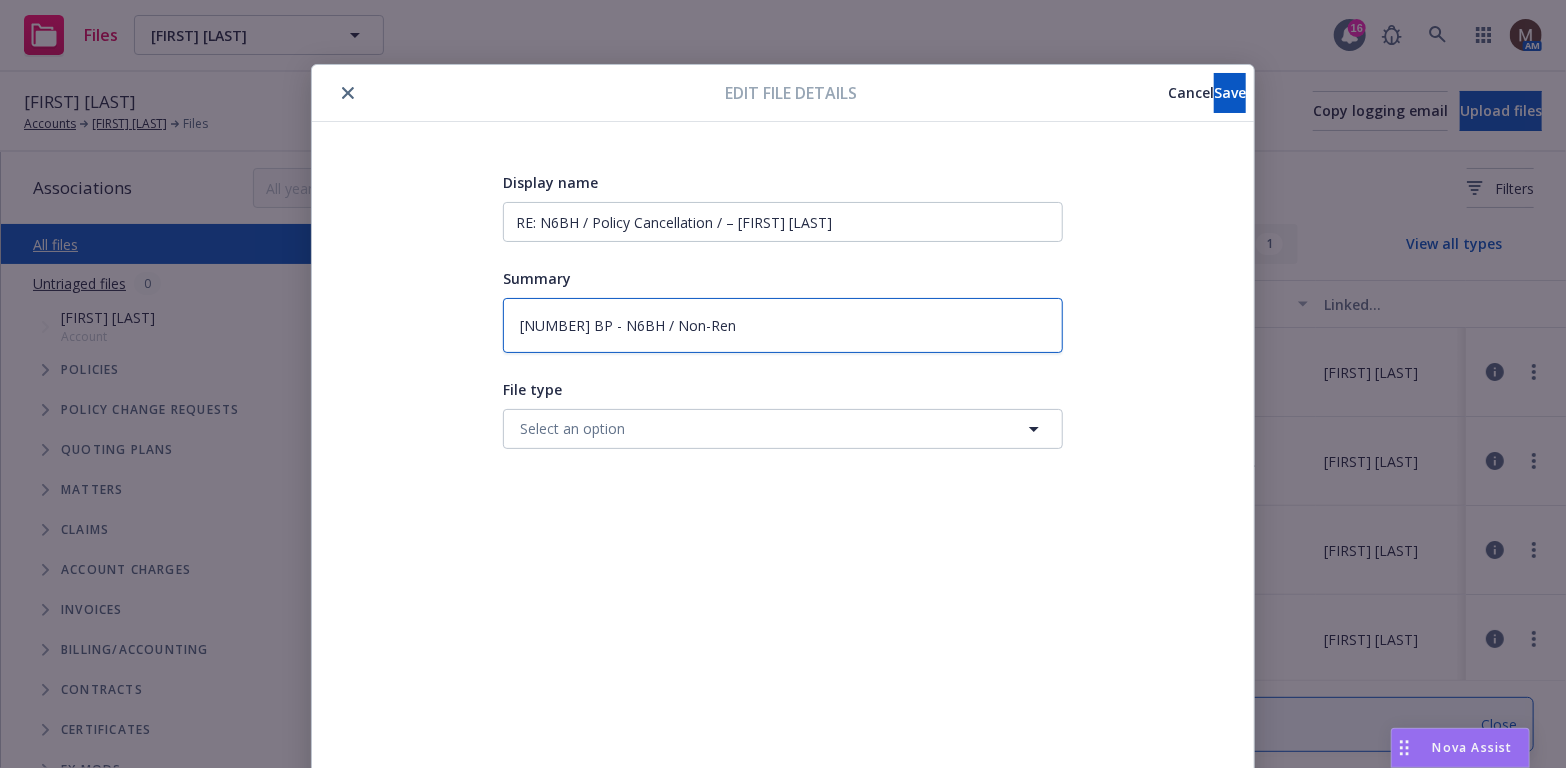 type on "x" 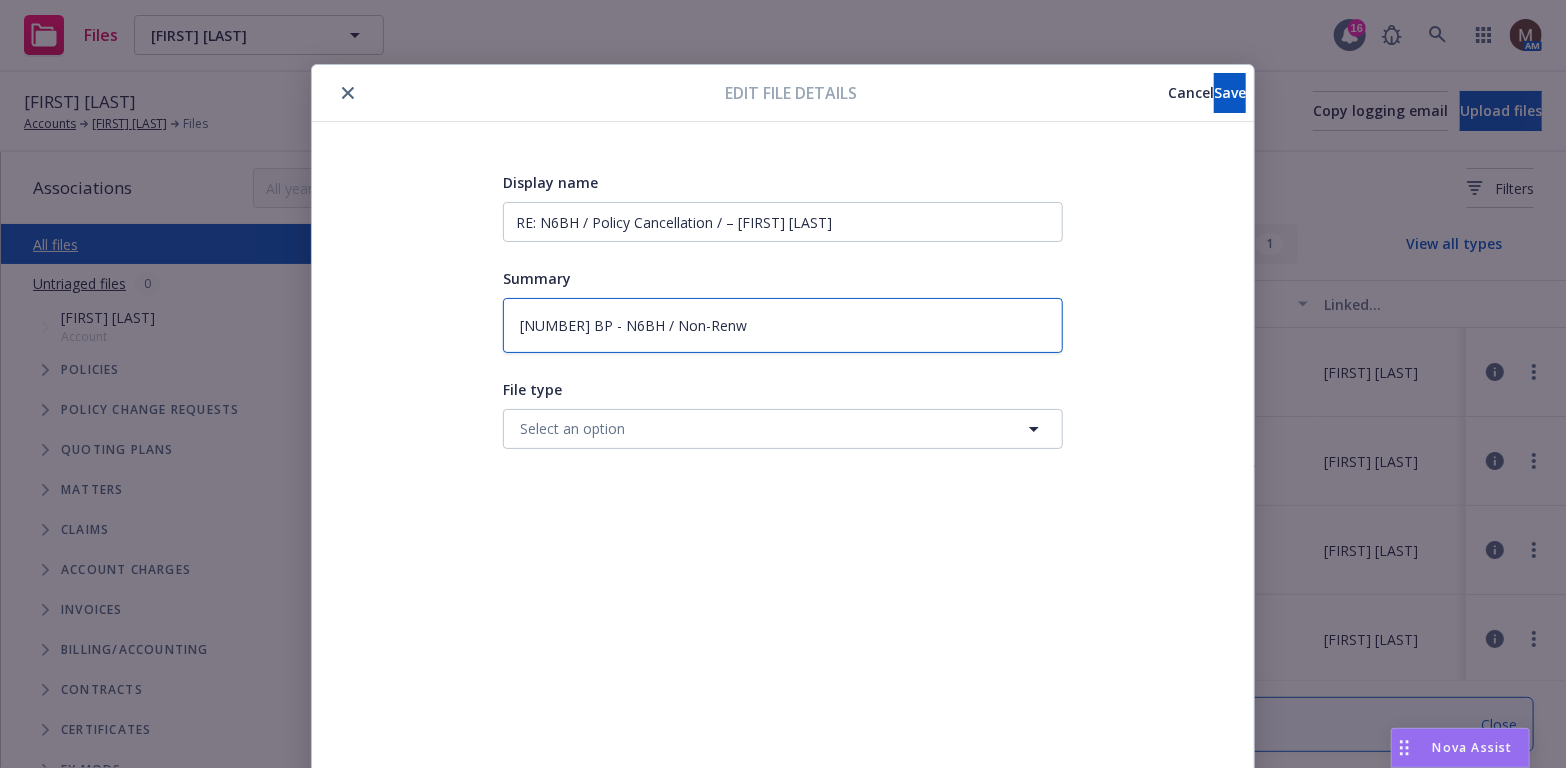 type on "x" 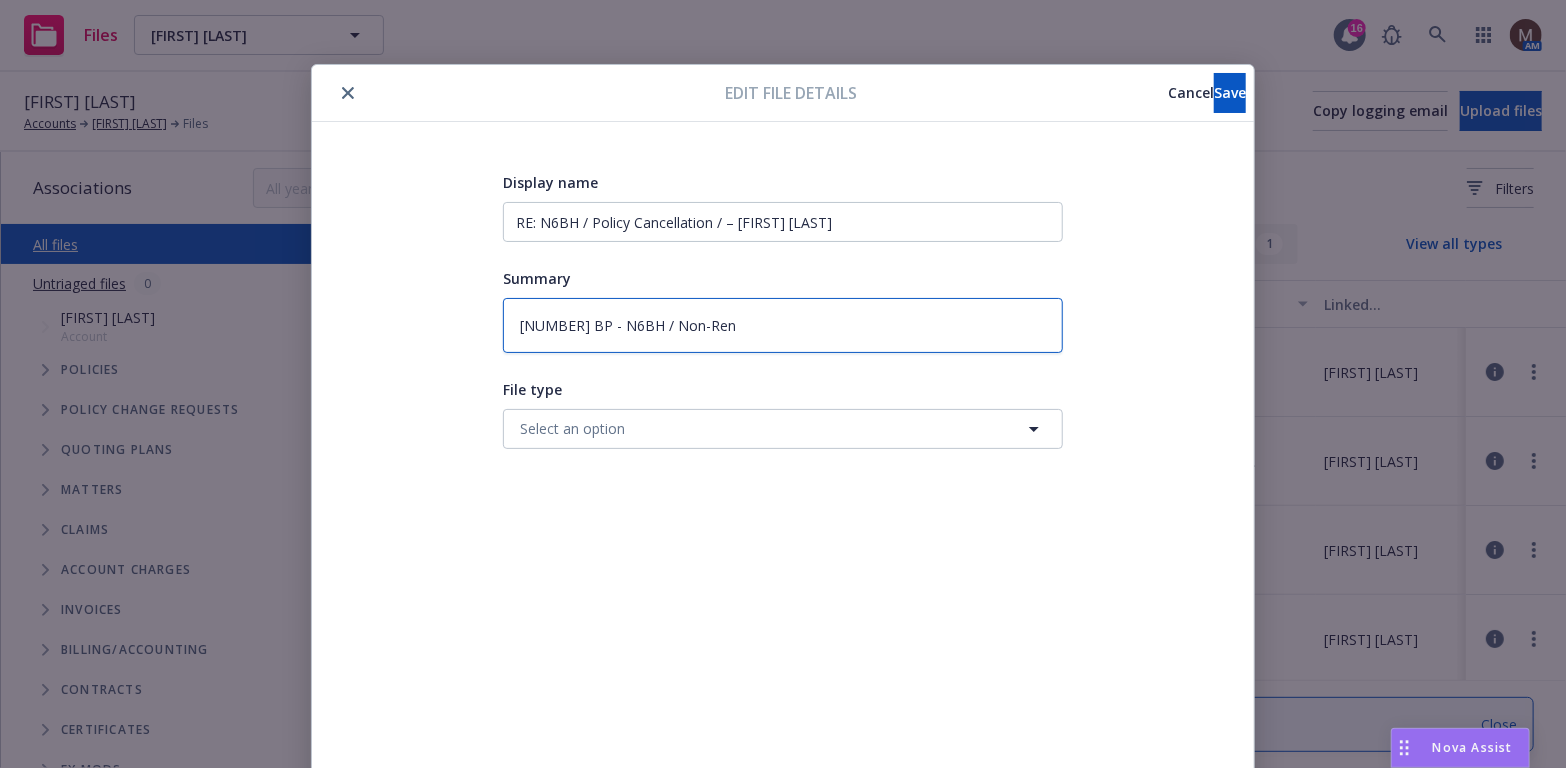 type on "x" 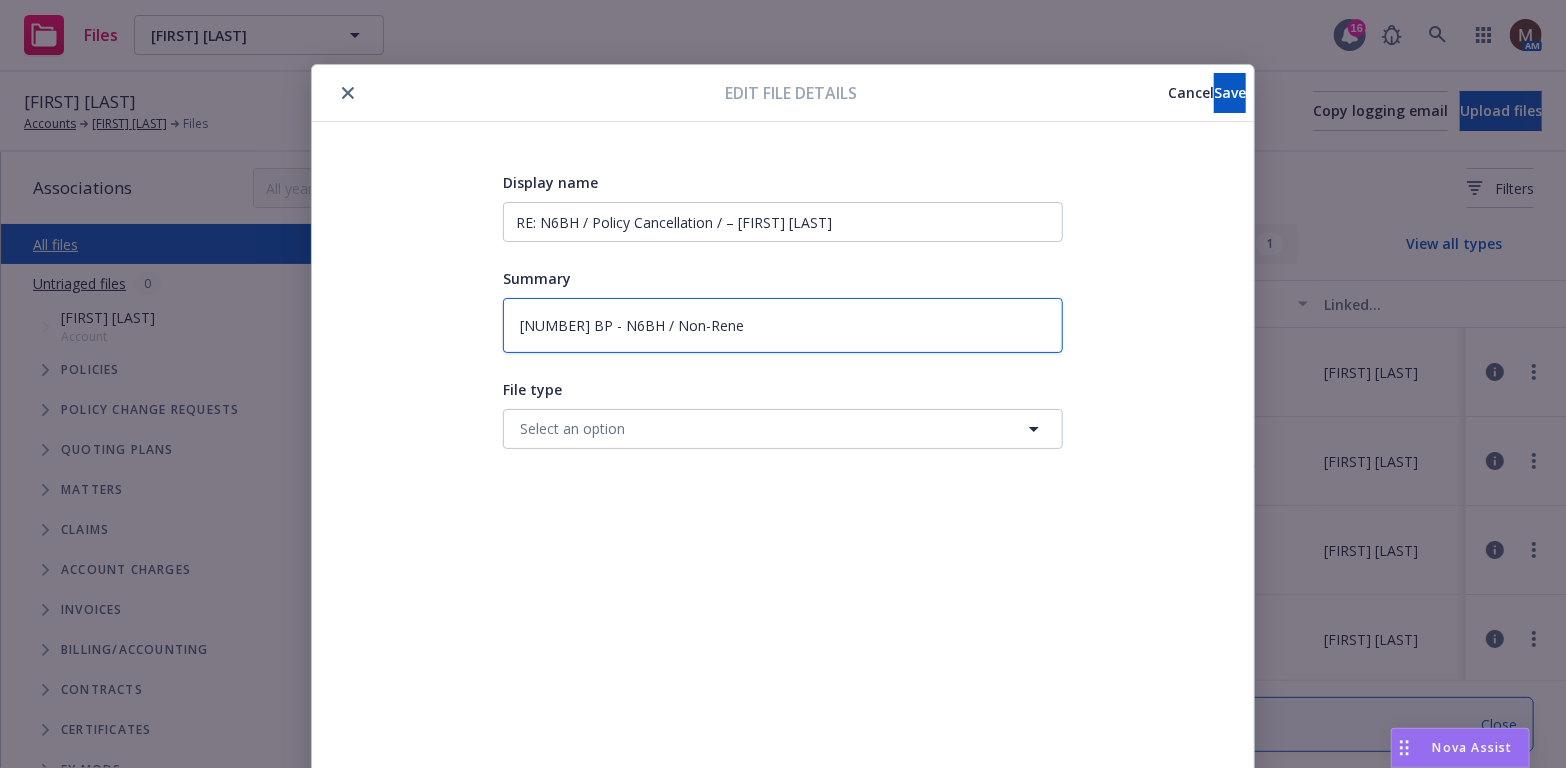 type on "x" 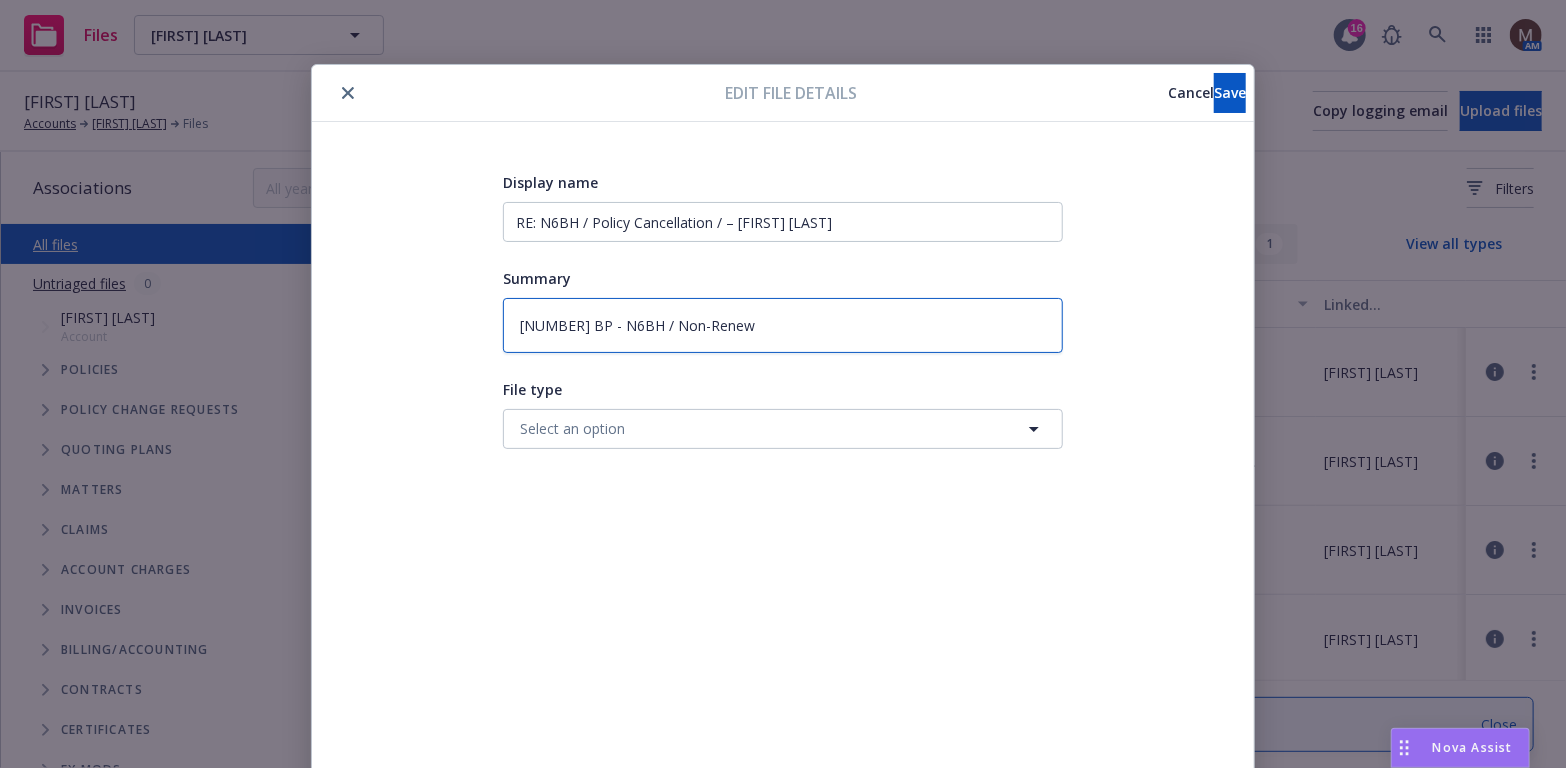 type on "x" 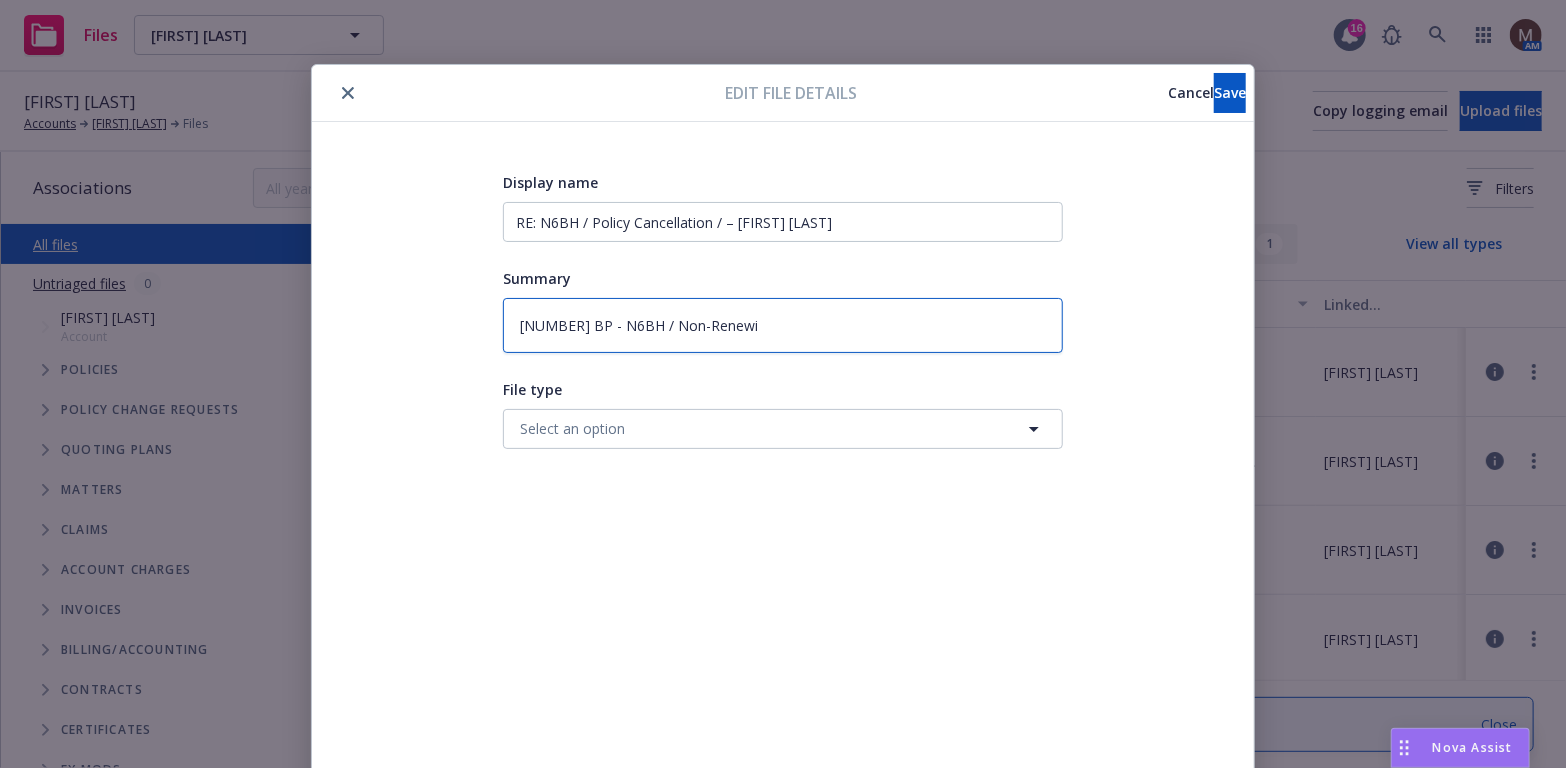 type on "x" 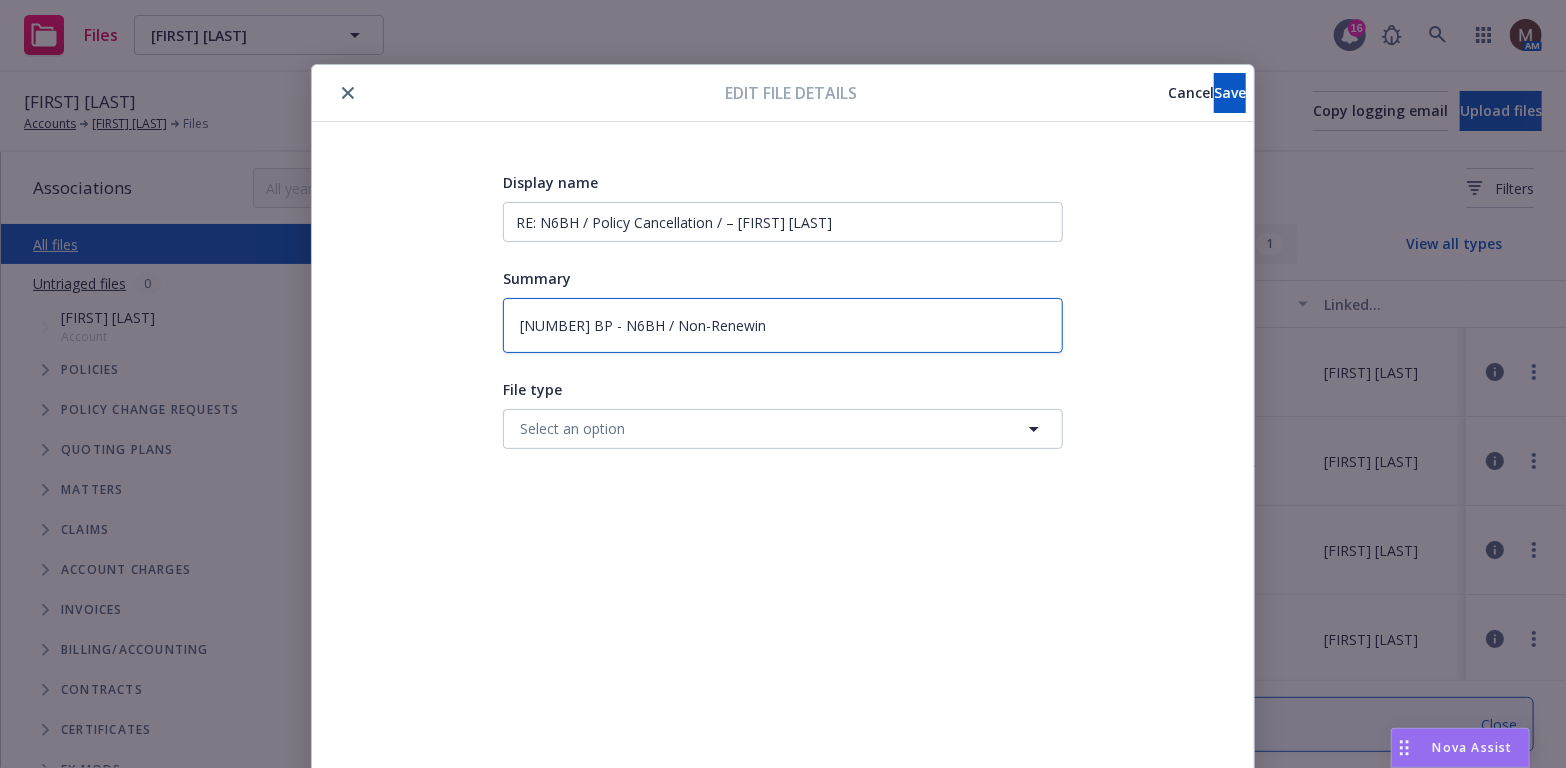 type on "x" 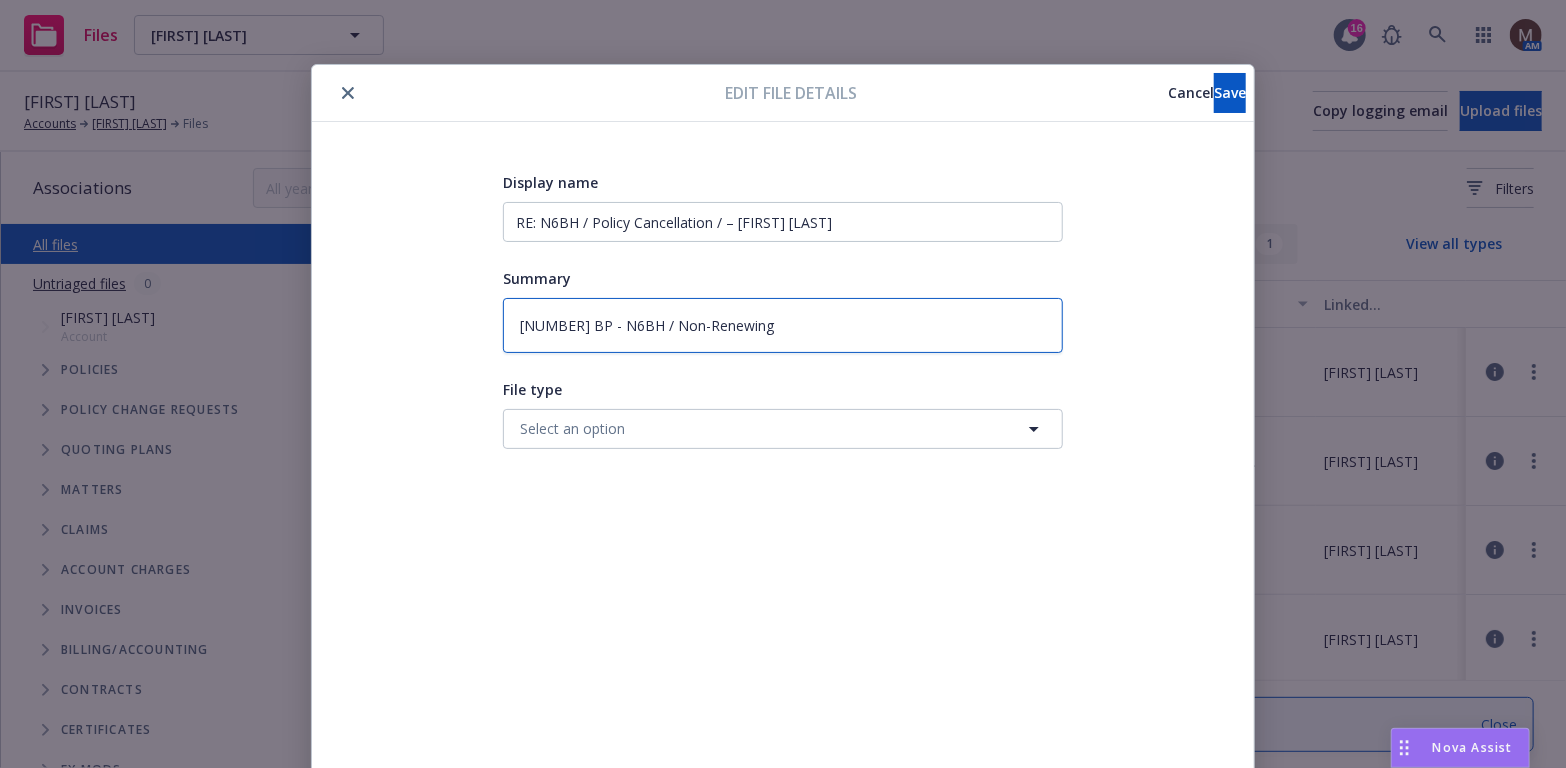 type on "x" 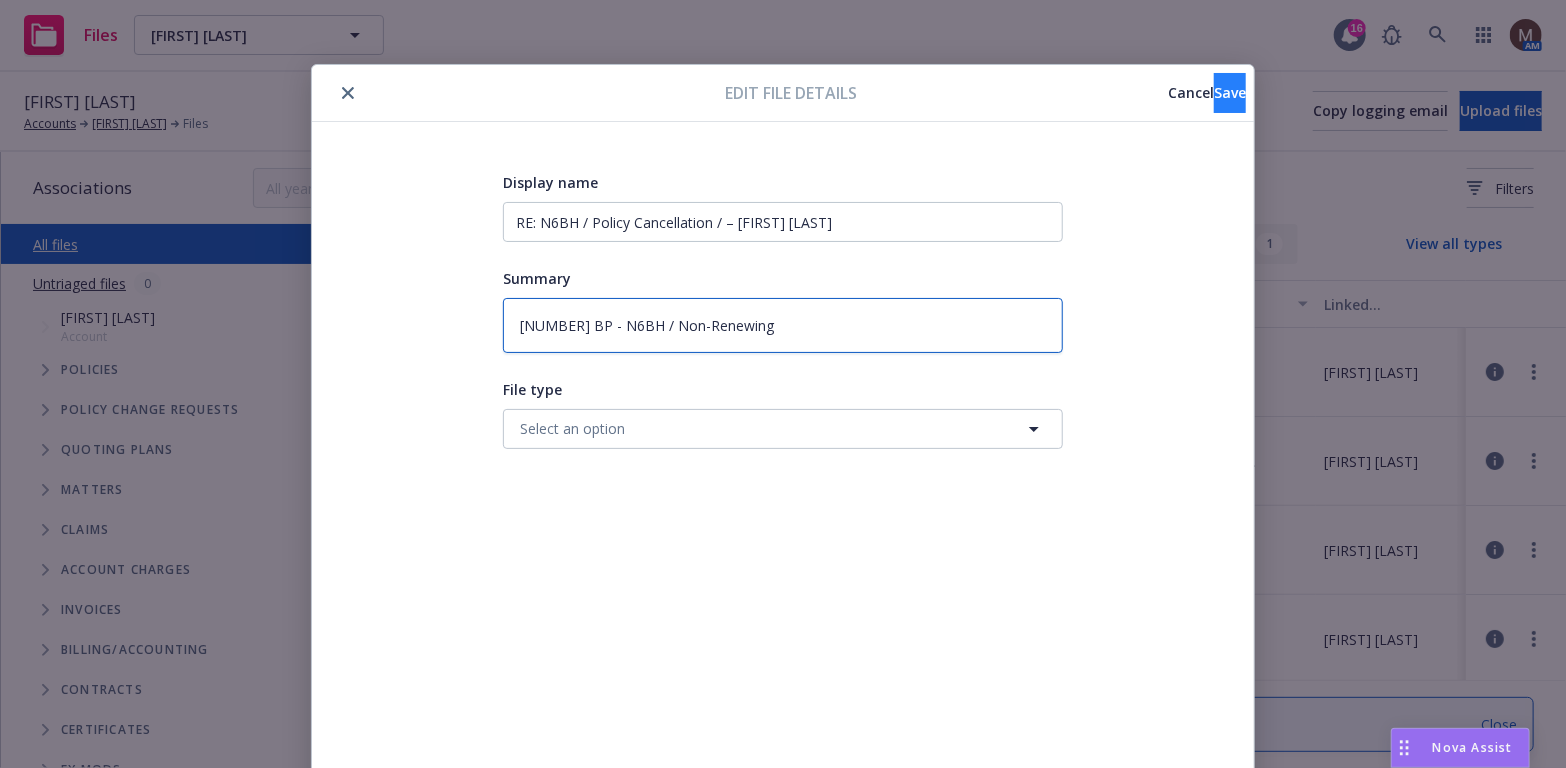 type on "23 BP - N6BH / Non-Renewing" 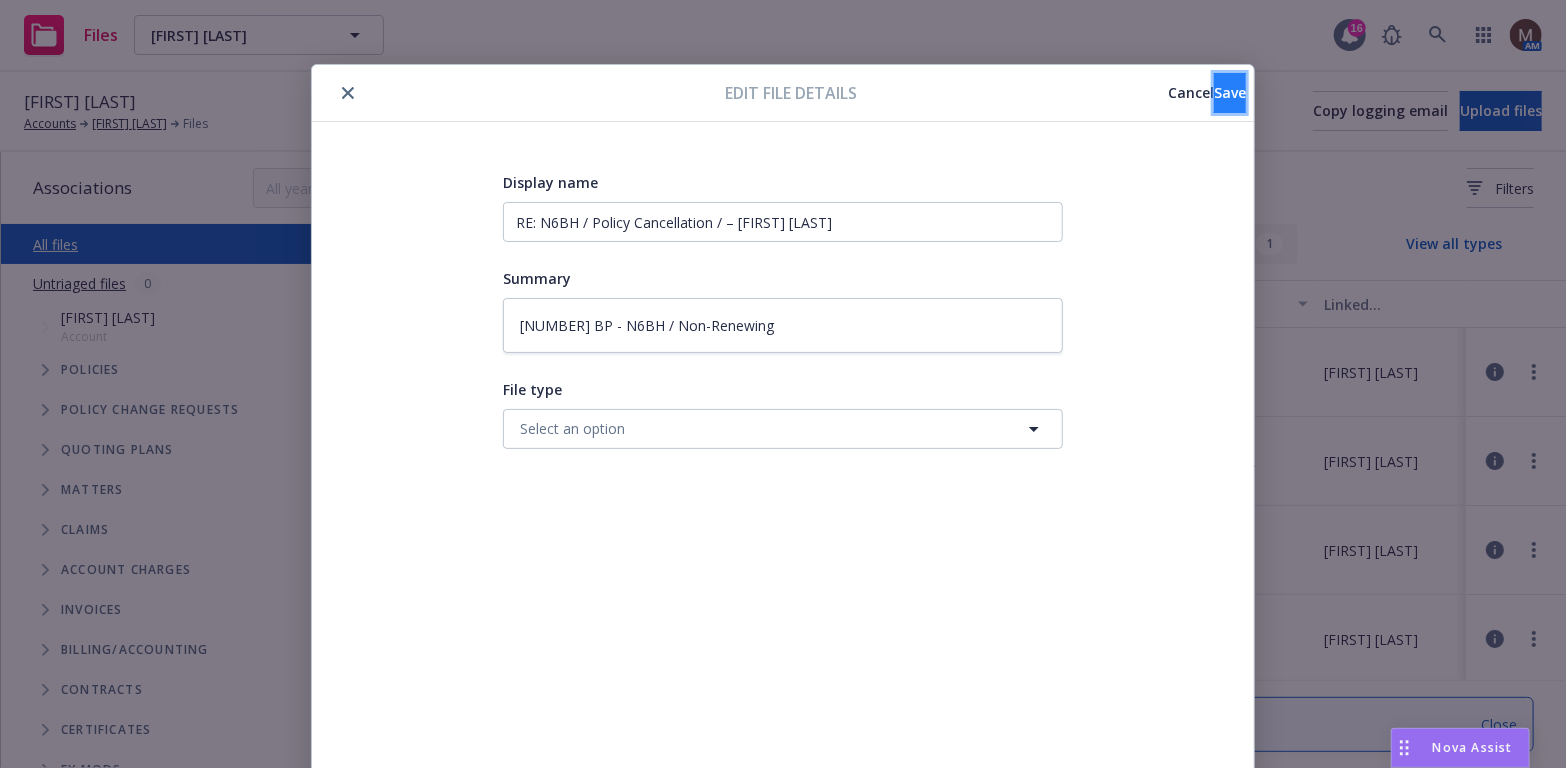 click on "Save" at bounding box center (1230, 92) 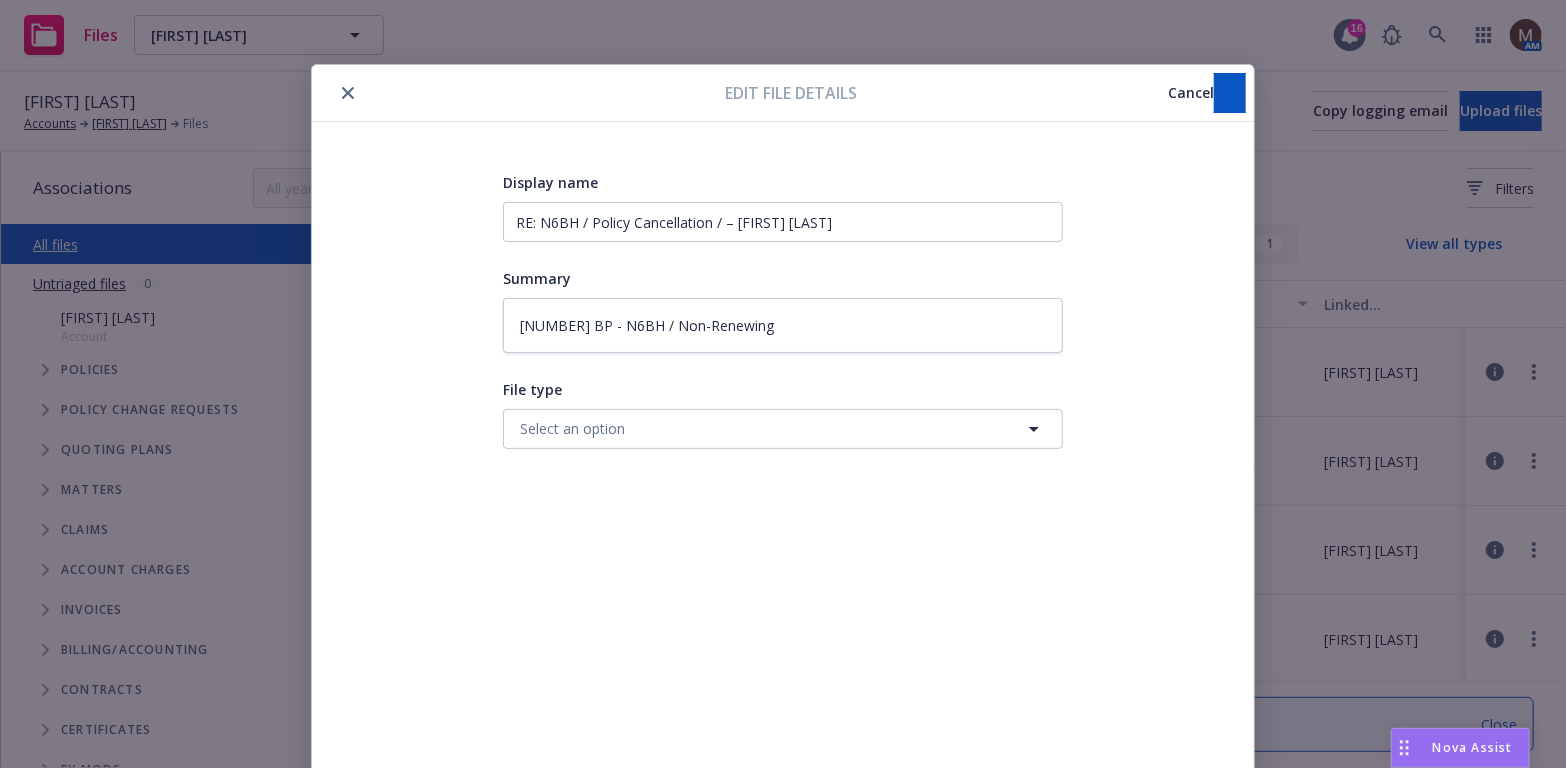 type on "x" 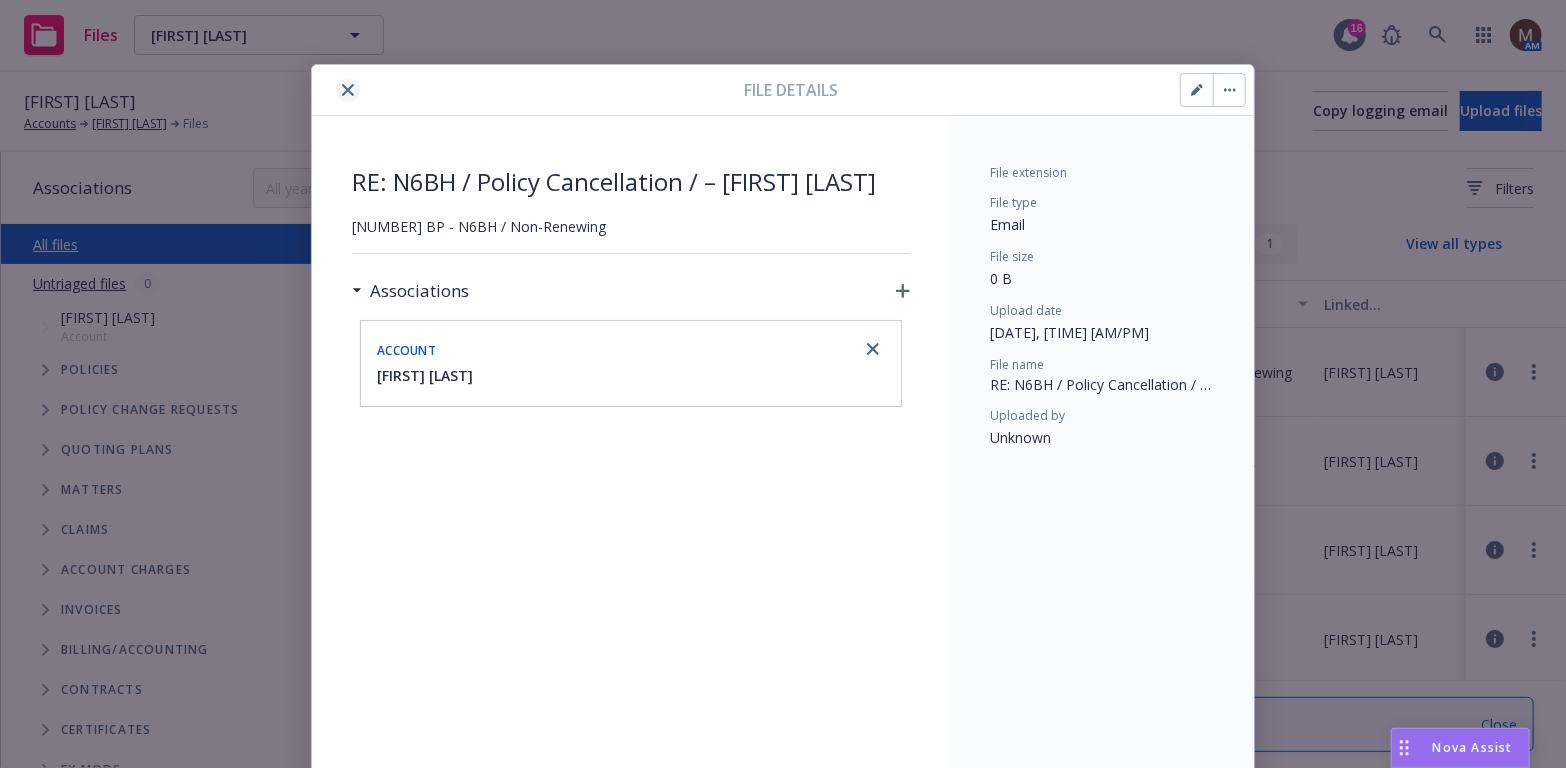 click 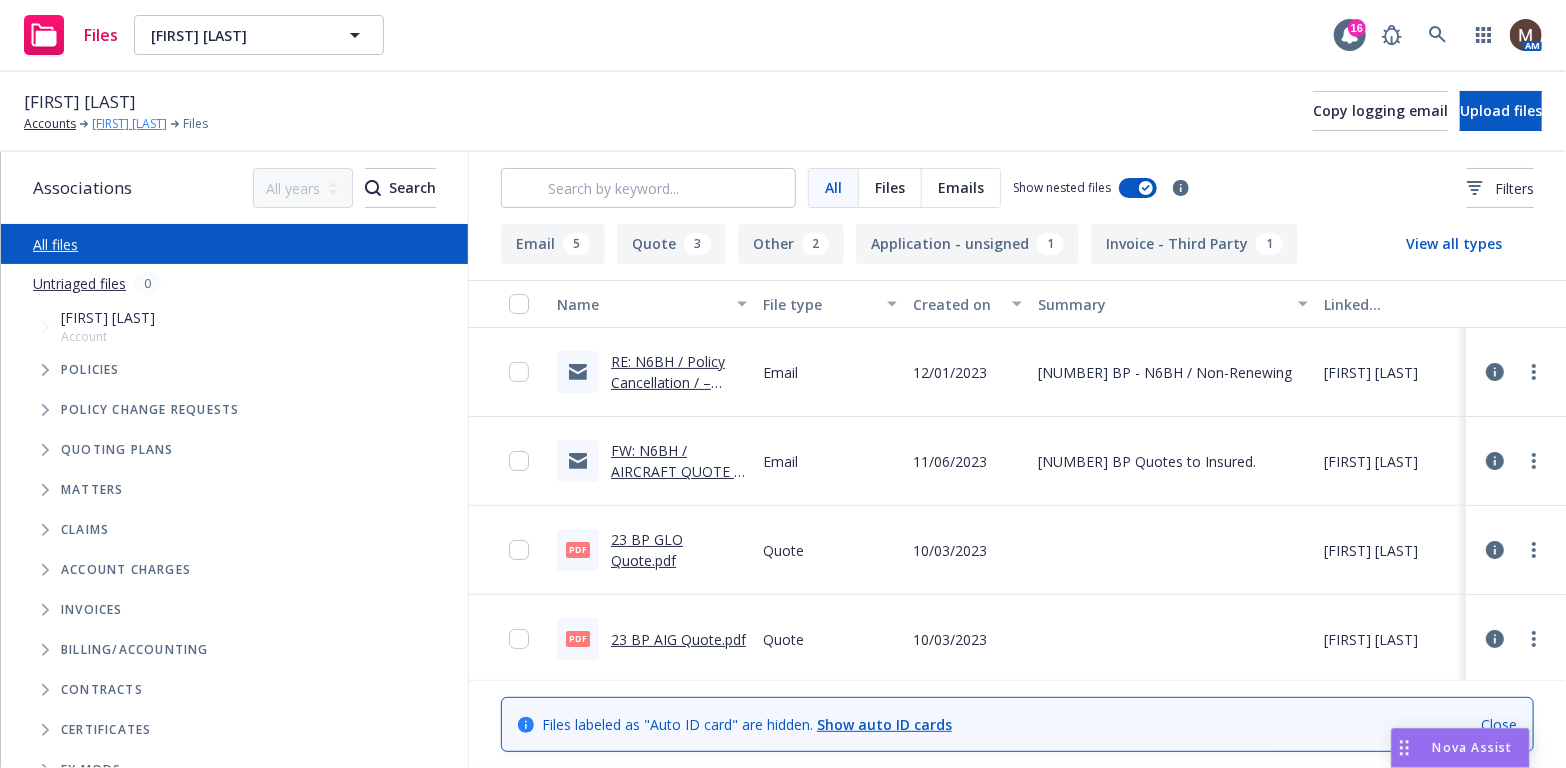 click on "[FIRST] [LAST]" at bounding box center [129, 124] 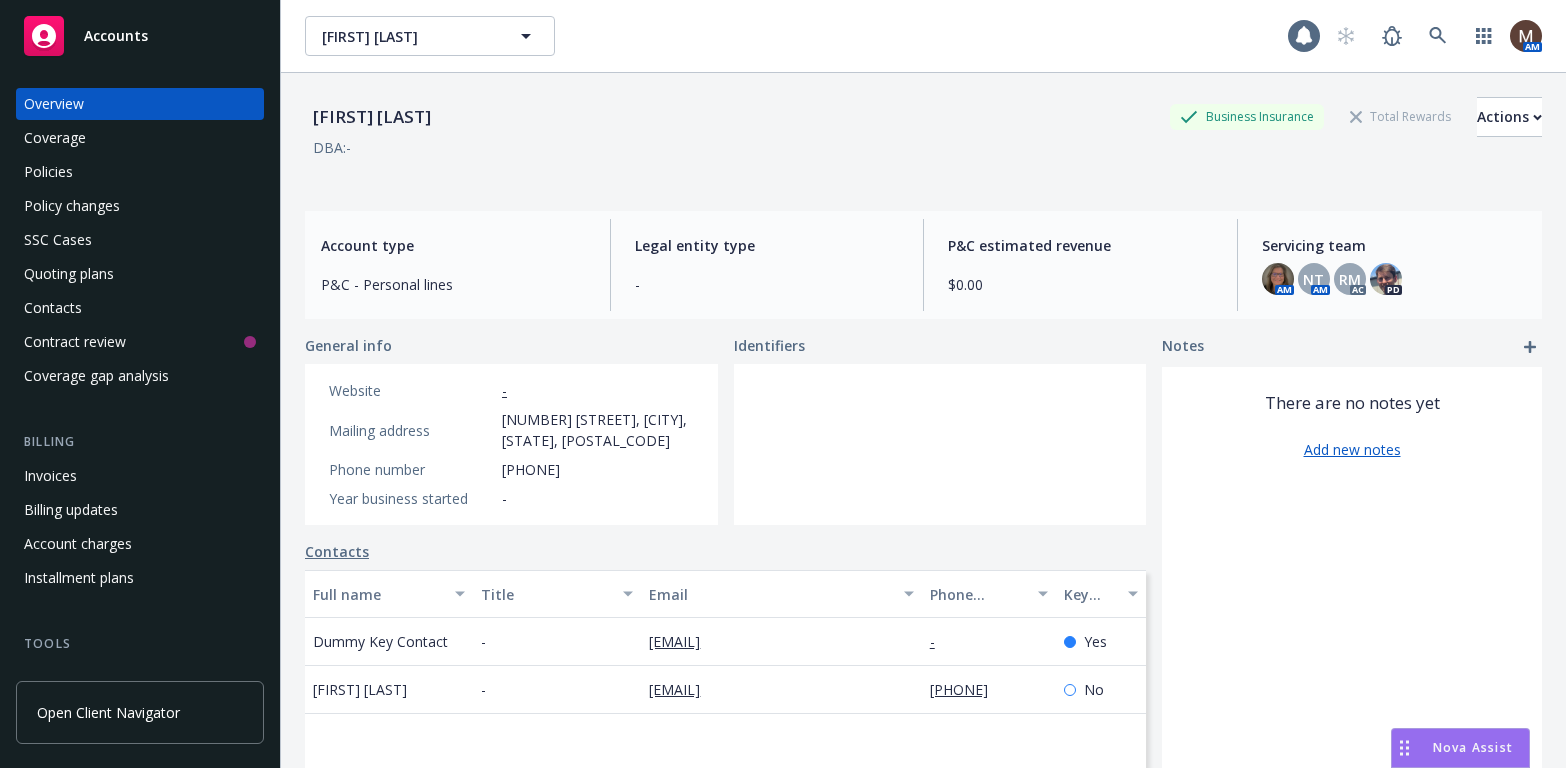 scroll, scrollTop: 0, scrollLeft: 0, axis: both 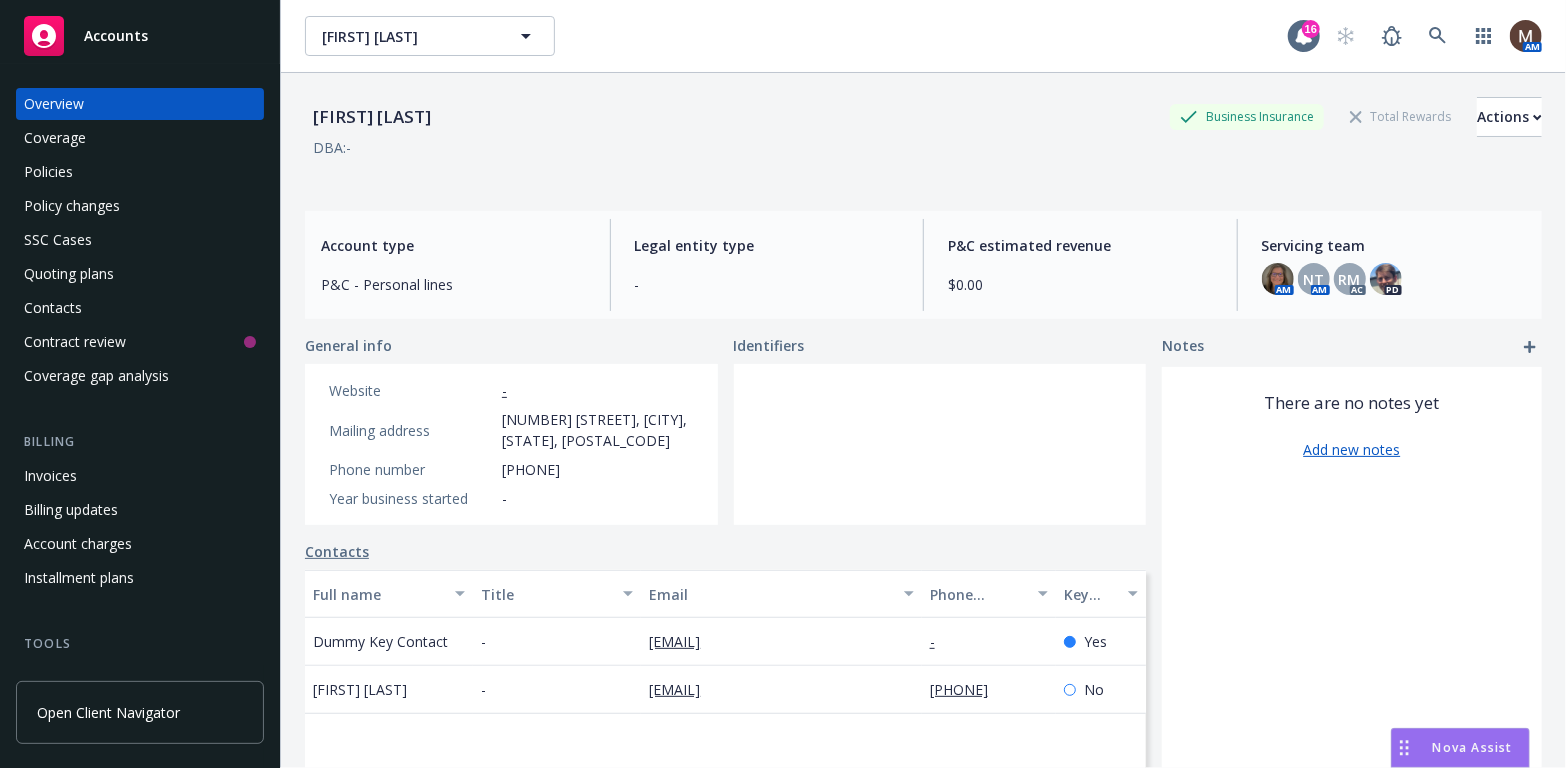 click on "Policies" at bounding box center (48, 172) 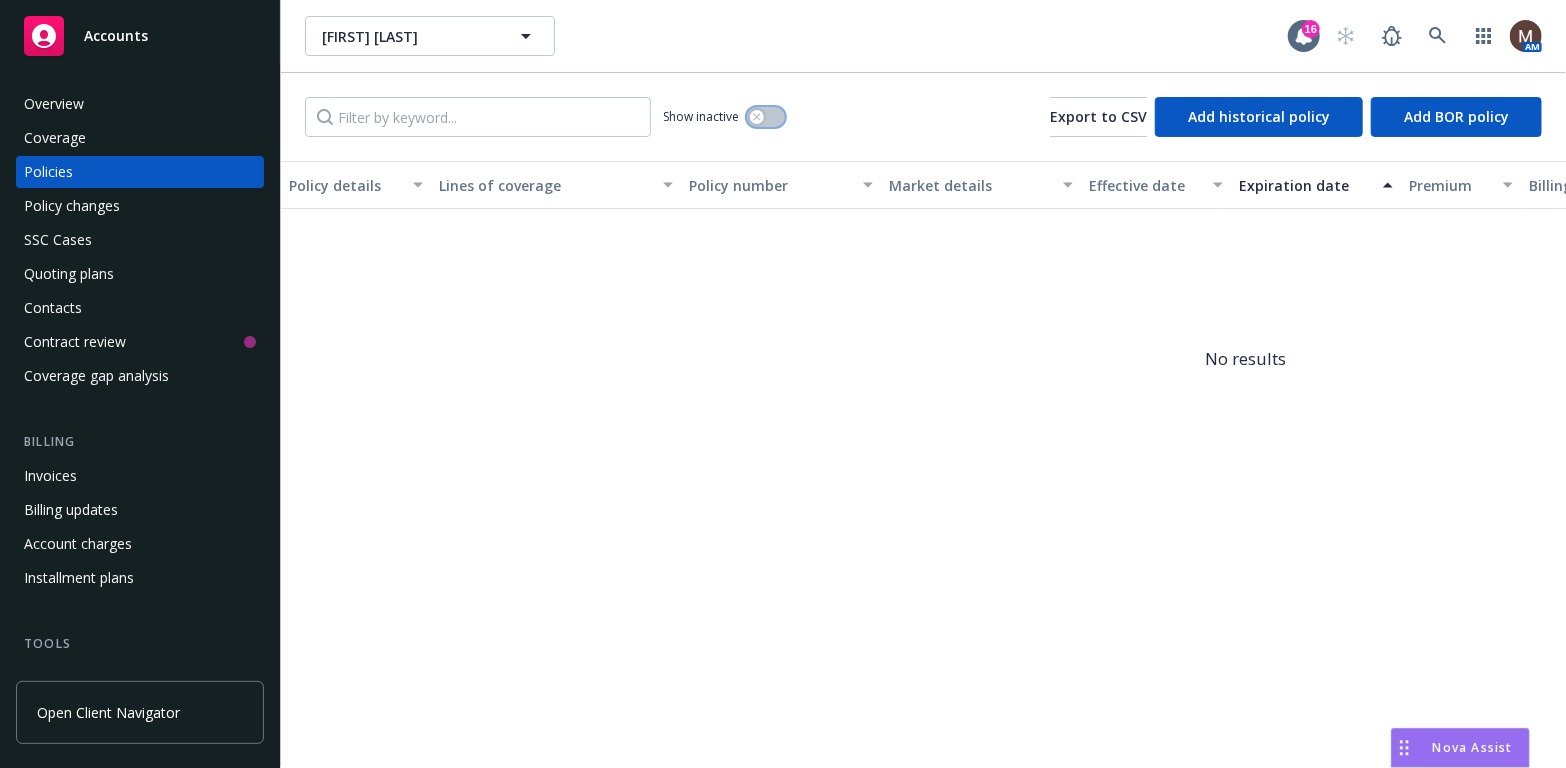 click at bounding box center (766, 117) 